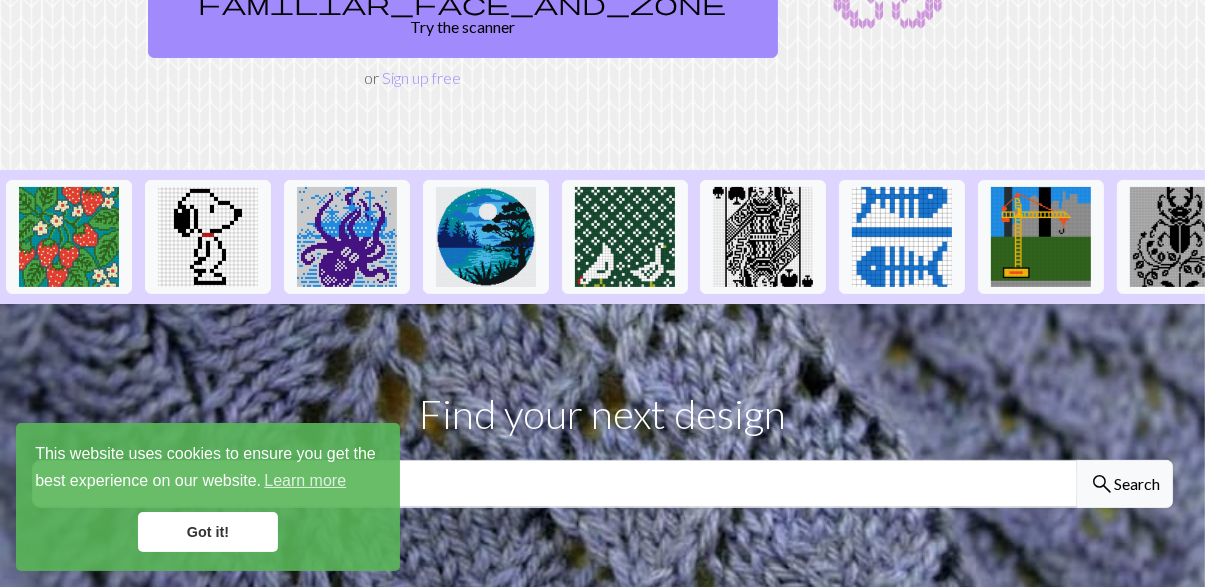 scroll, scrollTop: 361, scrollLeft: 0, axis: vertical 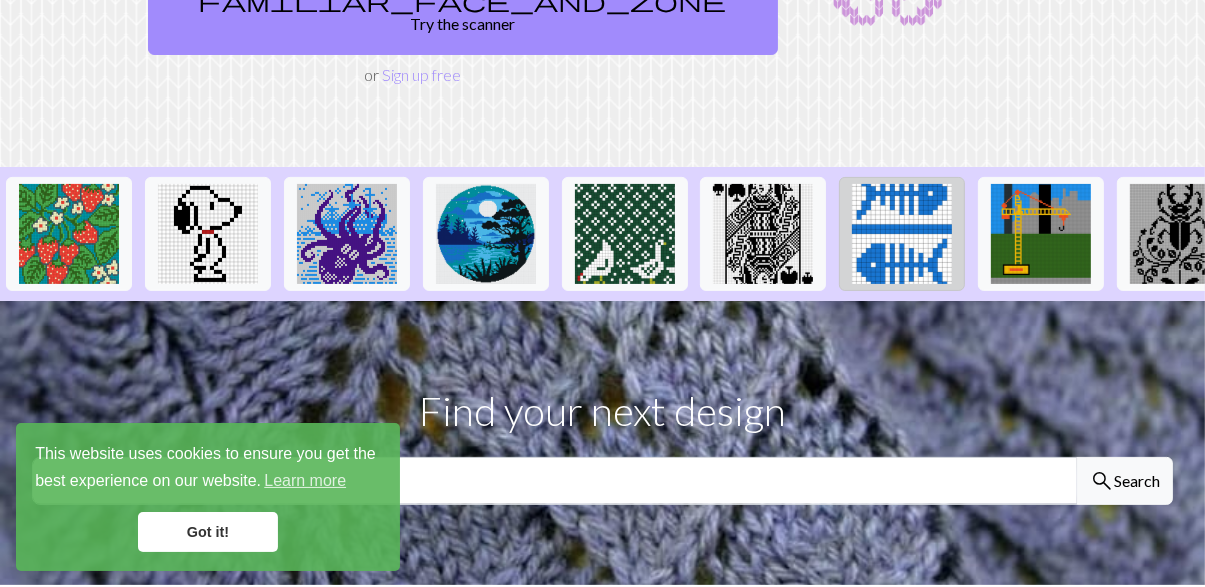 click at bounding box center (902, 234) 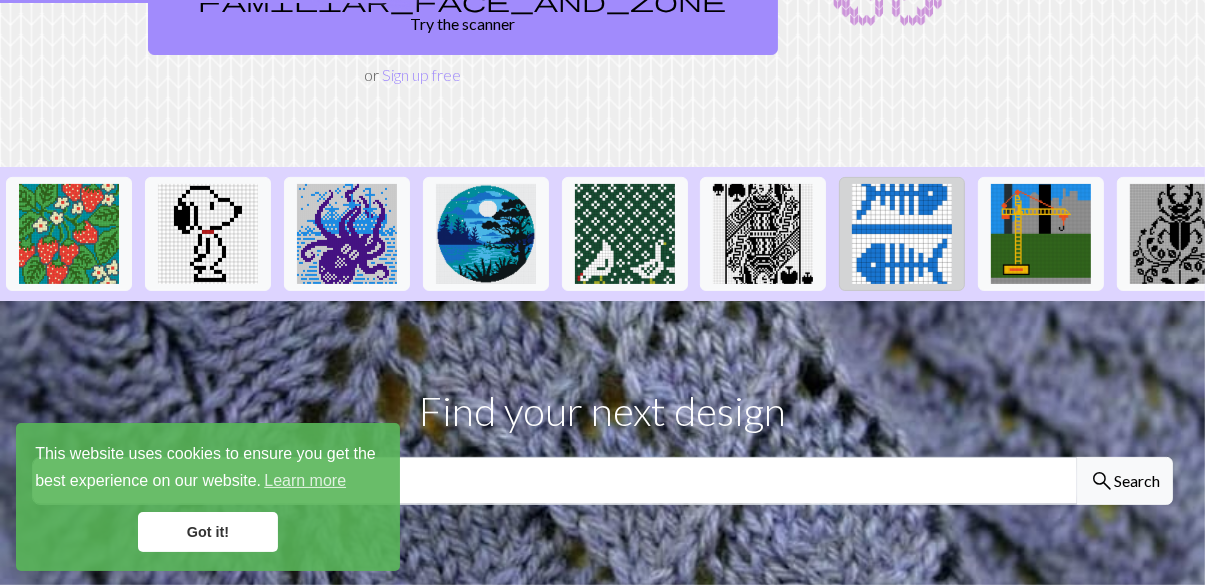 scroll, scrollTop: 0, scrollLeft: 0, axis: both 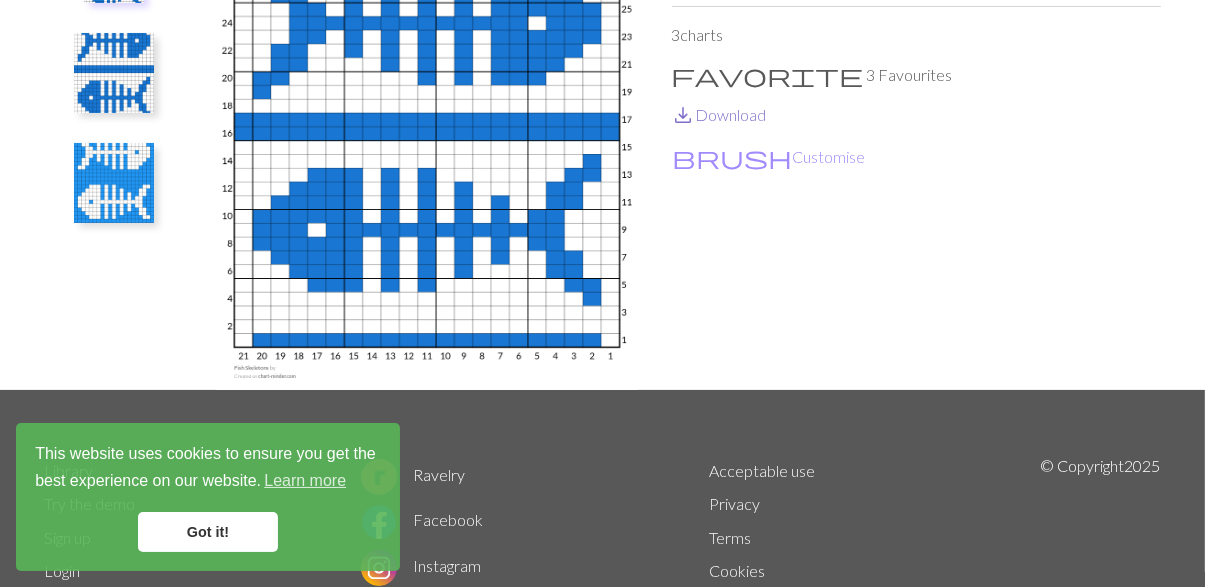 click on "save_alt  Download" at bounding box center [719, 114] 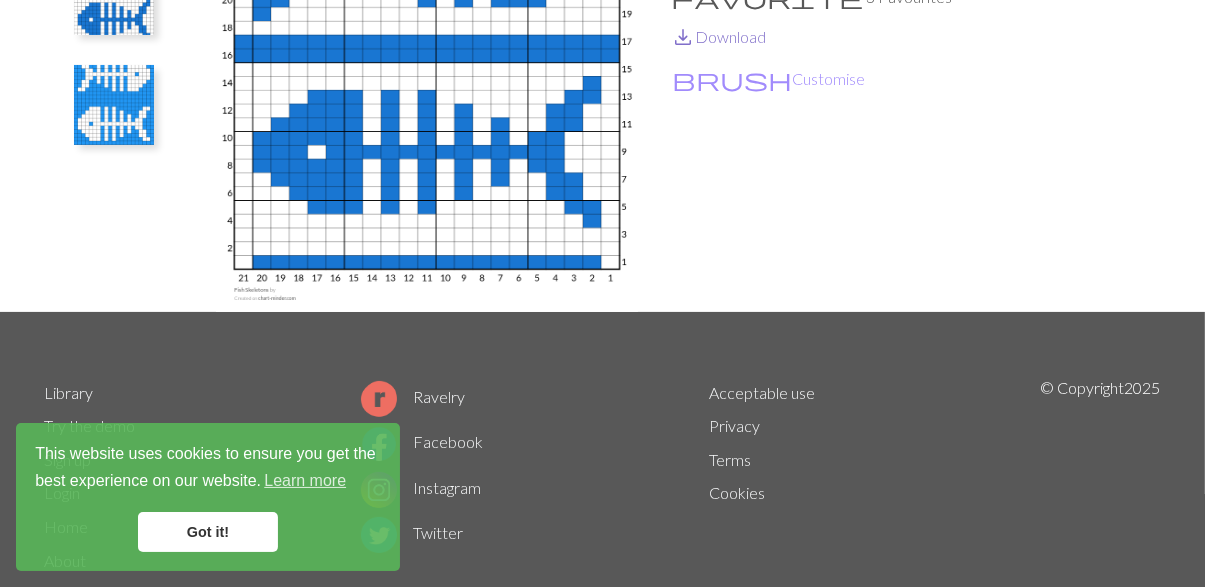 scroll, scrollTop: 285, scrollLeft: 0, axis: vertical 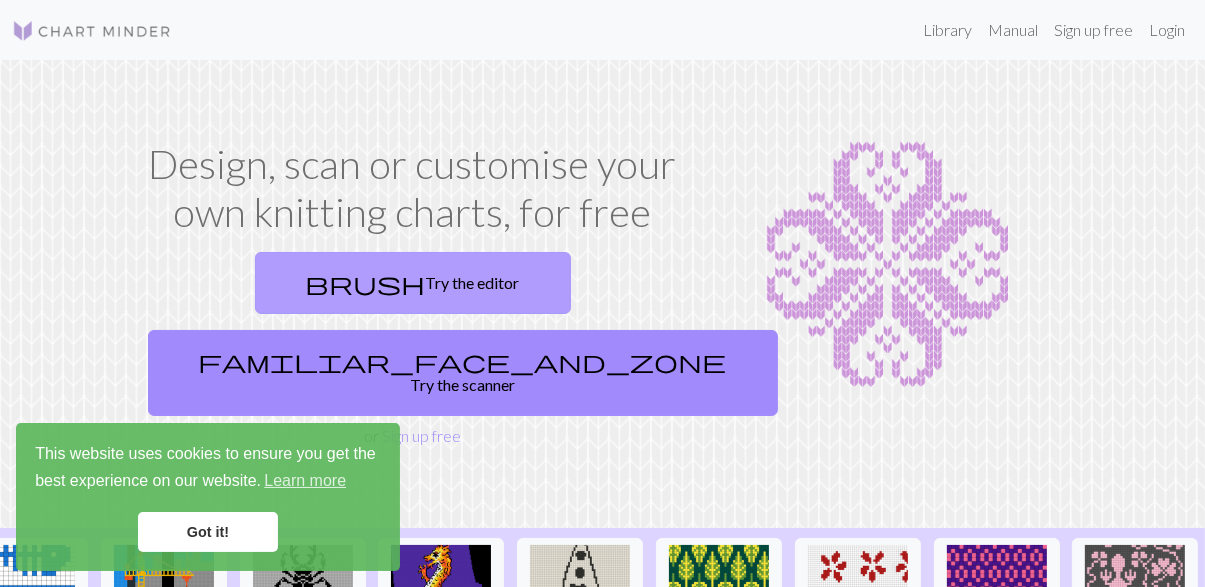 click on "brush  Try the editor" at bounding box center (413, 283) 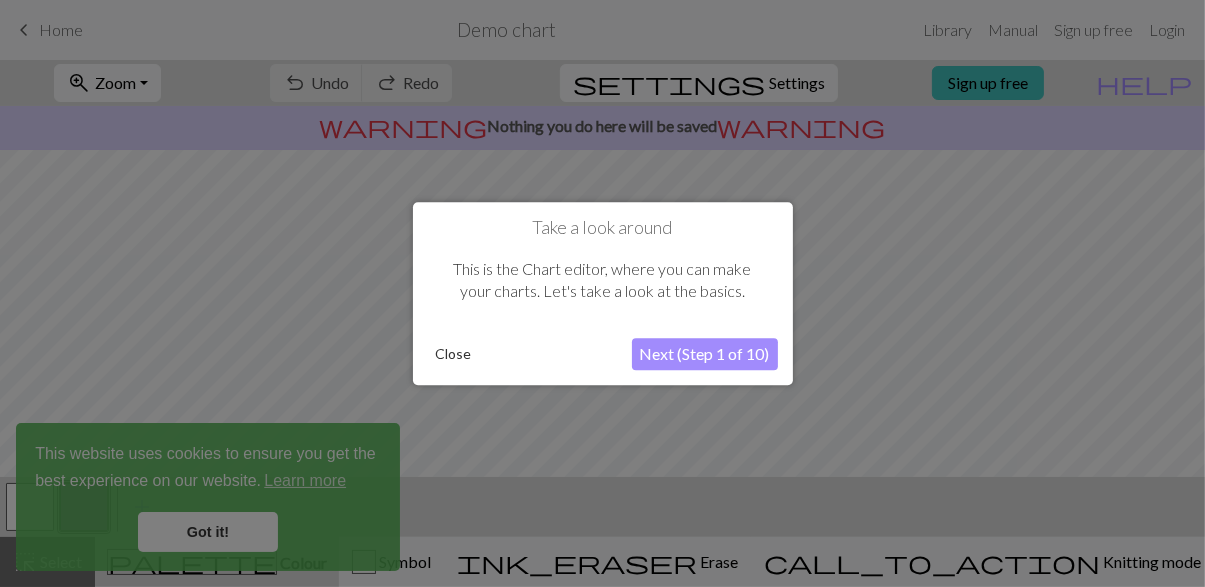 click on "Next (Step 1 of 10)" at bounding box center (705, 354) 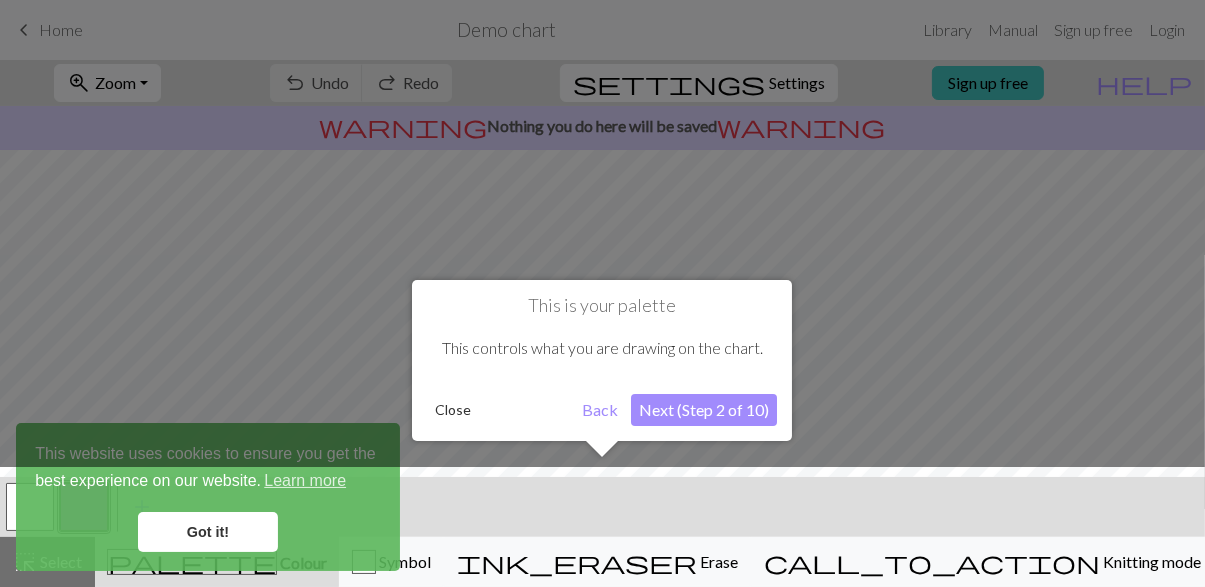 click on "Next (Step 2 of 10)" at bounding box center (704, 410) 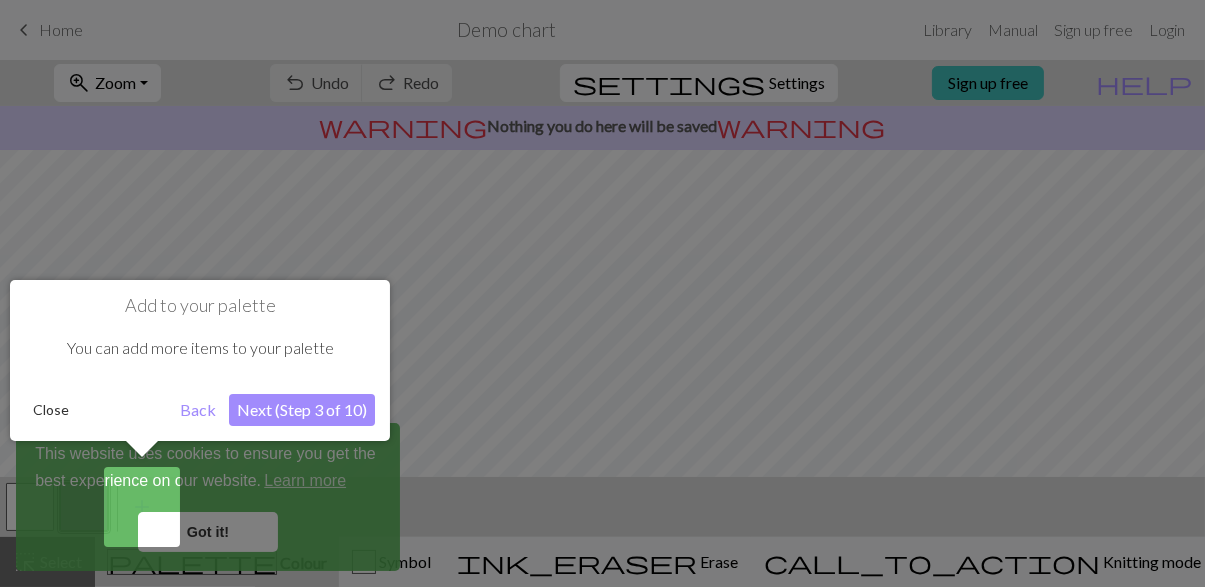 click on "Next (Step 3 of 10)" at bounding box center [302, 410] 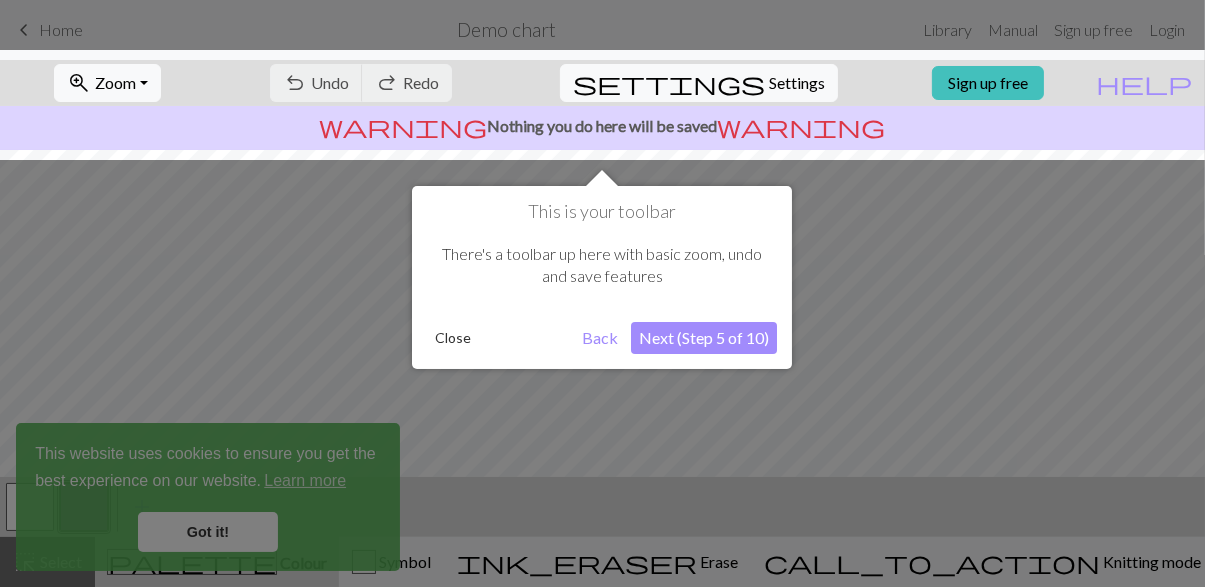 click on "Next (Step 5 of 10)" at bounding box center [704, 338] 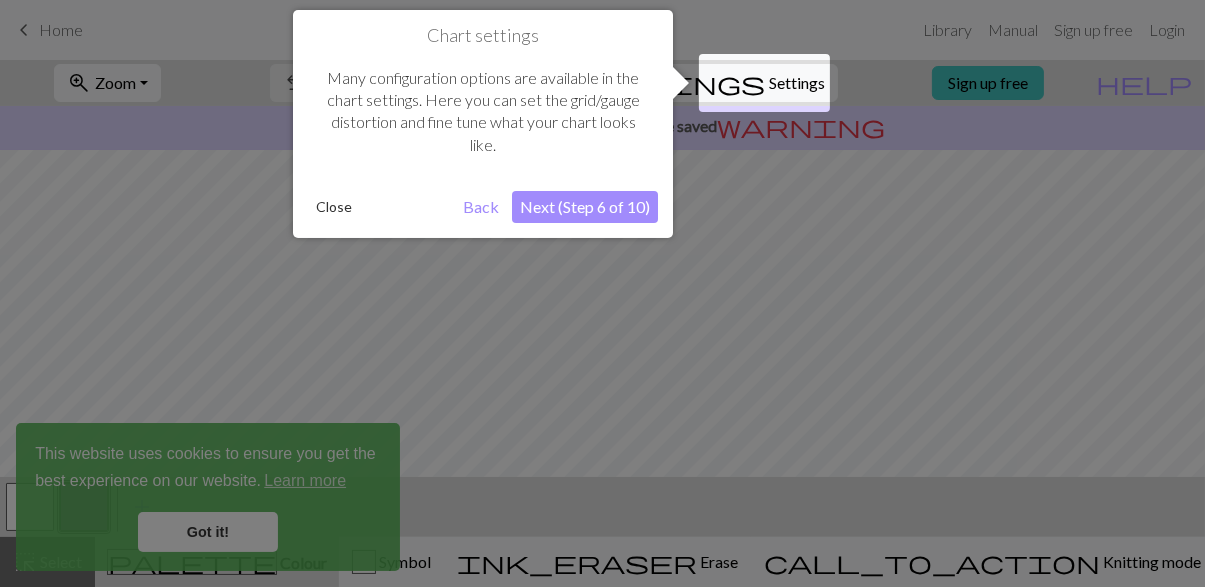 click on "Next (Step 6 of 10)" at bounding box center (585, 207) 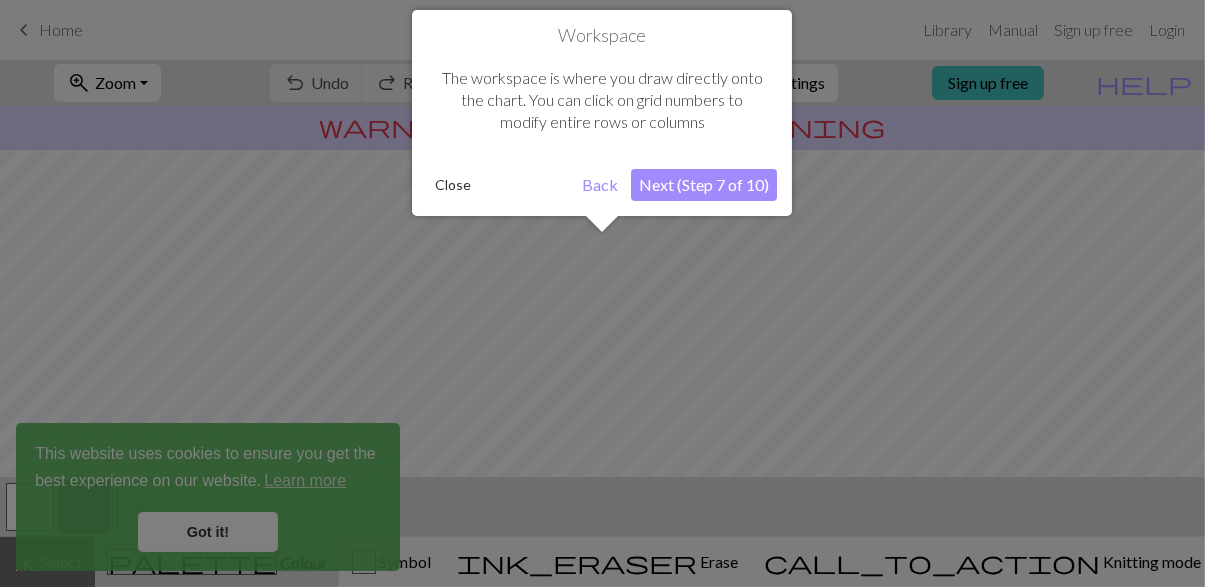 scroll, scrollTop: 118, scrollLeft: 0, axis: vertical 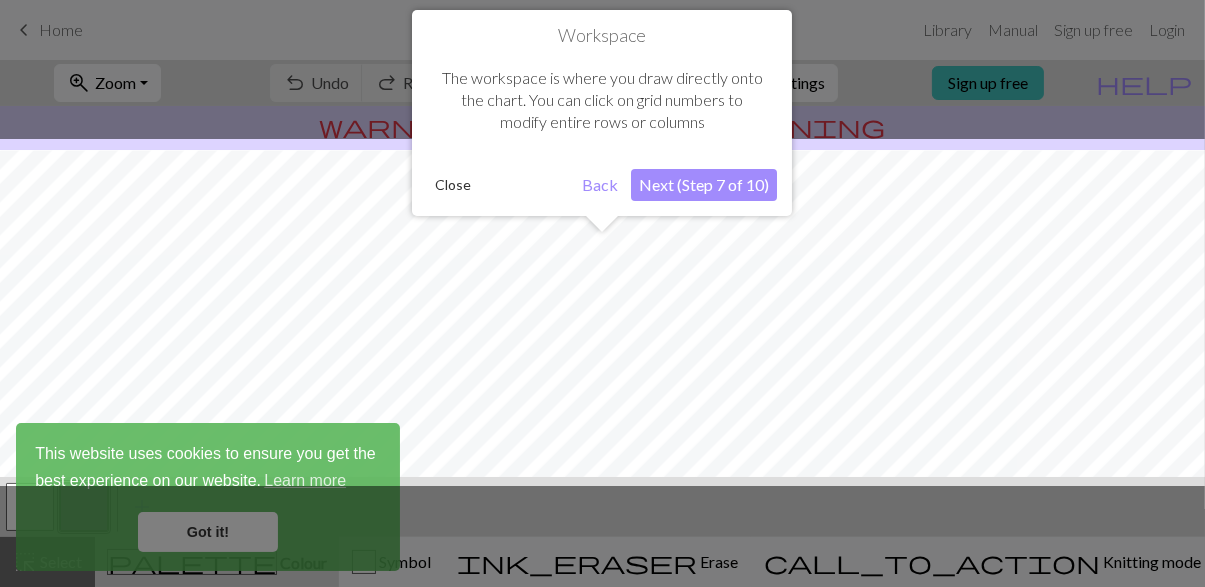 click on "Next (Step 7 of 10)" at bounding box center [704, 185] 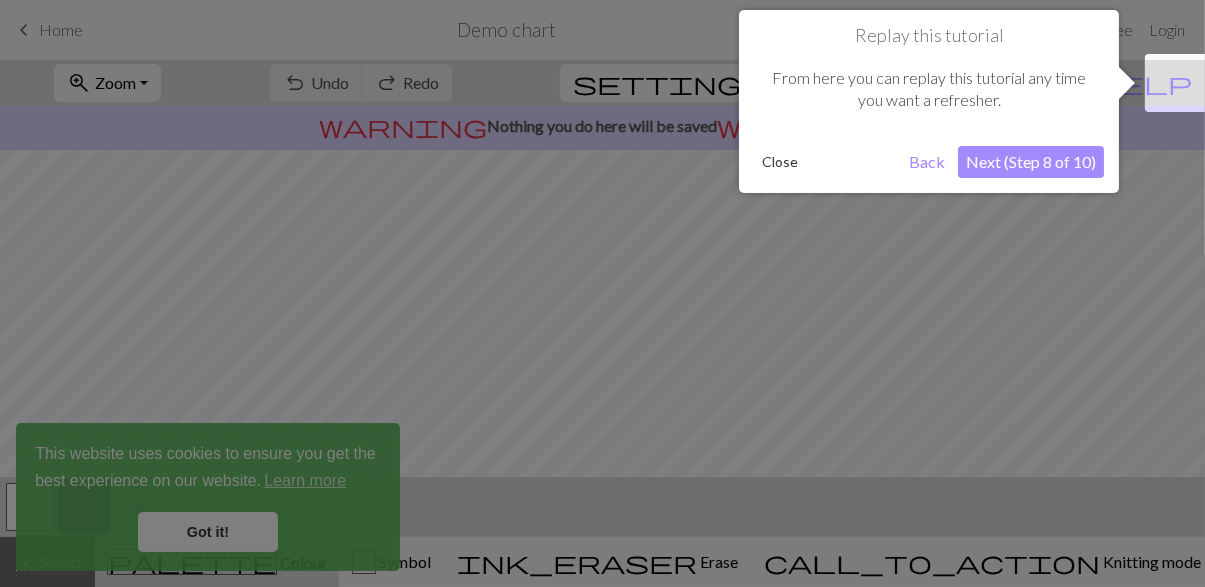 click on "Close" at bounding box center (780, 162) 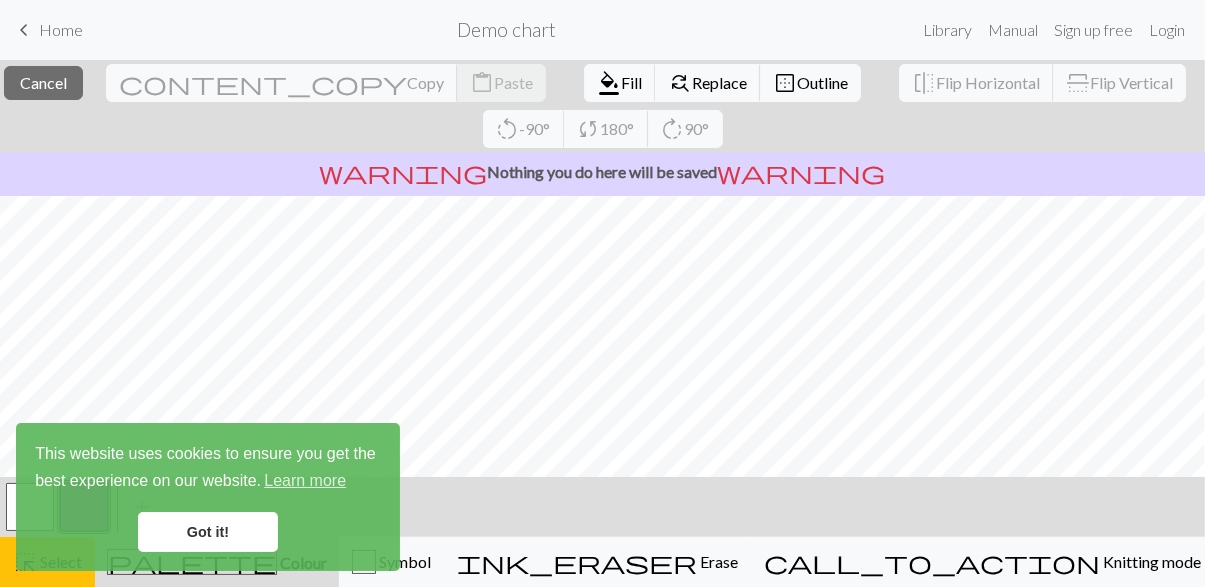 click on "Got it!" at bounding box center [208, 532] 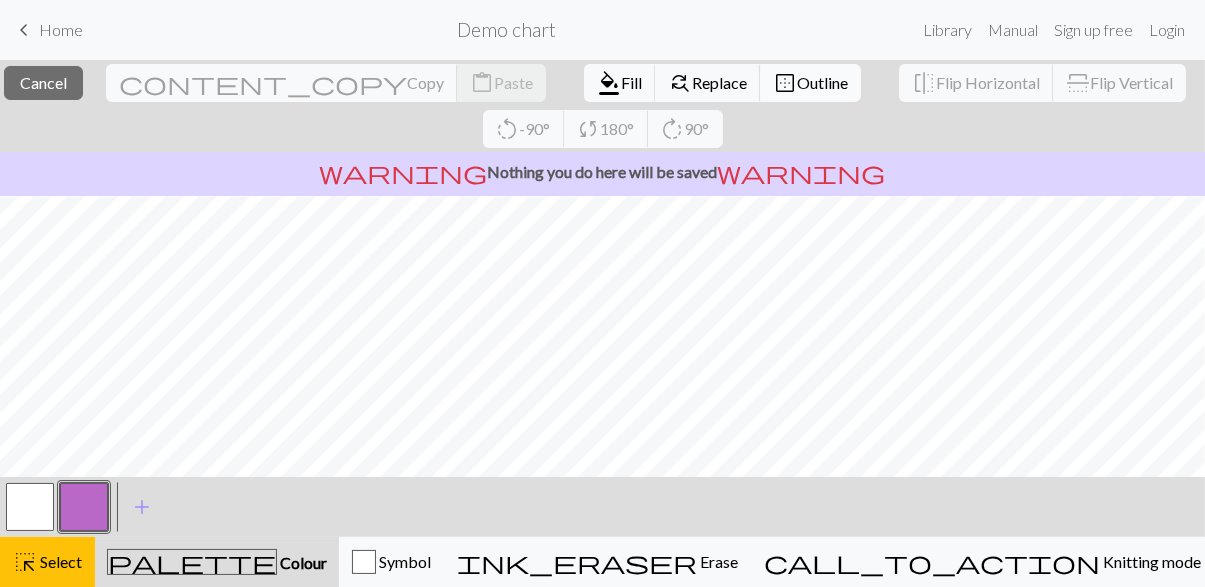 click on "border_outer  Outline" at bounding box center [810, 83] 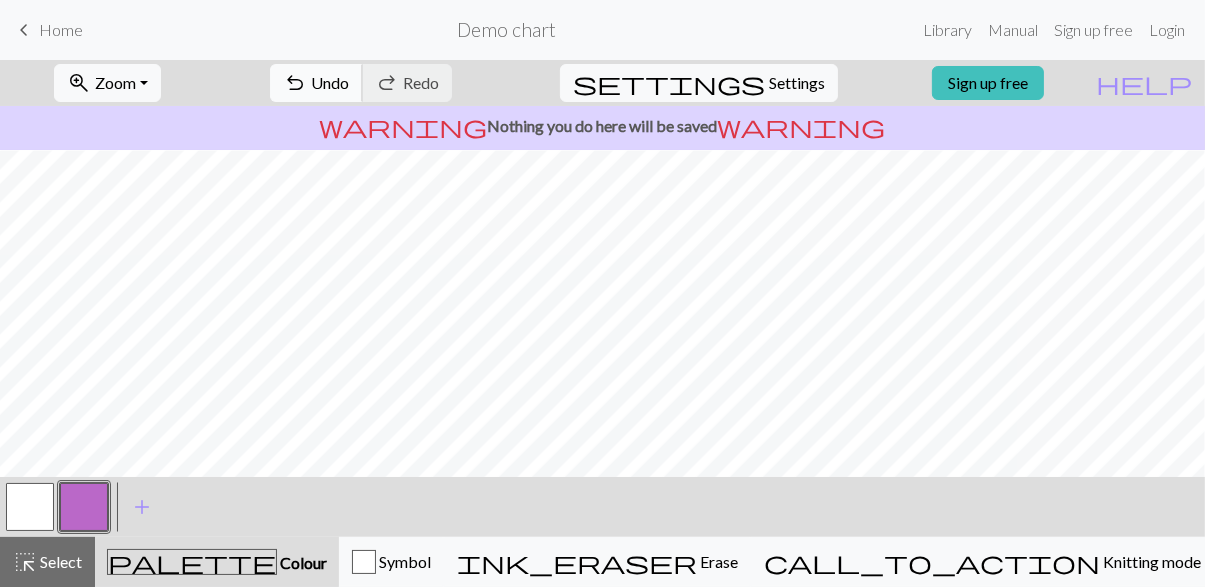 click on "undo Undo Undo" at bounding box center (316, 83) 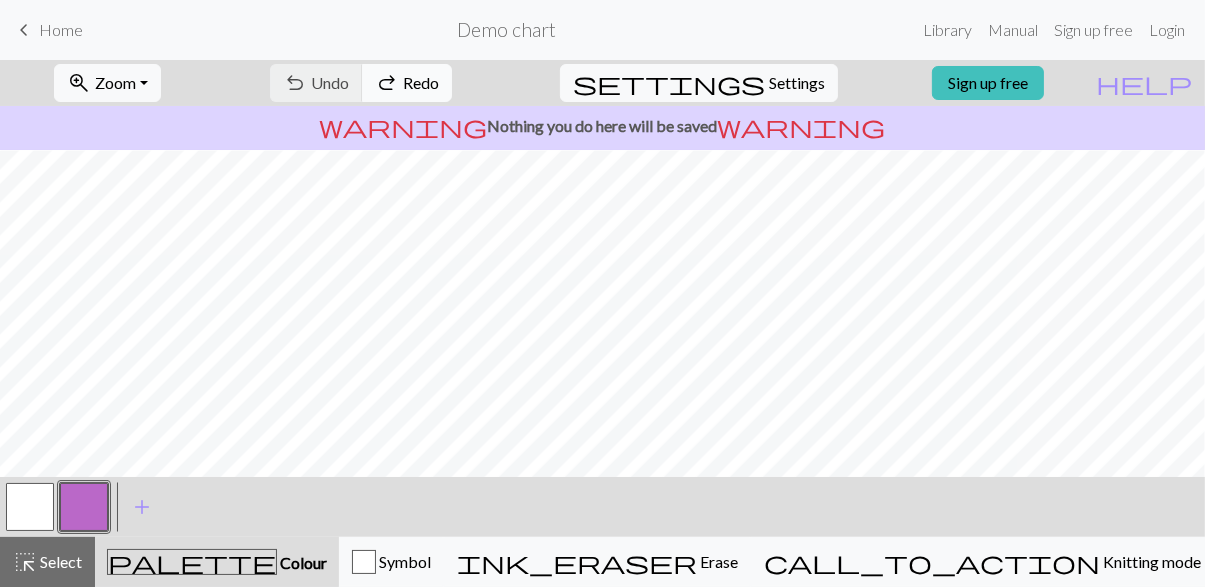 click on "Redo" at bounding box center (421, 82) 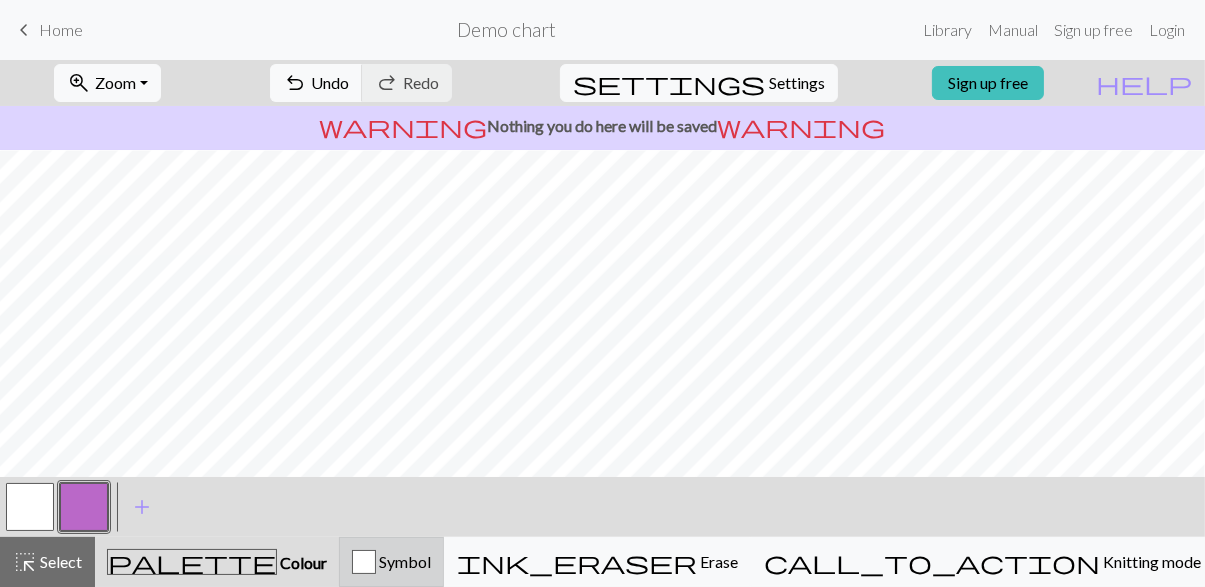 click on "Symbol" at bounding box center [391, 562] 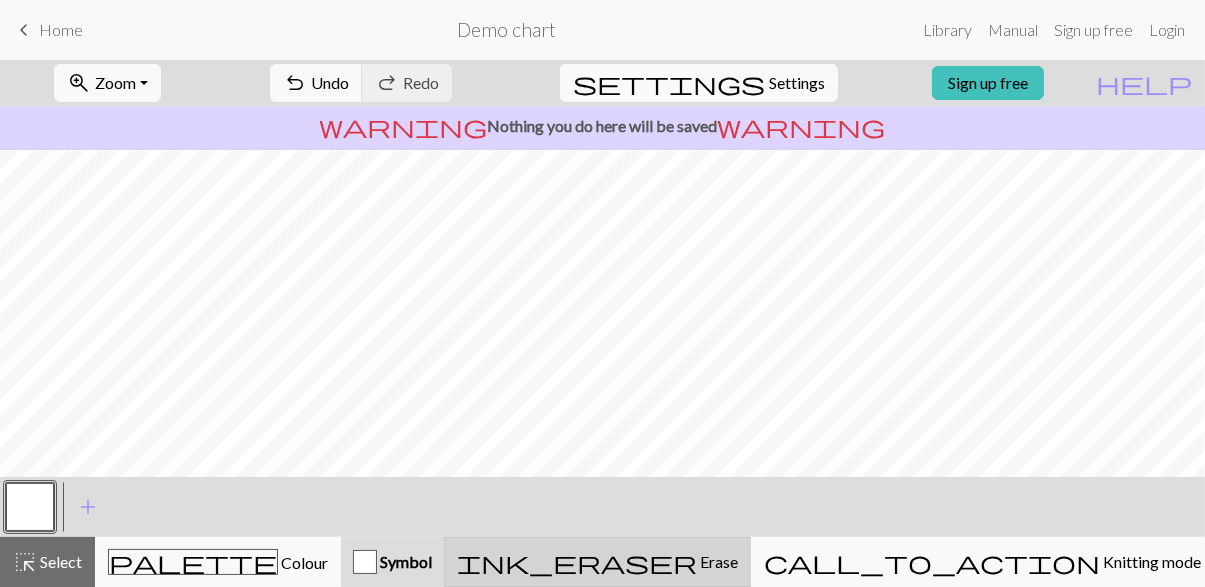 click on "ink_eraser   Erase   Erase" at bounding box center (597, 562) 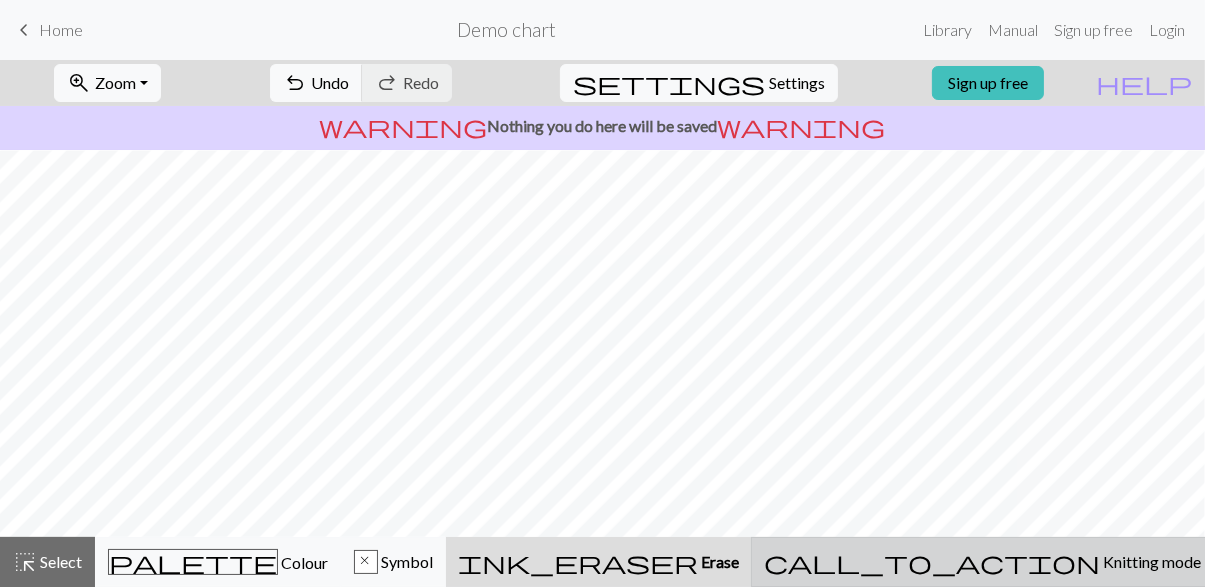 click on "Knitting mode" at bounding box center [1150, 561] 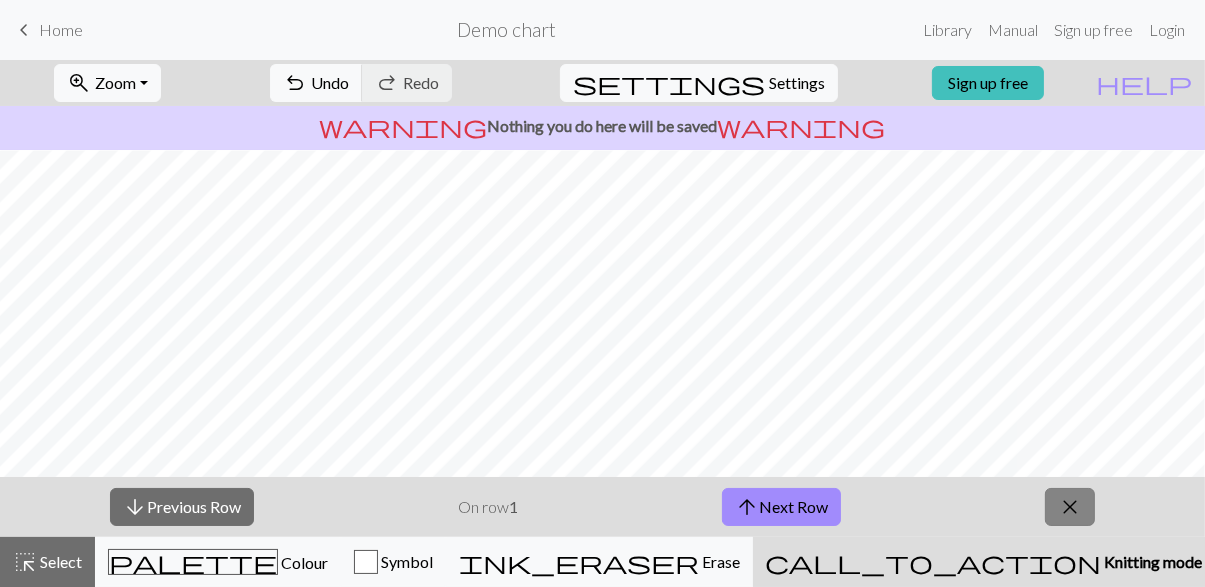 click on "close" at bounding box center [1070, 507] 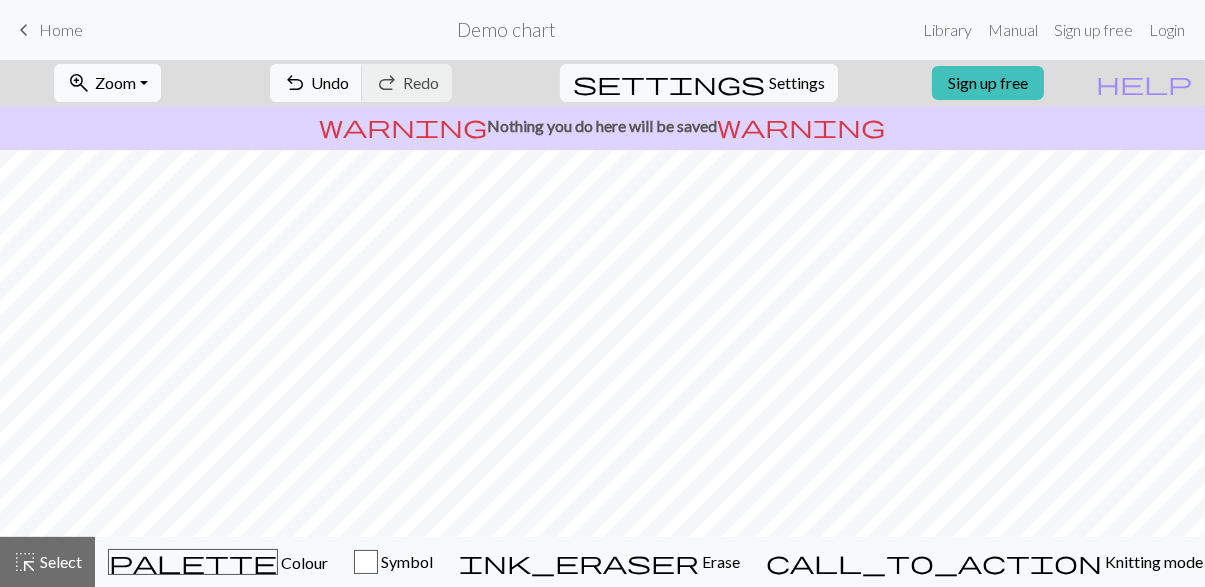 click on "zoom_in Zoom Zoom" at bounding box center (107, 83) 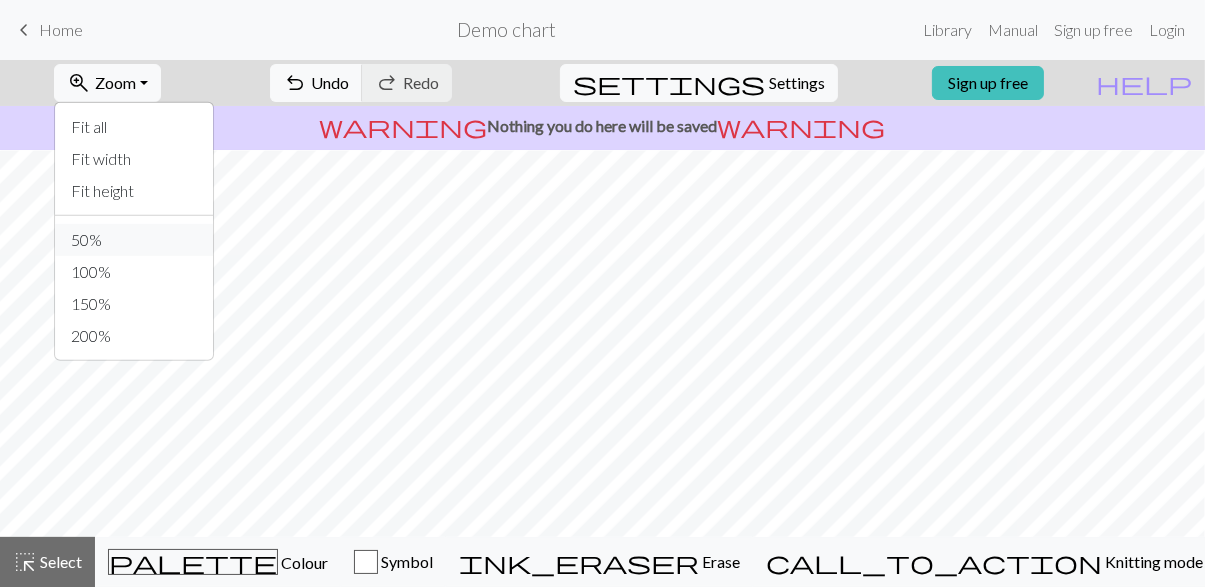 click on "50%" at bounding box center [134, 240] 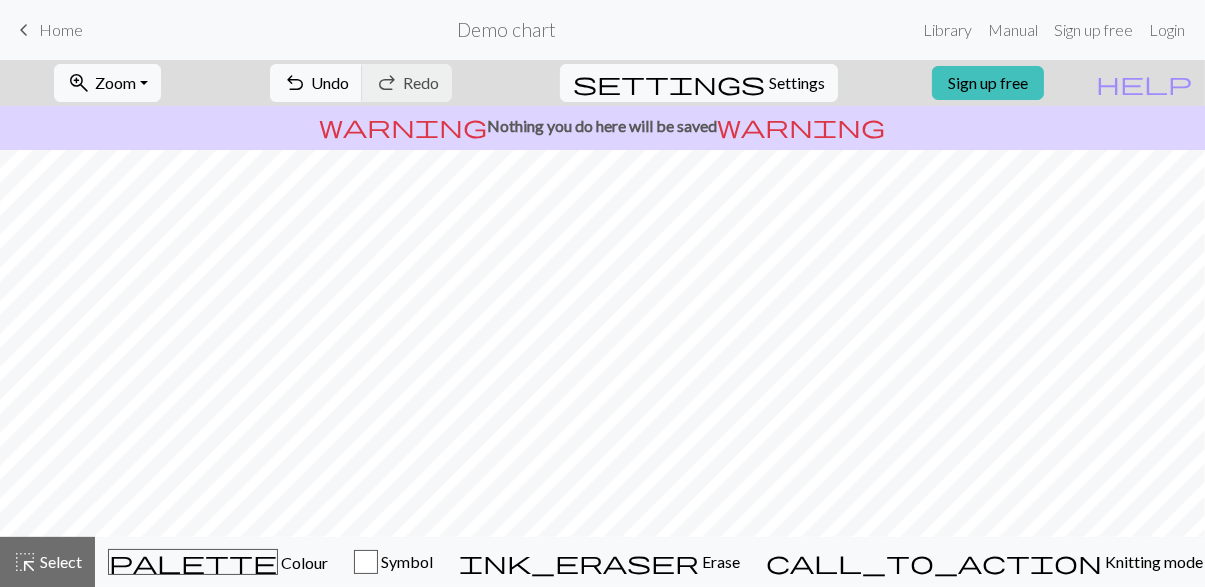 scroll, scrollTop: 2, scrollLeft: 0, axis: vertical 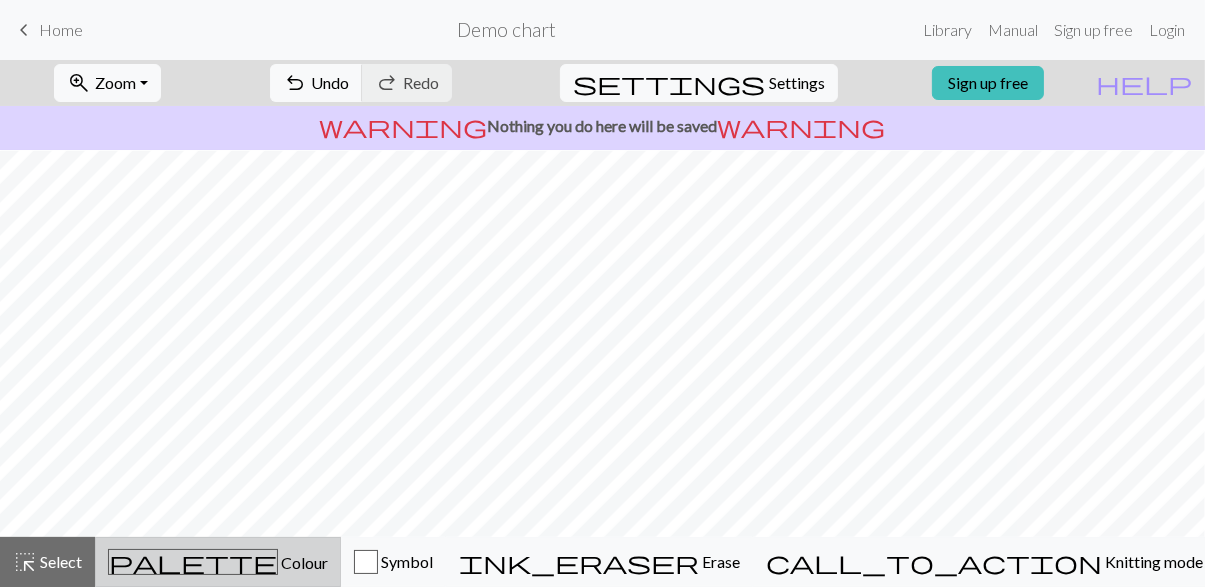 click on "palette   Colour   Colour" at bounding box center [218, 562] 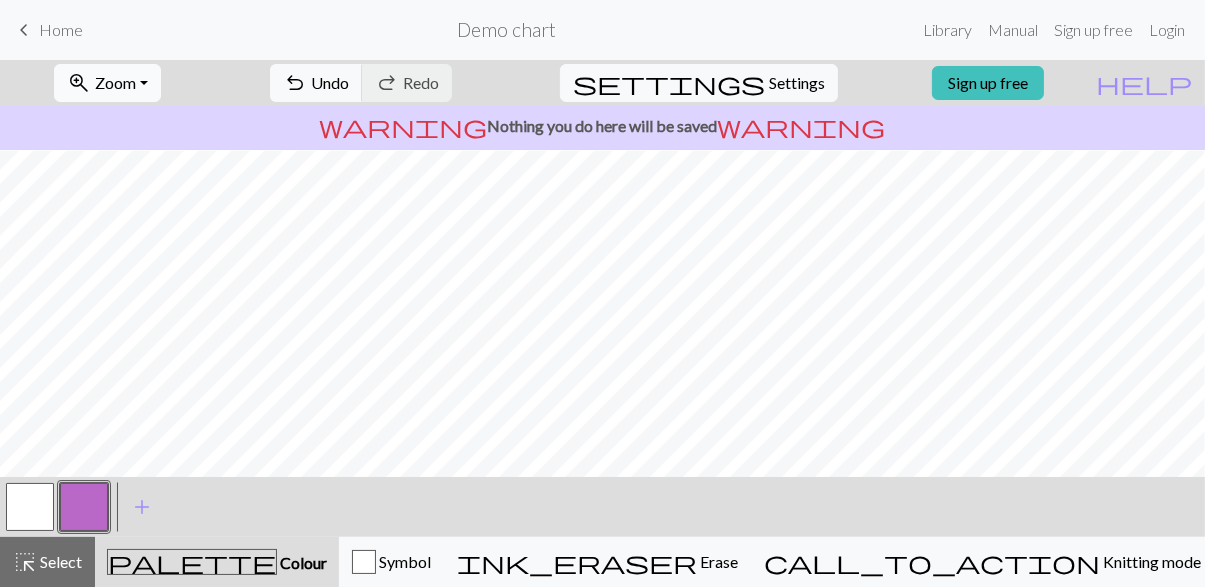 click on "zoom_in Zoom Zoom" at bounding box center (107, 83) 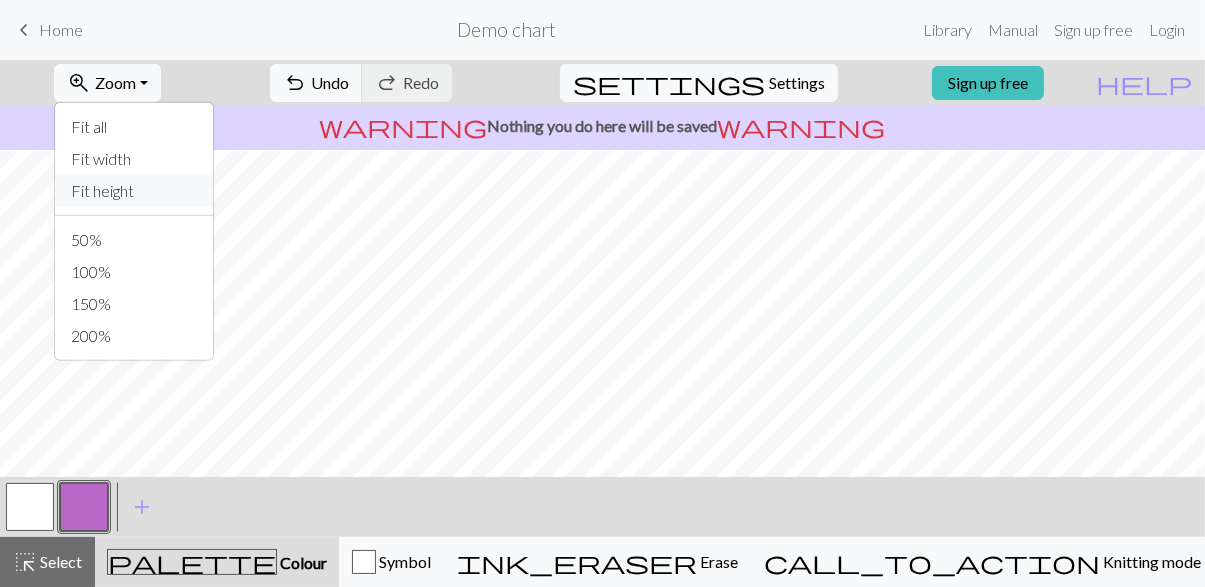 click on "Fit height" at bounding box center (134, 191) 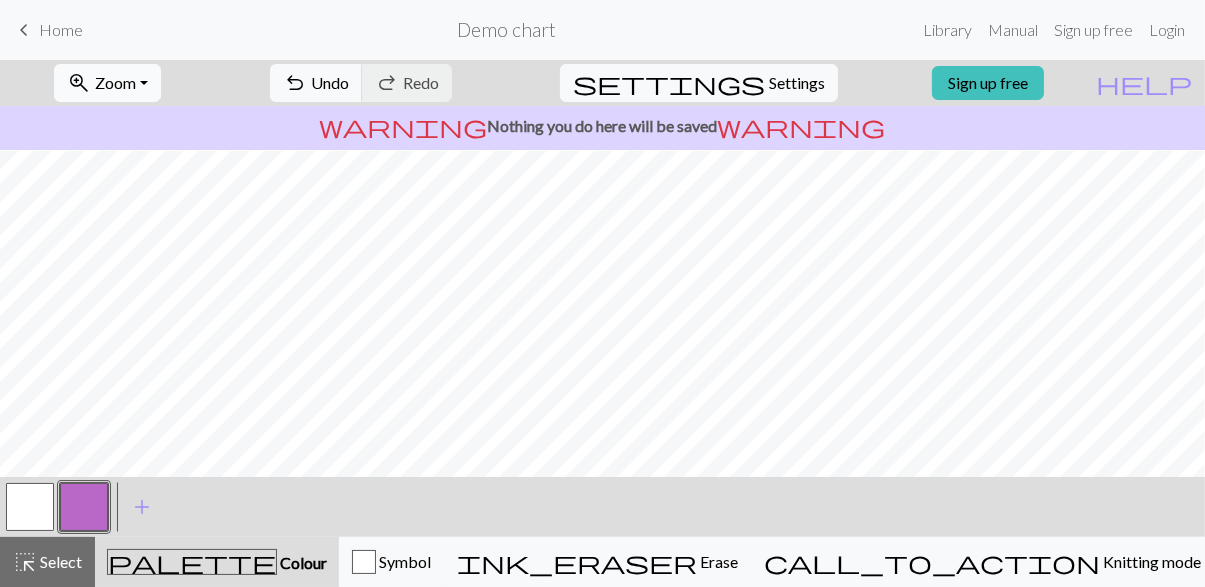 click on "Zoom" at bounding box center [115, 82] 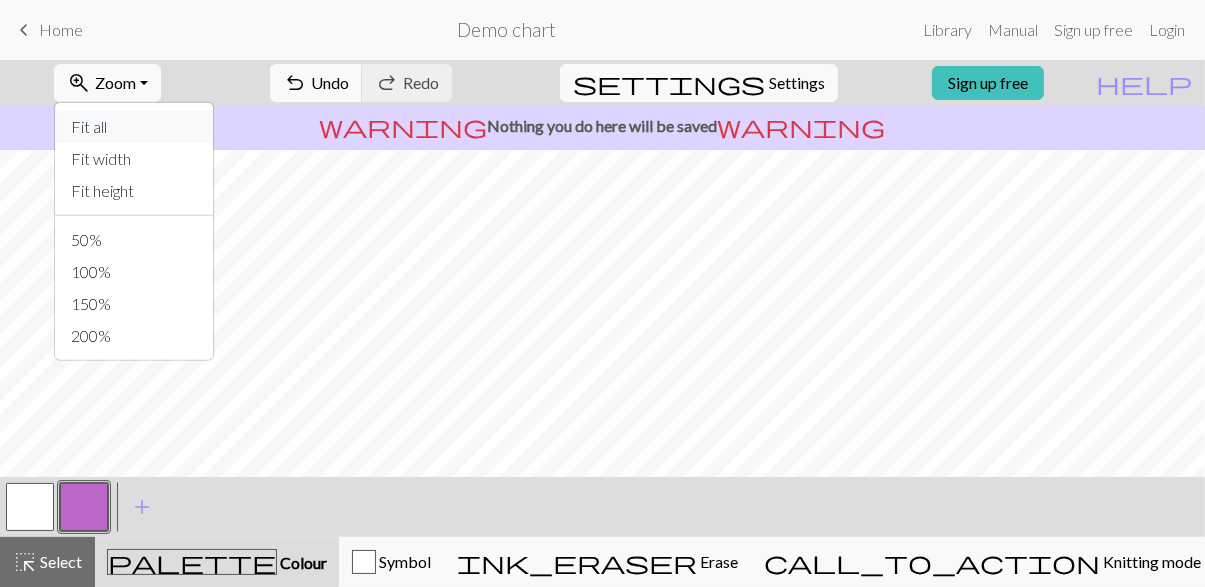 click on "Fit all" at bounding box center [134, 127] 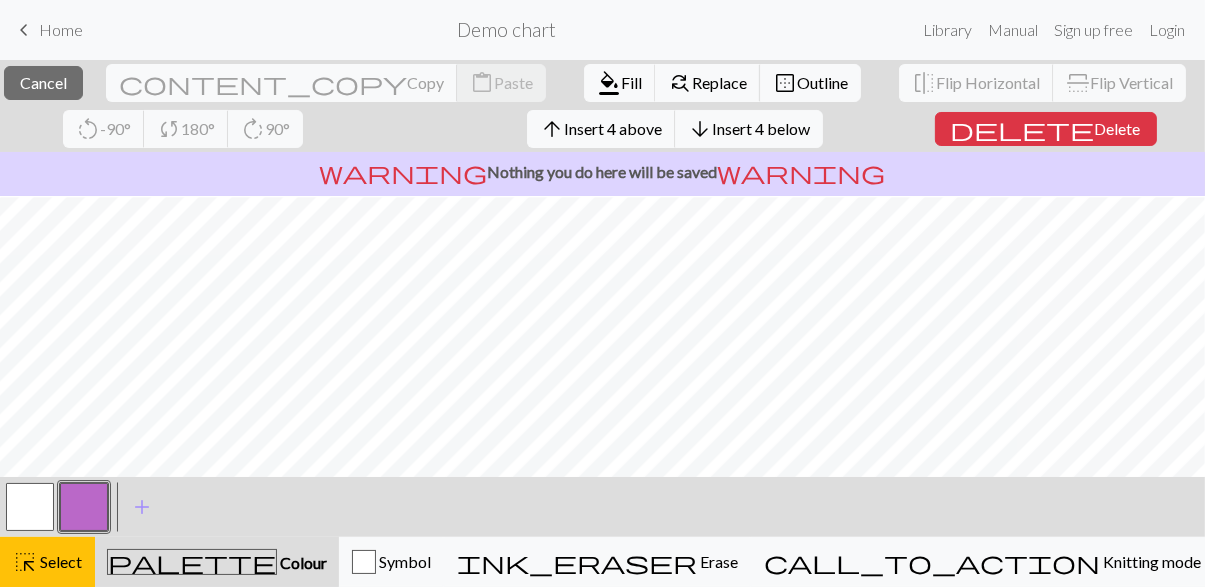 scroll, scrollTop: 1, scrollLeft: 0, axis: vertical 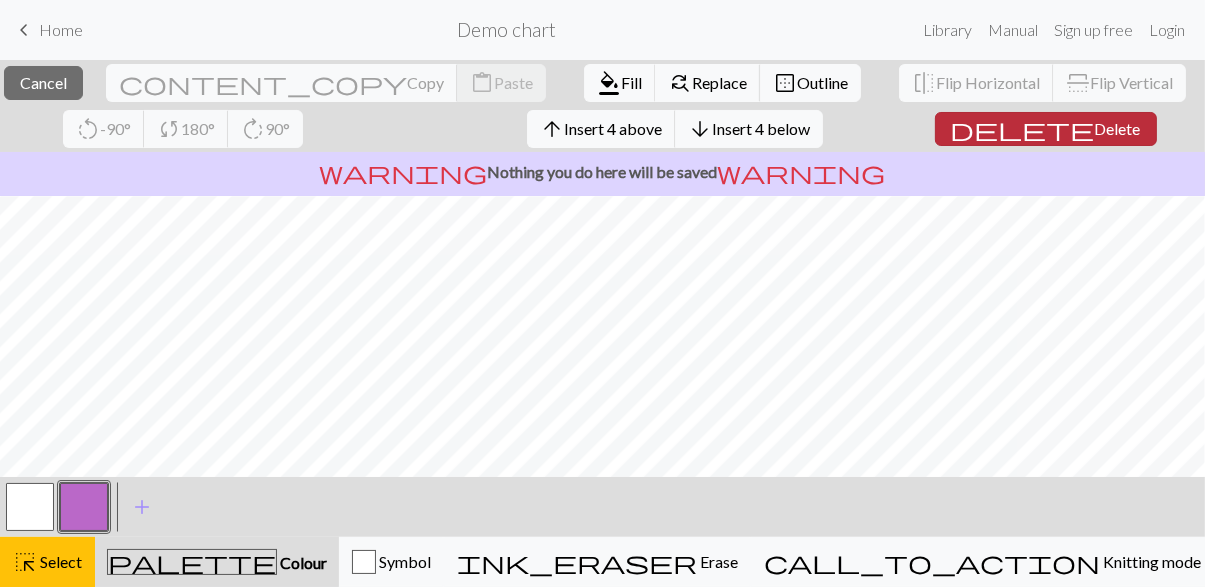 click on "delete  Delete" at bounding box center [1046, 129] 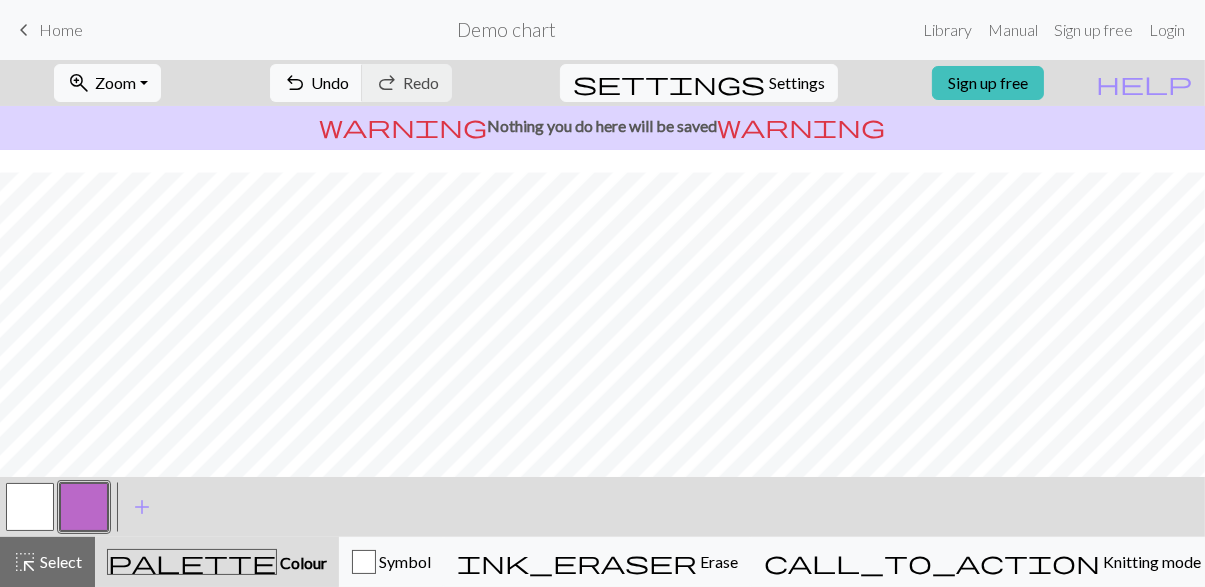 scroll, scrollTop: 22, scrollLeft: 0, axis: vertical 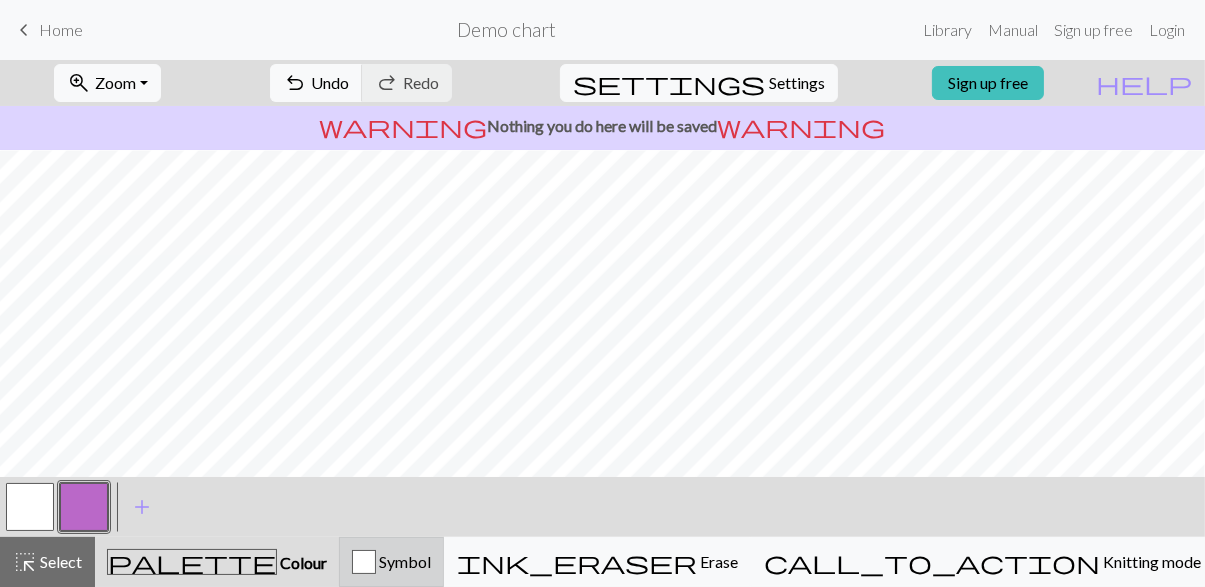 click on "Symbol" at bounding box center [403, 561] 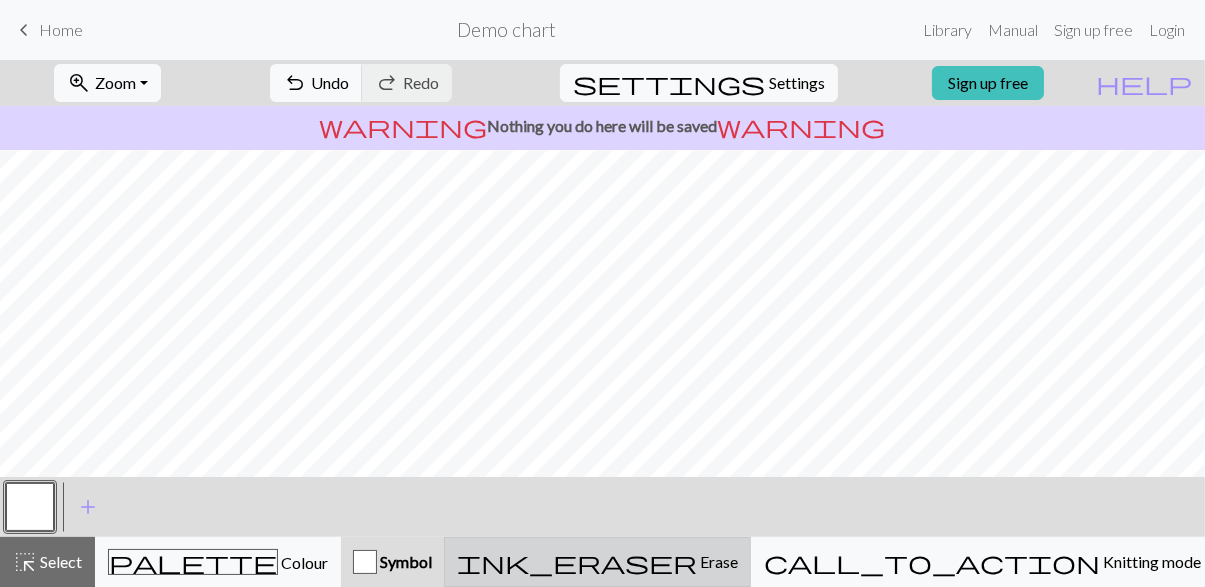 click on "Erase" at bounding box center [717, 561] 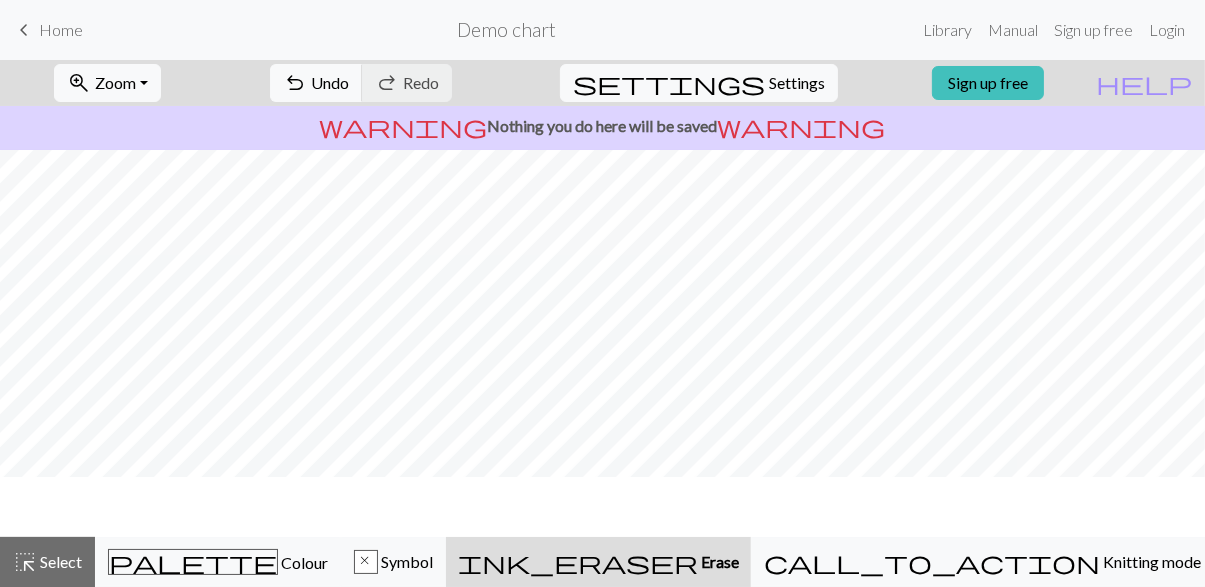 scroll, scrollTop: 0, scrollLeft: 0, axis: both 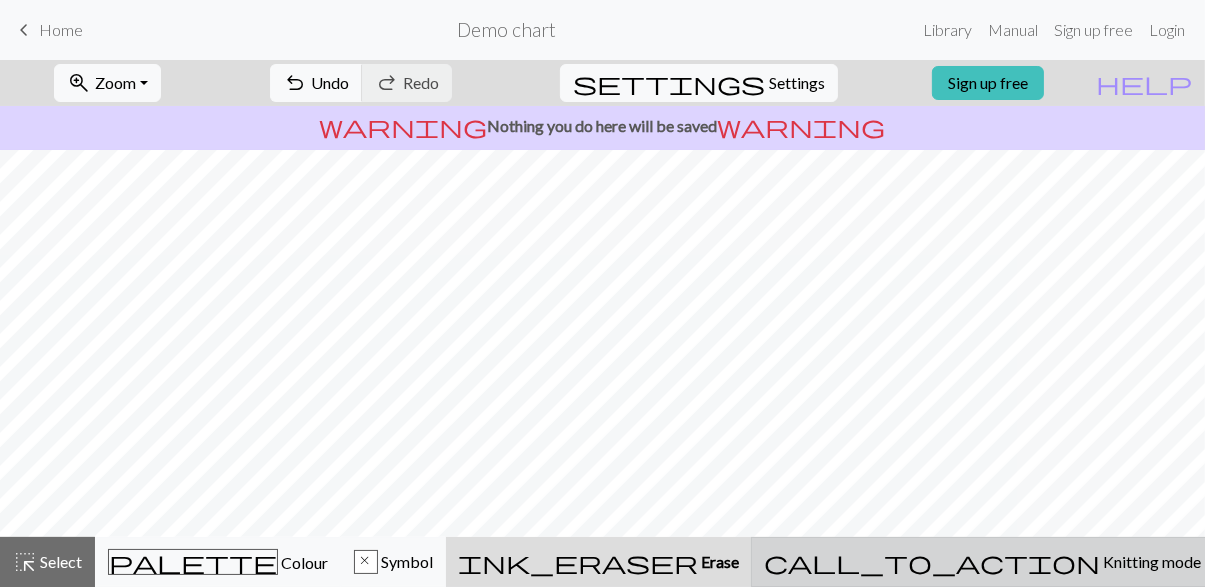 click on "call_to_action   Knitting mode   Knitting mode" at bounding box center (982, 562) 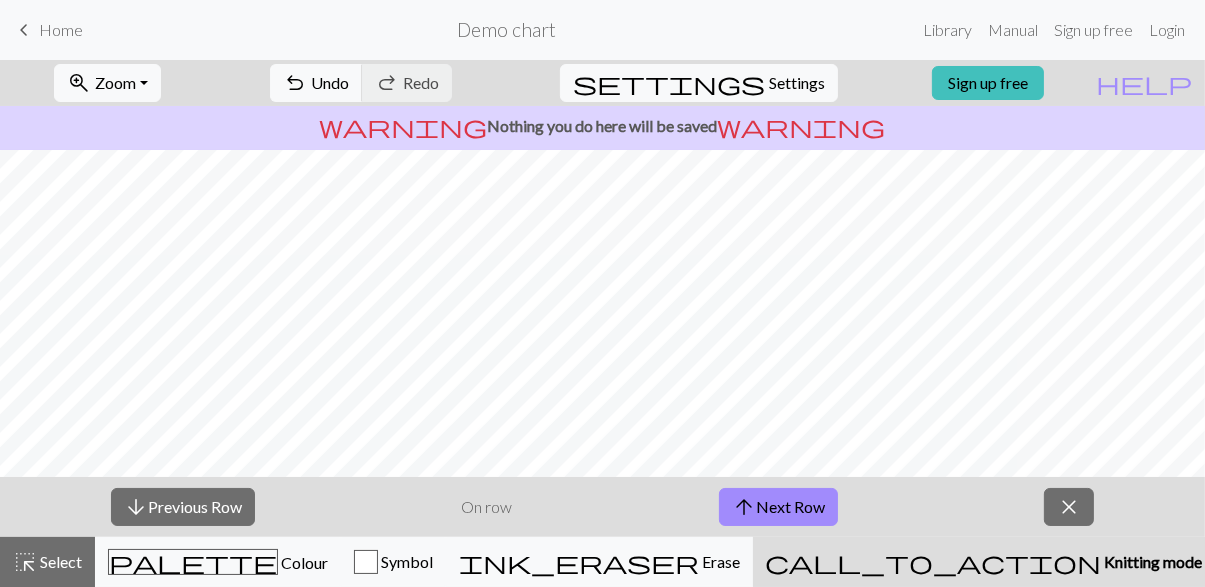 click on "close" at bounding box center [1069, 507] 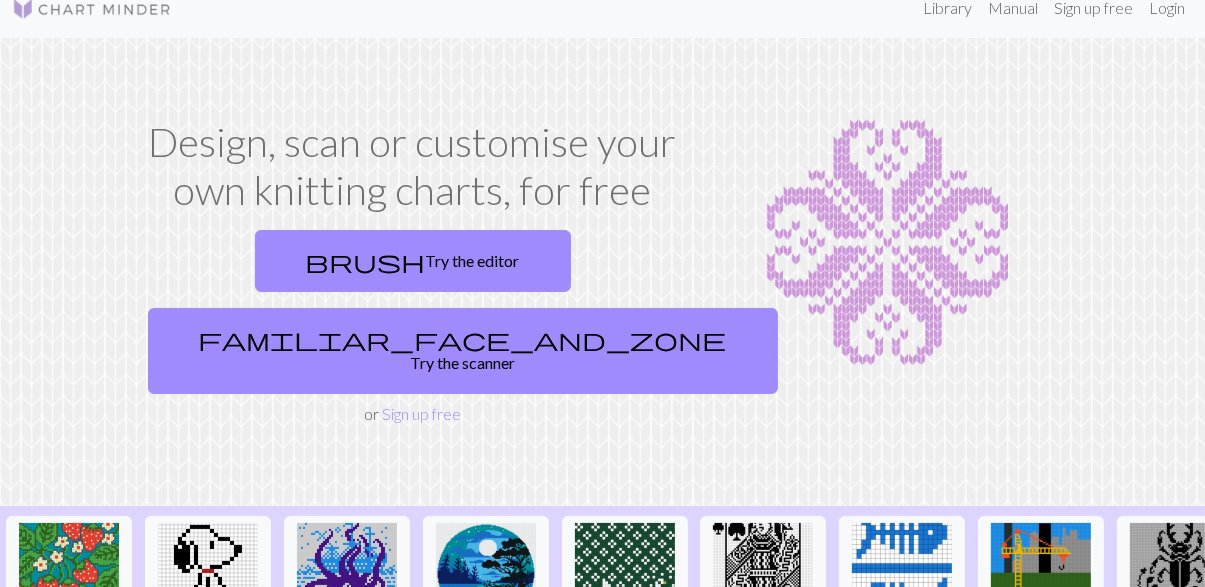 scroll, scrollTop: 0, scrollLeft: 0, axis: both 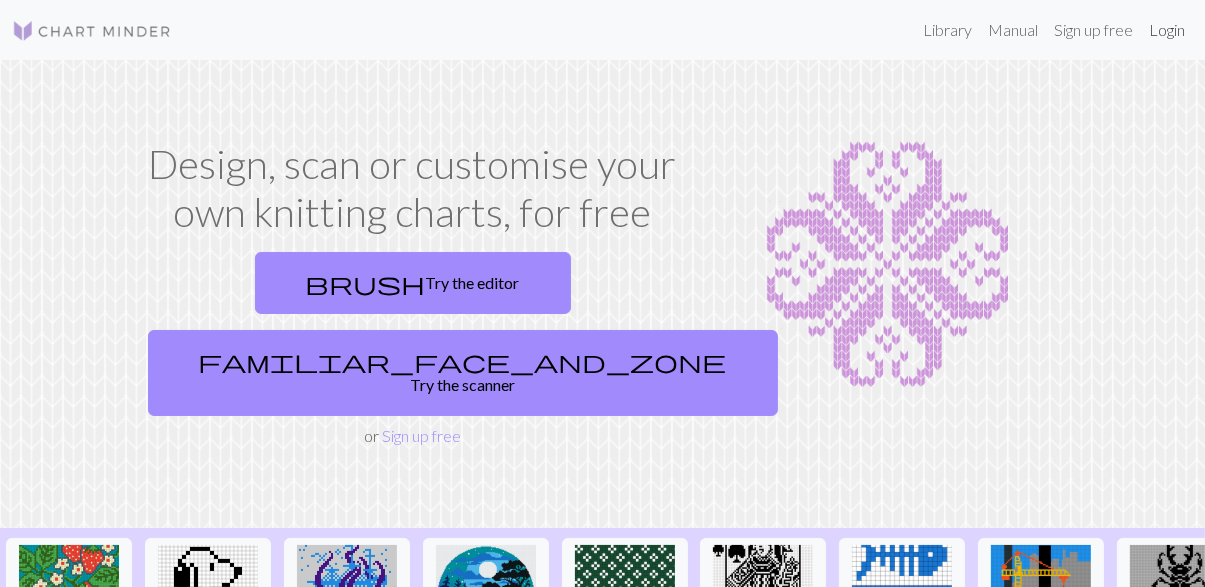 click on "Login" at bounding box center [1167, 30] 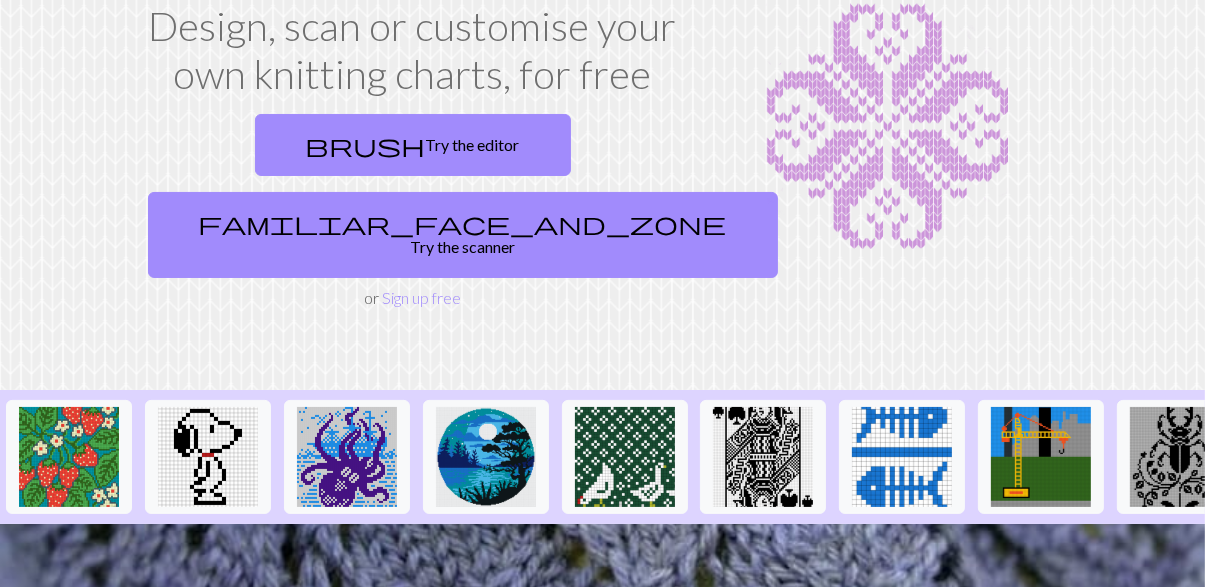 scroll, scrollTop: 136, scrollLeft: 0, axis: vertical 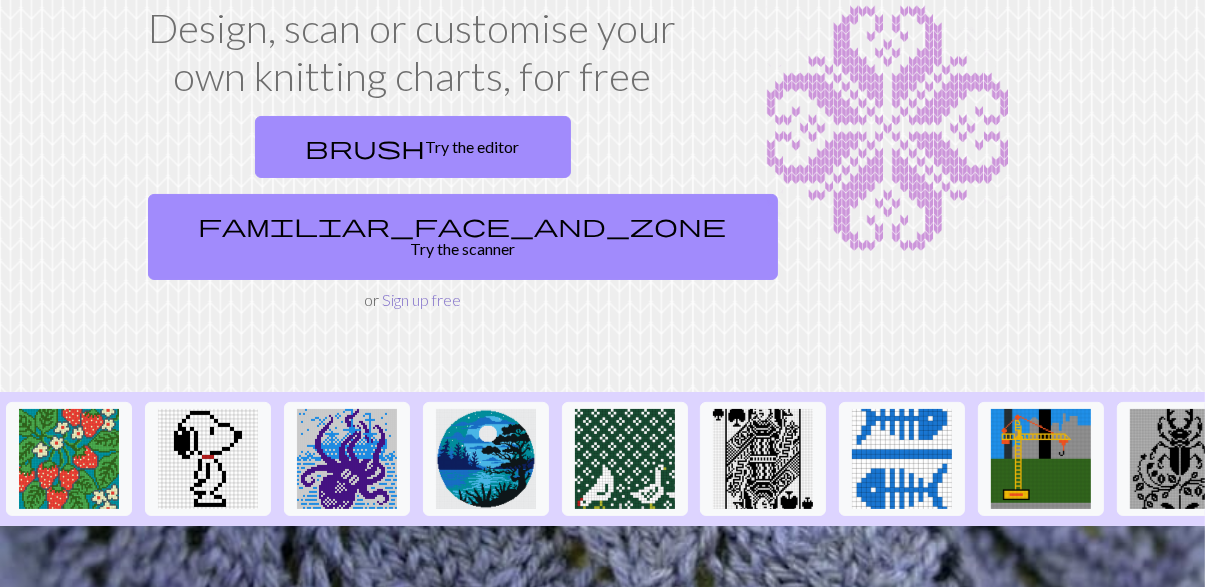 click on "Sign up free" at bounding box center (421, 299) 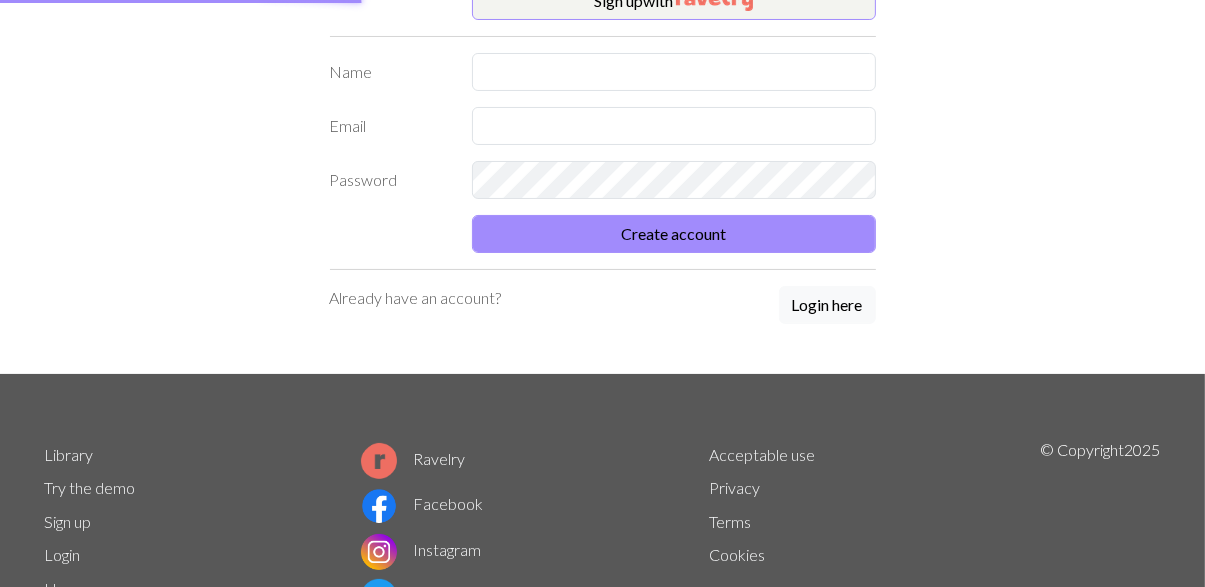scroll, scrollTop: 0, scrollLeft: 0, axis: both 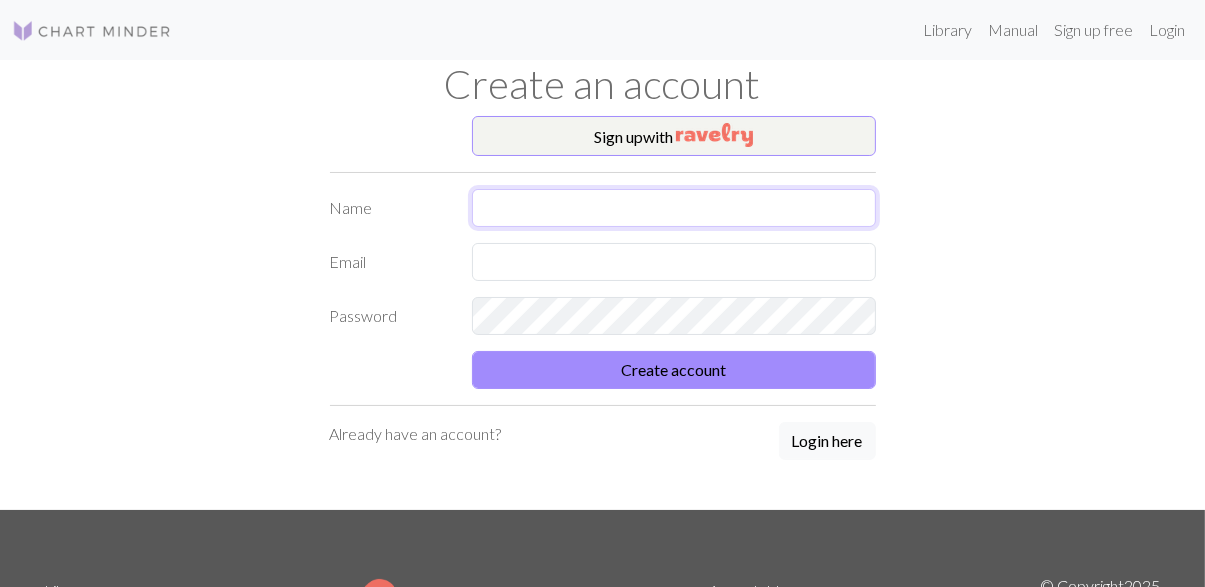 click at bounding box center (674, 208) 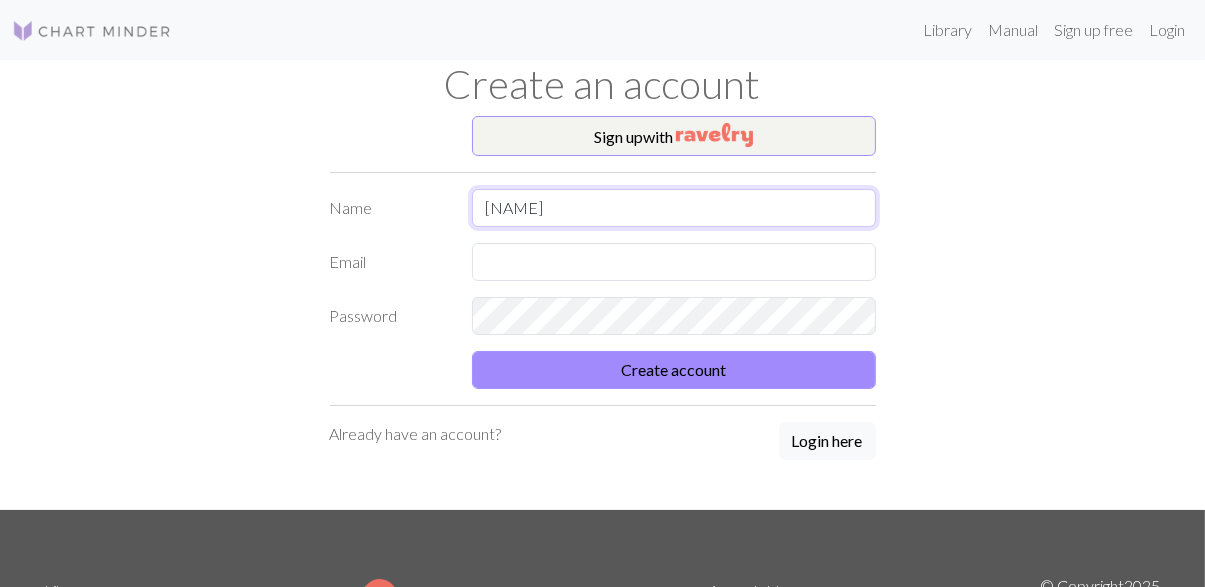 type on "r" 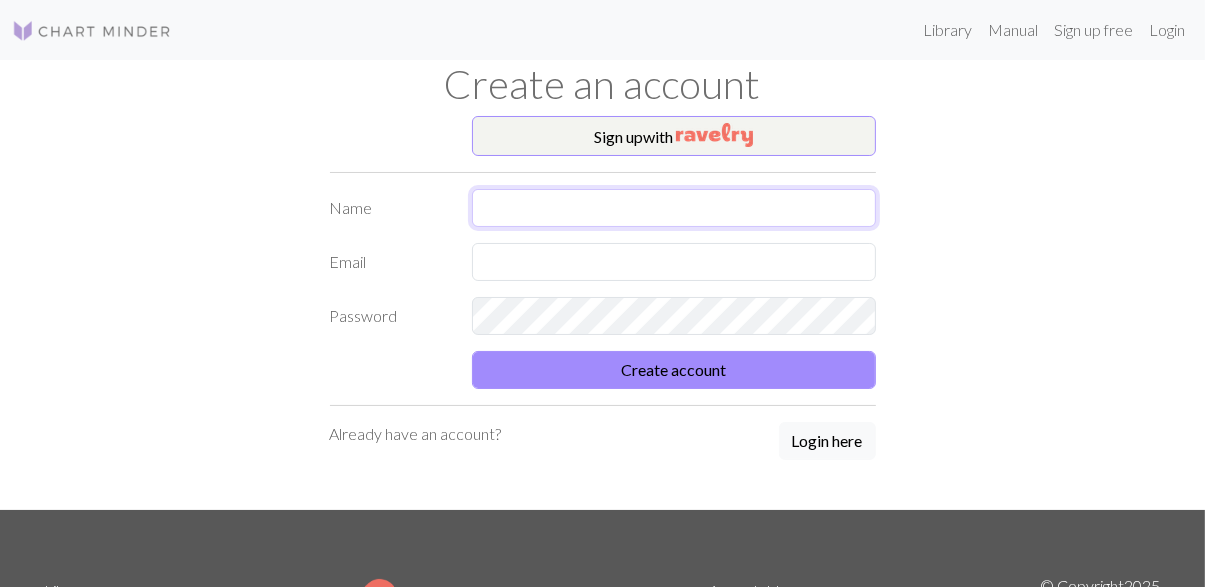 type on "ㅠ" 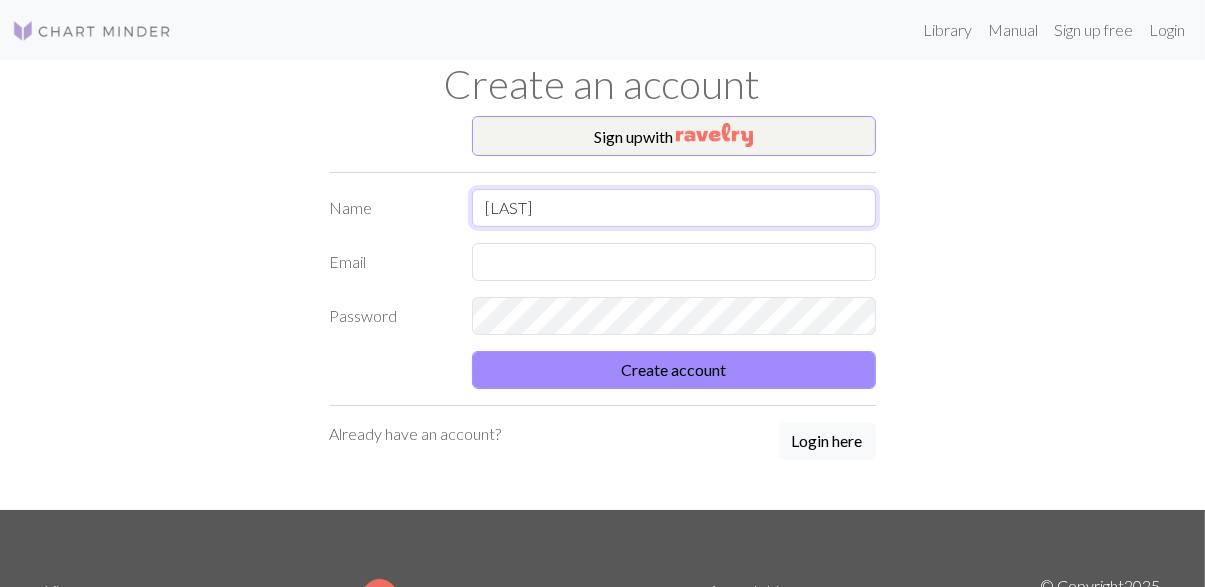 type on "김은빈" 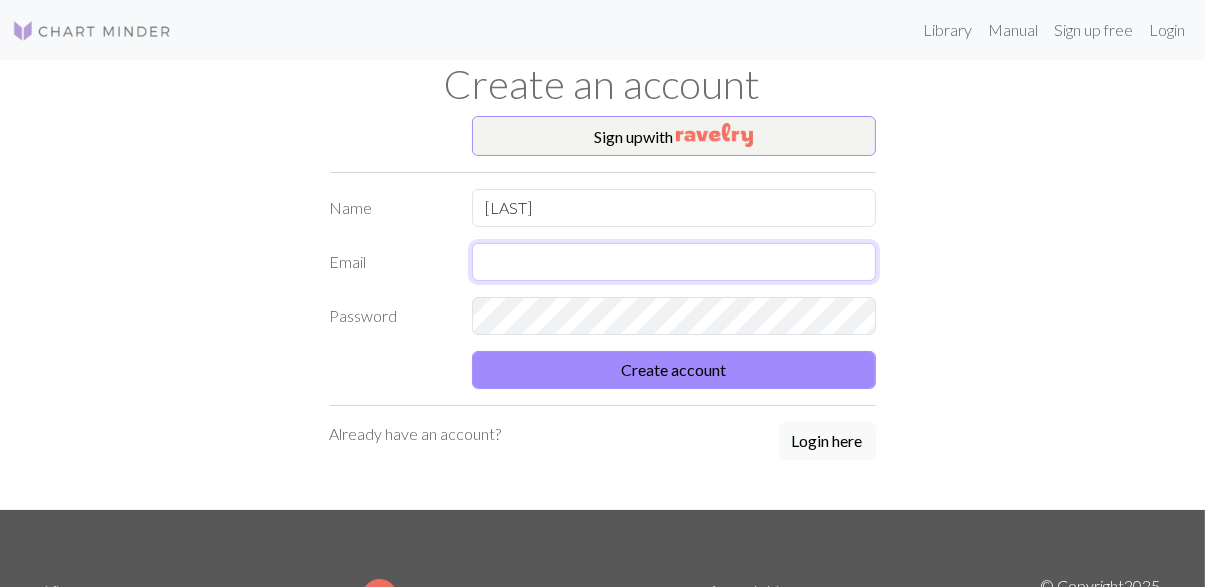 click at bounding box center (674, 262) 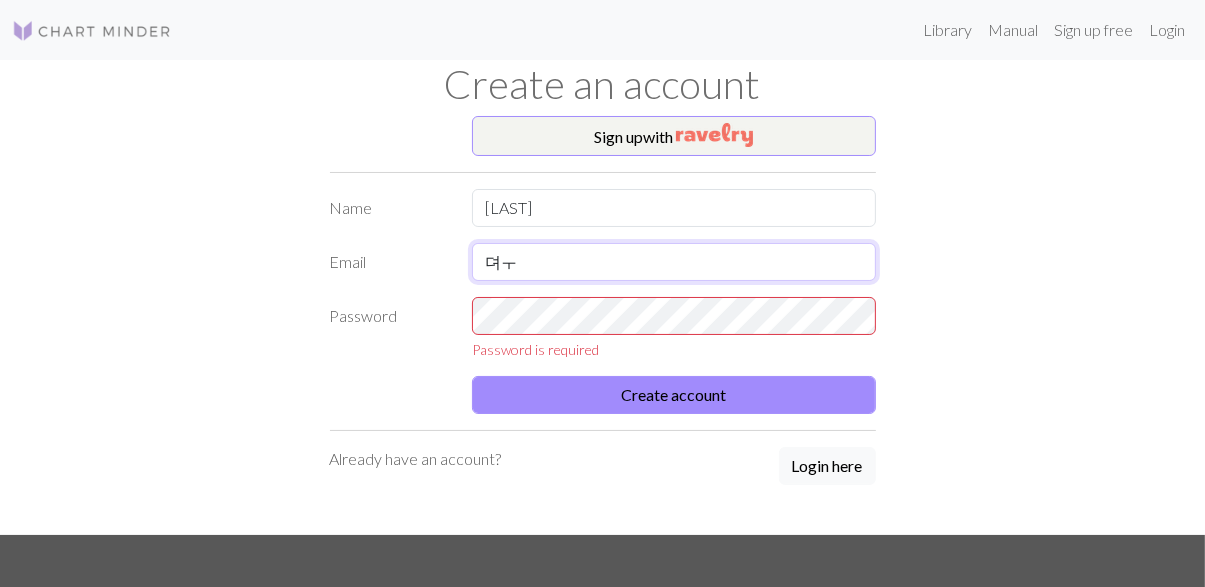 type on "뎌" 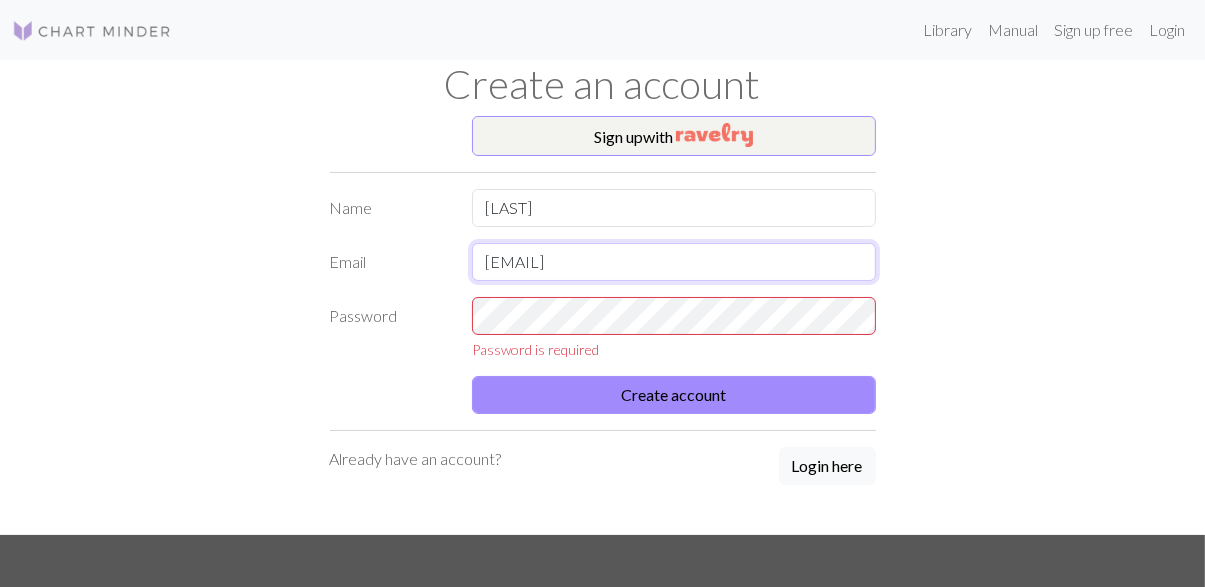 type on "eunbin3792@naver.com" 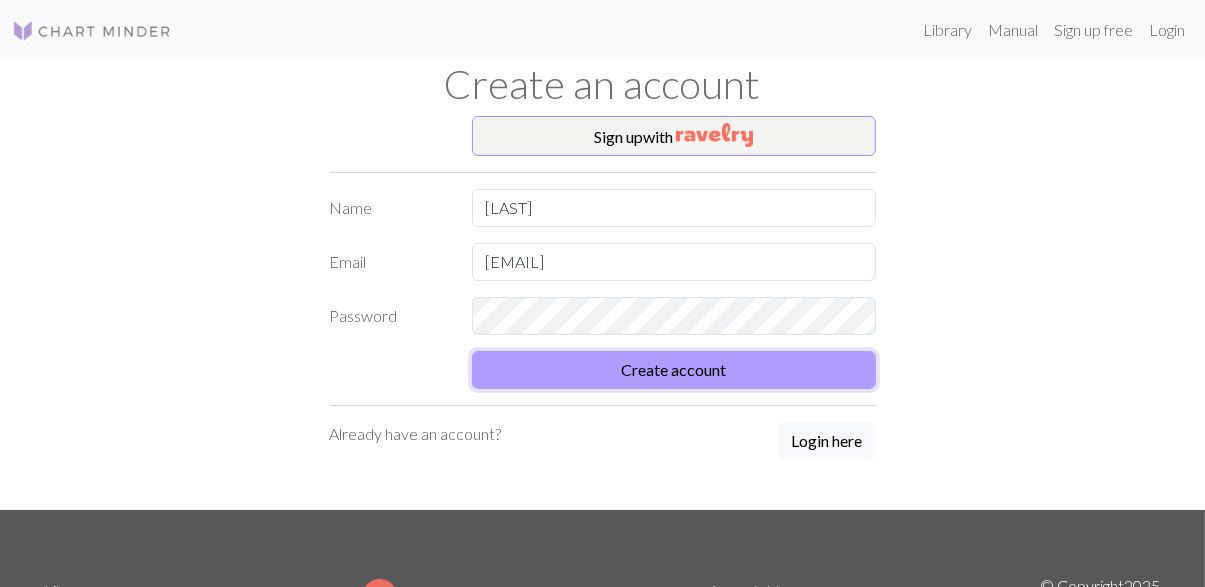 click on "Create account" at bounding box center [674, 370] 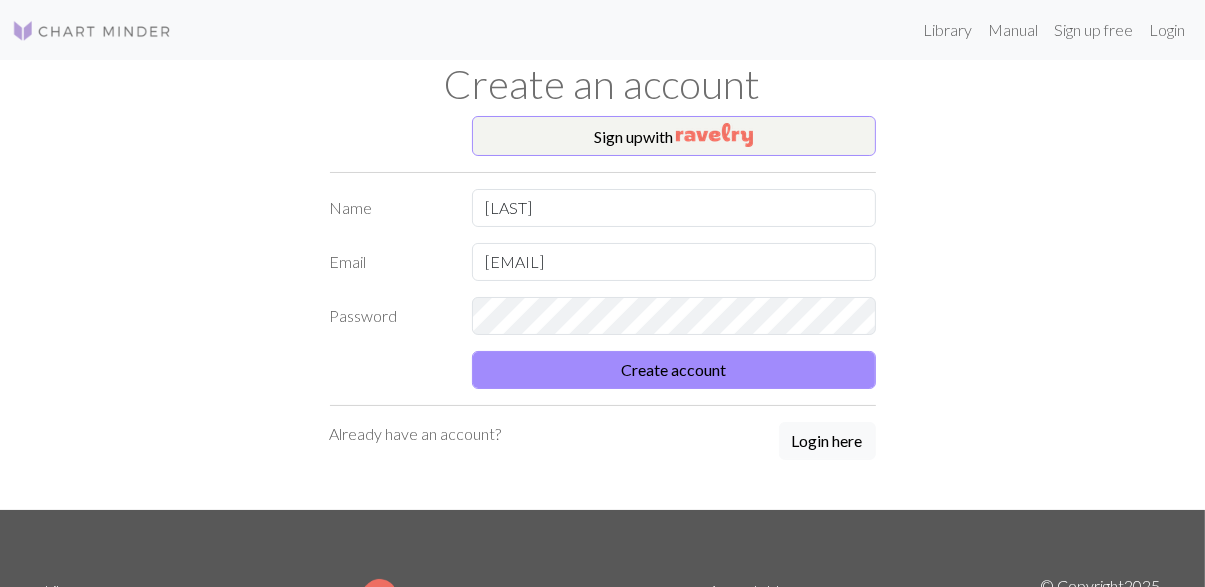 click on "Name 김은빈 Email eunbin3792@naver.com Password Create account" at bounding box center (603, 289) 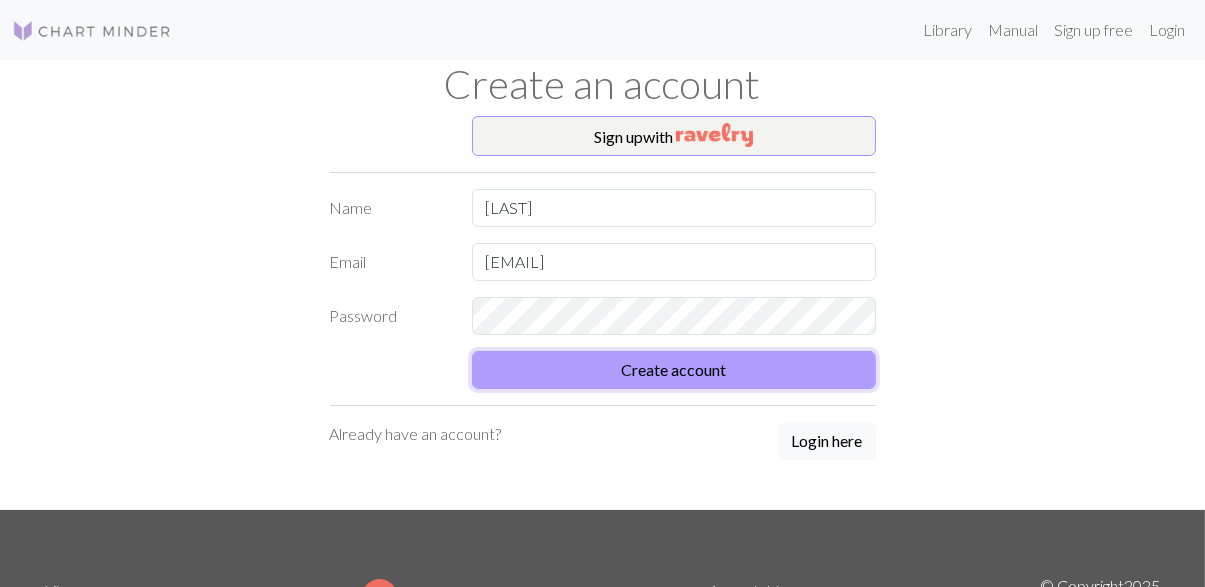 click on "Create account" at bounding box center [674, 370] 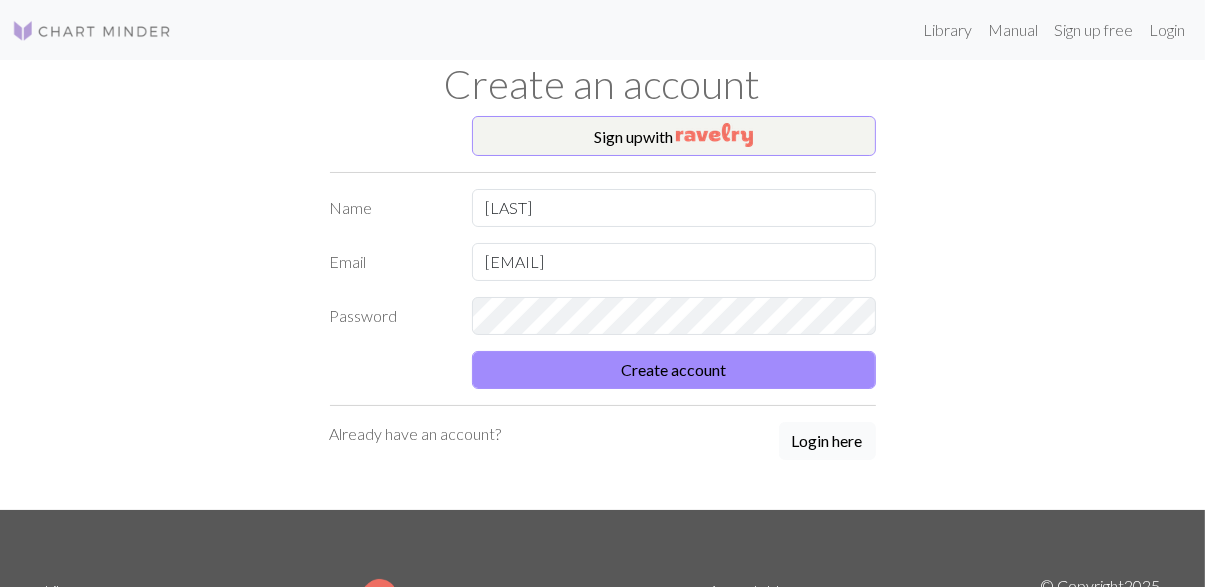 click on "Login here" at bounding box center [827, 441] 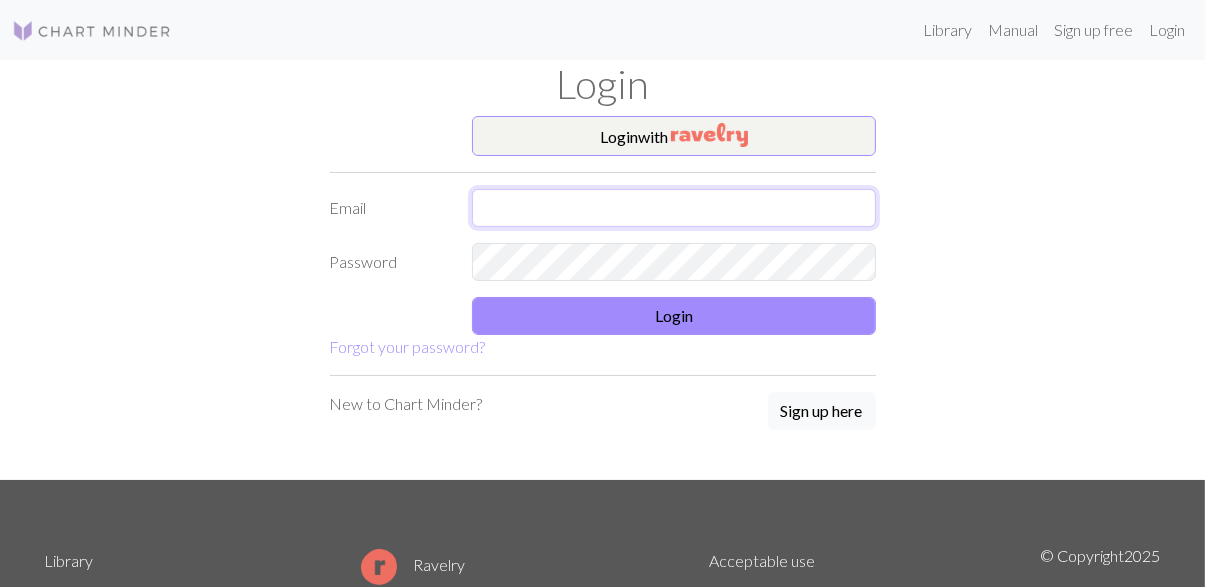 click at bounding box center [674, 208] 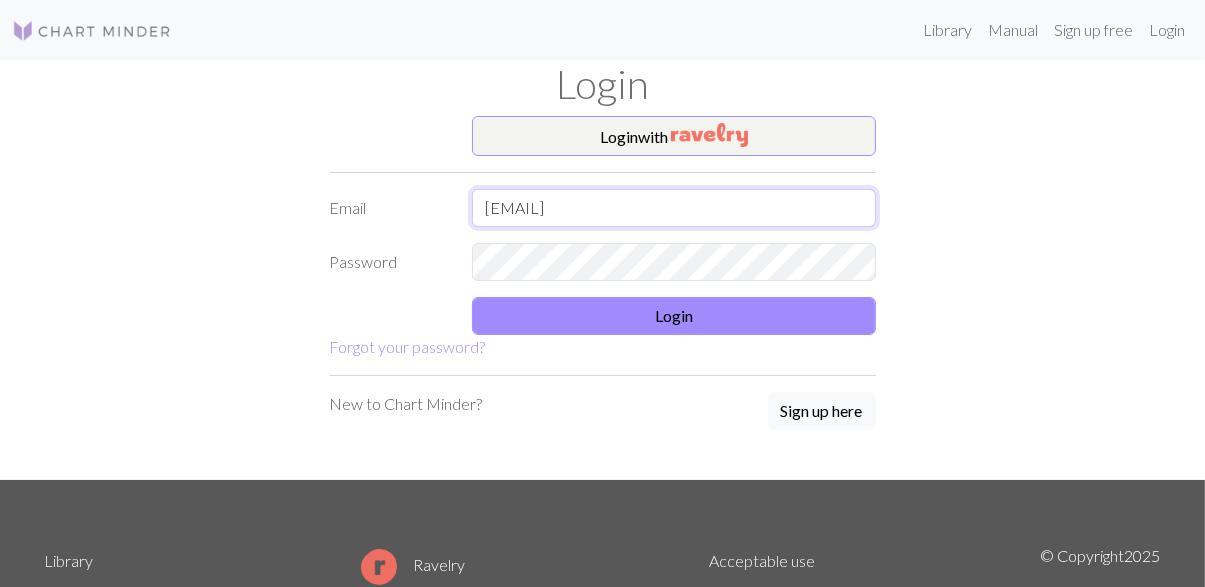 type on "eunbin3792@naver.com" 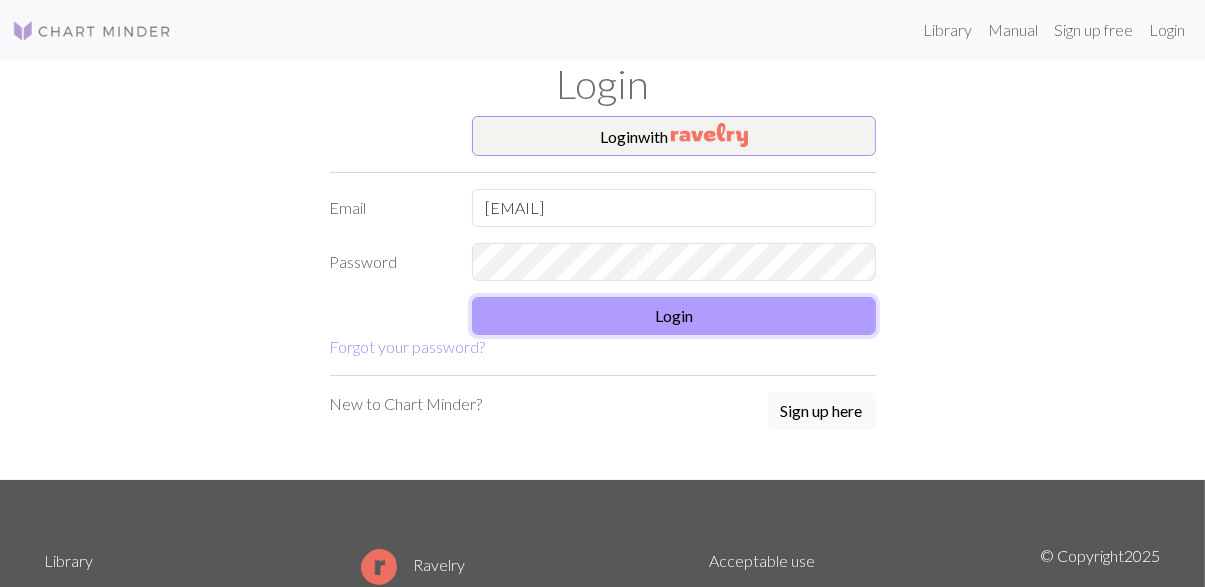 click on "Login" at bounding box center [674, 316] 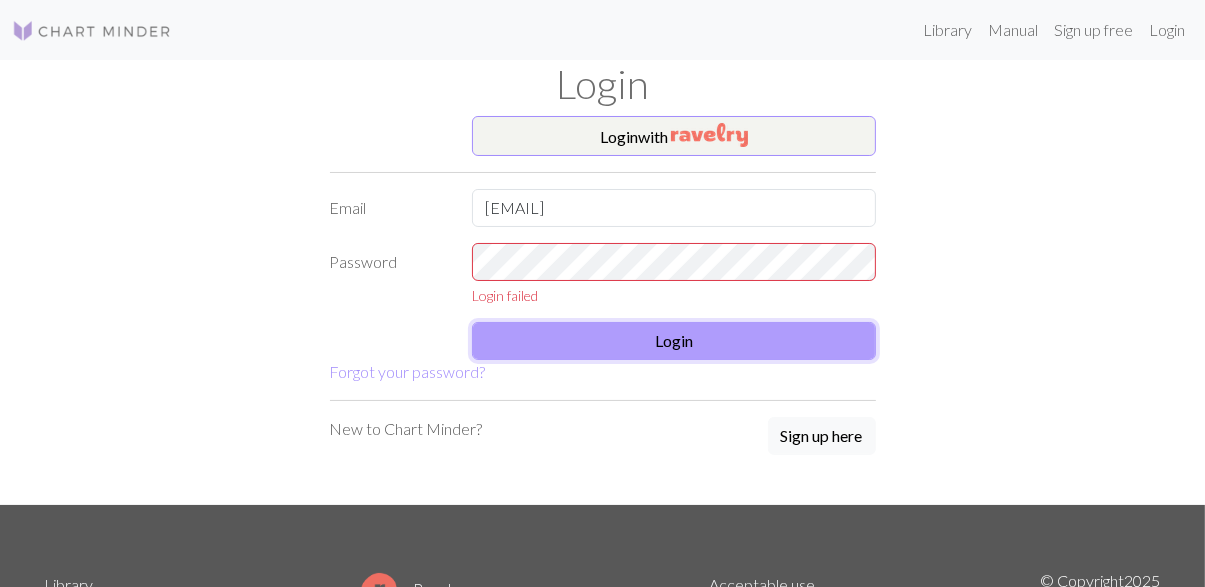 type 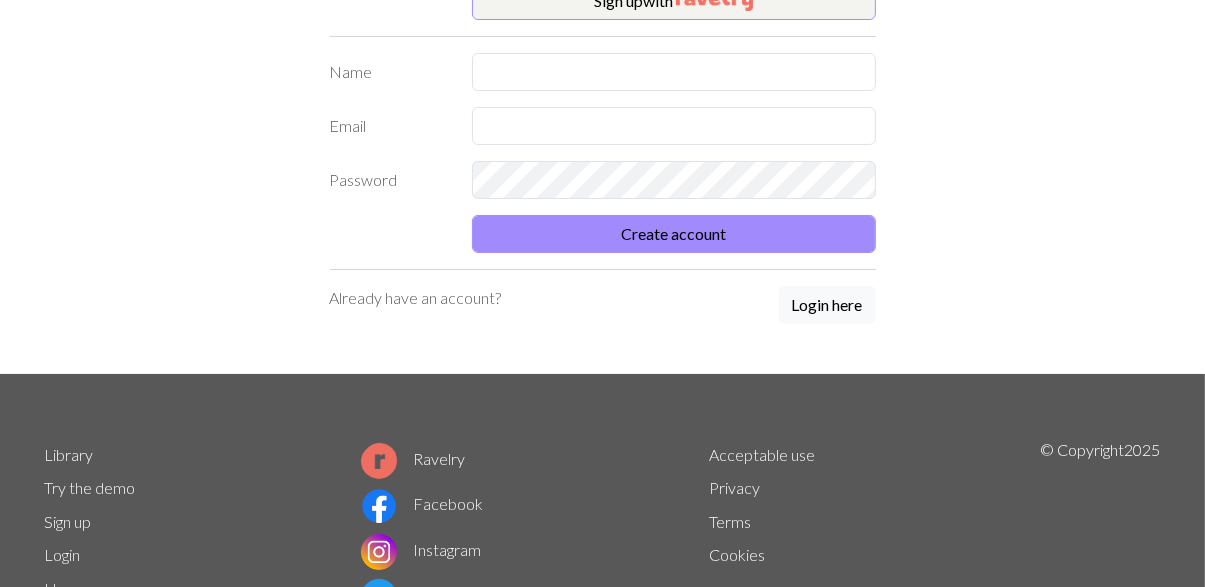 scroll, scrollTop: 0, scrollLeft: 0, axis: both 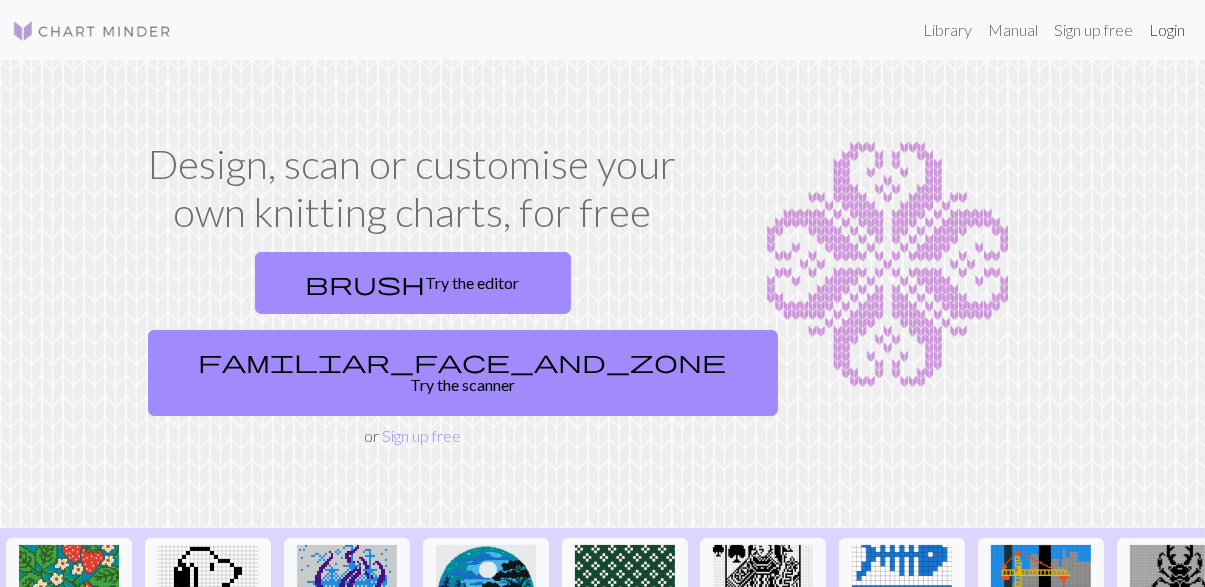 click on "Login" at bounding box center (1167, 30) 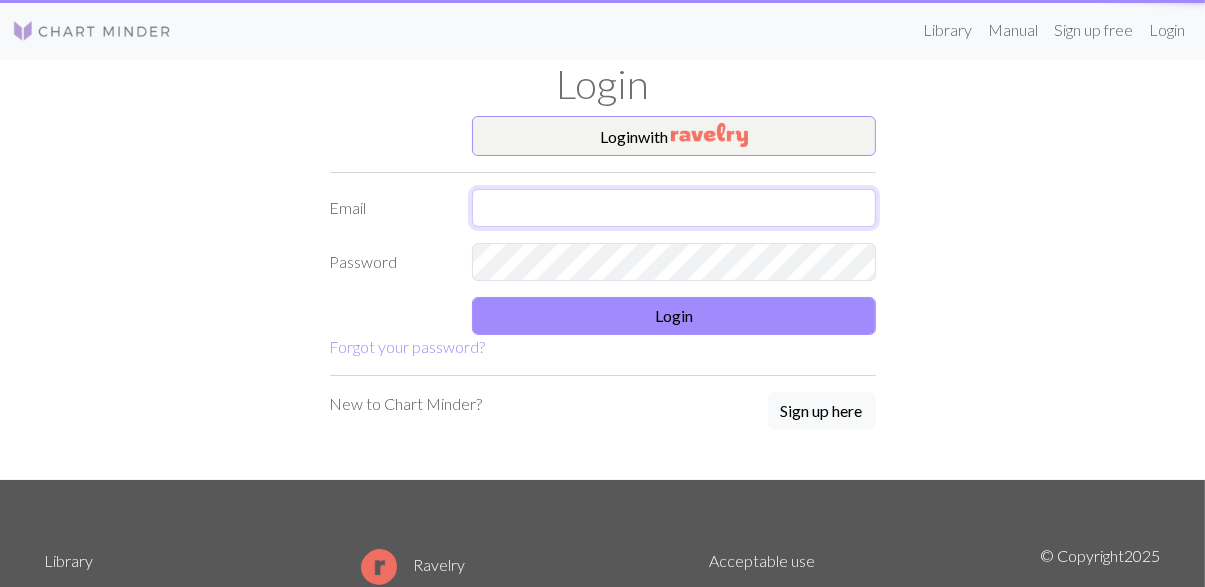 click at bounding box center (674, 208) 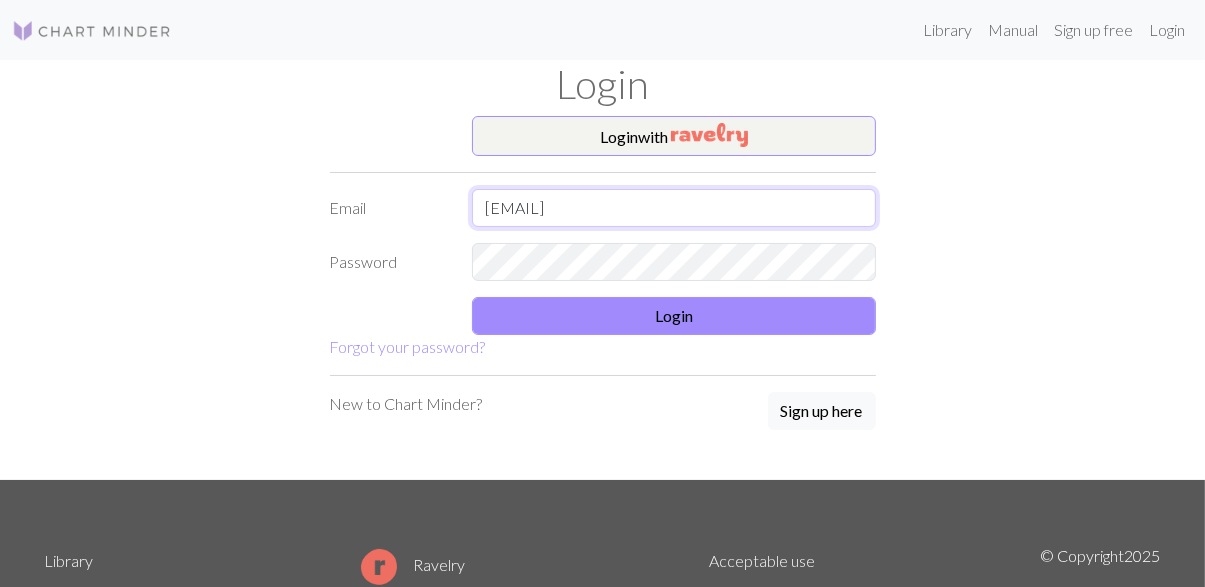 type on "eunbin3792@naver.com" 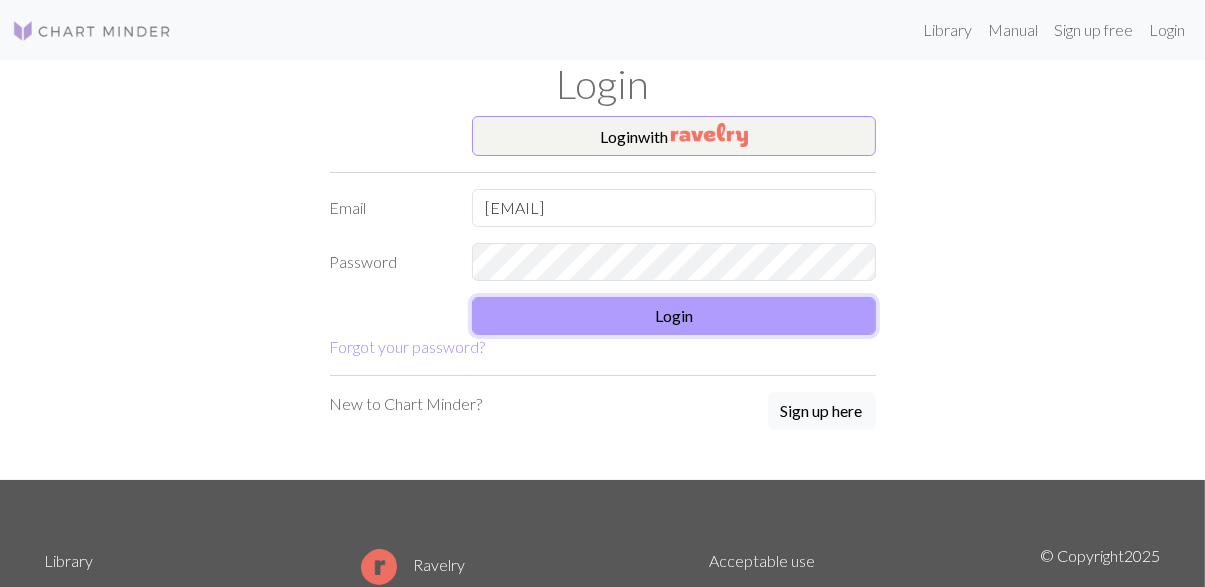 click on "Login" at bounding box center [674, 316] 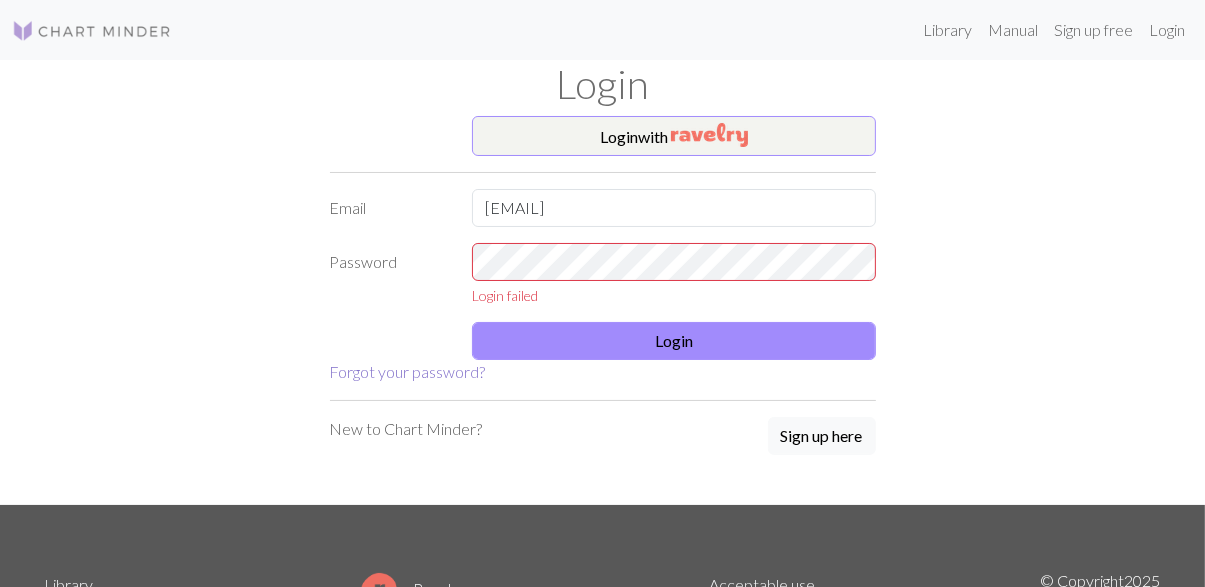click on "Login  with   Email eunbin3792@naver.com Password Login failed Login Forgot your password? New to Chart Minder? Sign up here" at bounding box center (603, 310) 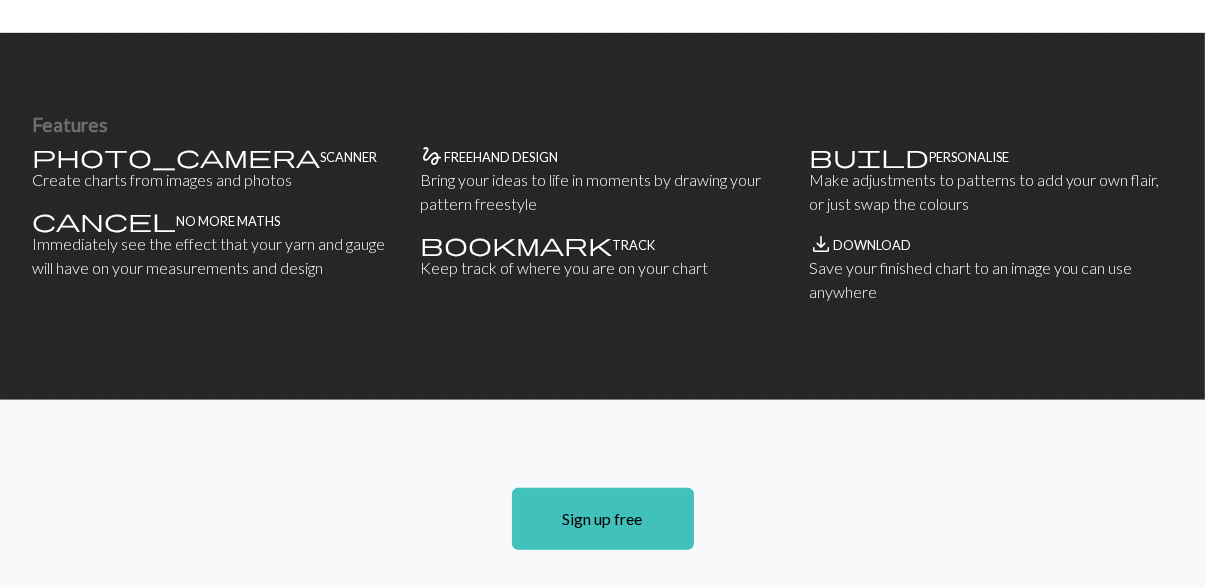 scroll, scrollTop: 1216, scrollLeft: 0, axis: vertical 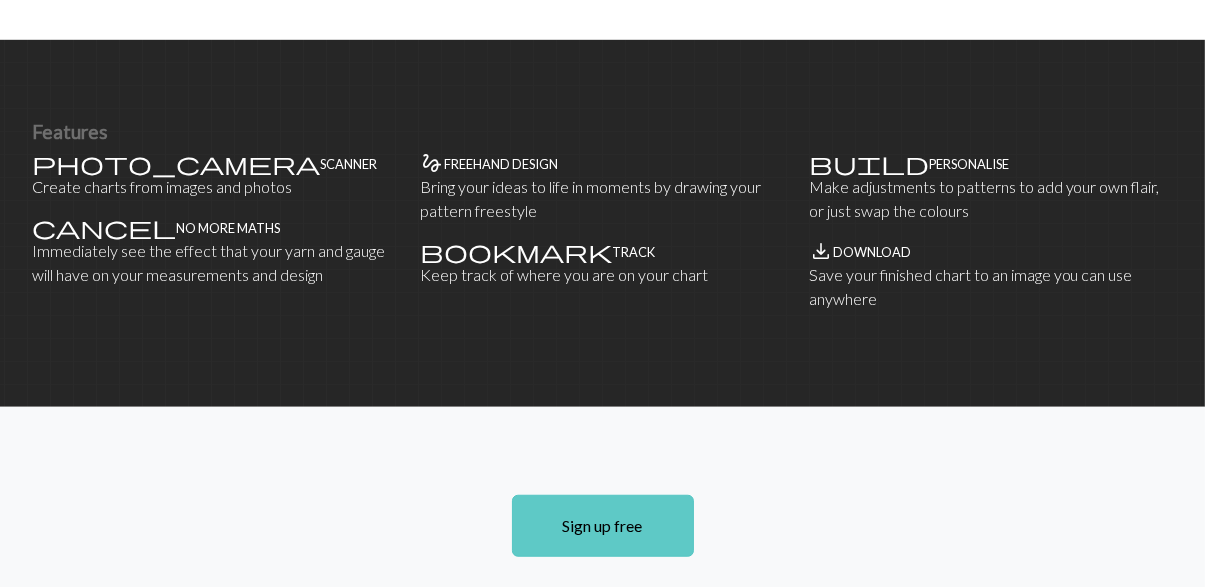 click on "Sign up free" at bounding box center [603, 526] 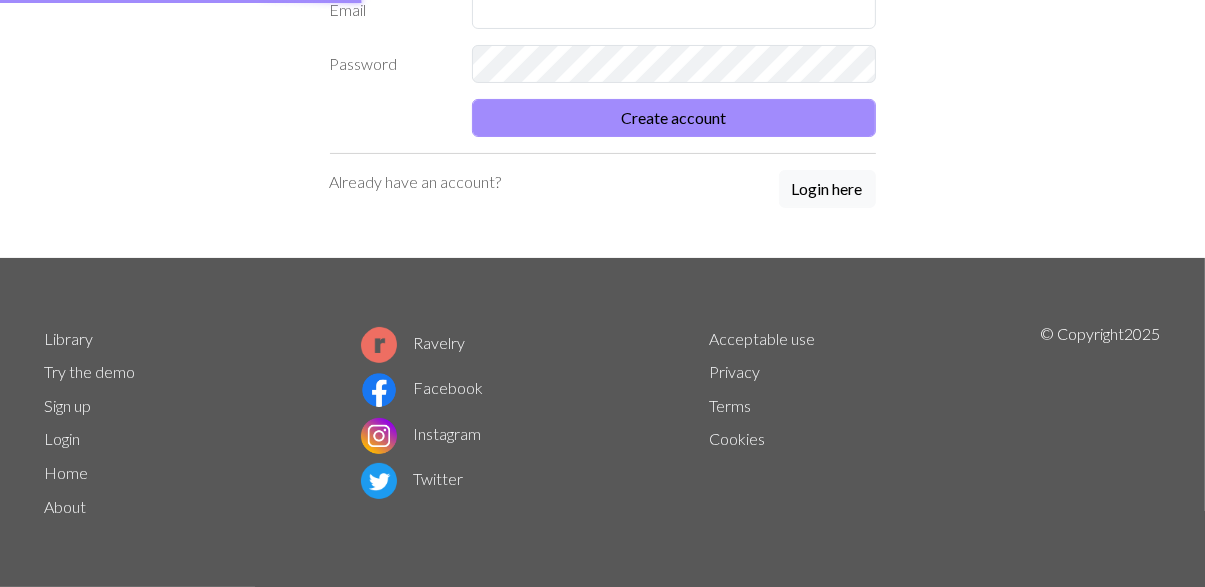 scroll, scrollTop: 0, scrollLeft: 0, axis: both 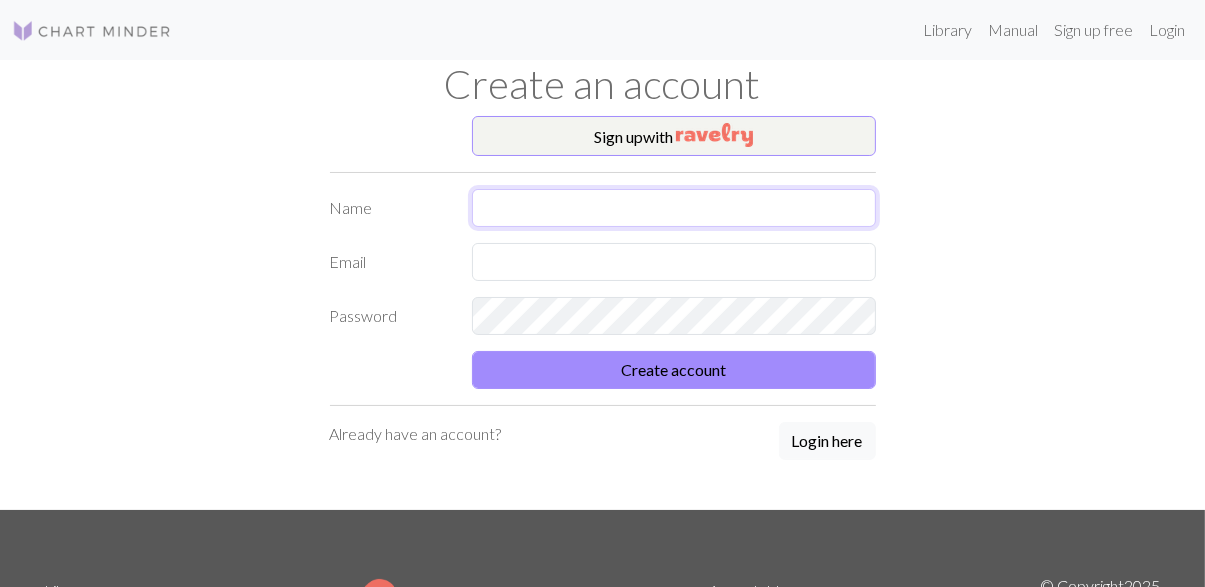 click at bounding box center (674, 208) 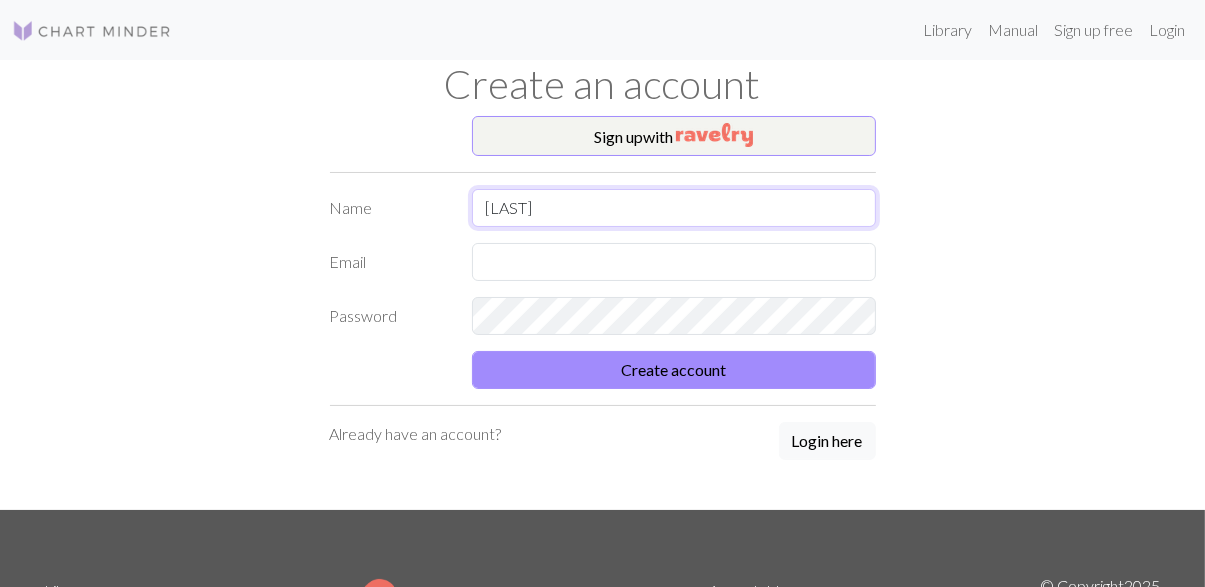 type on "김은빈" 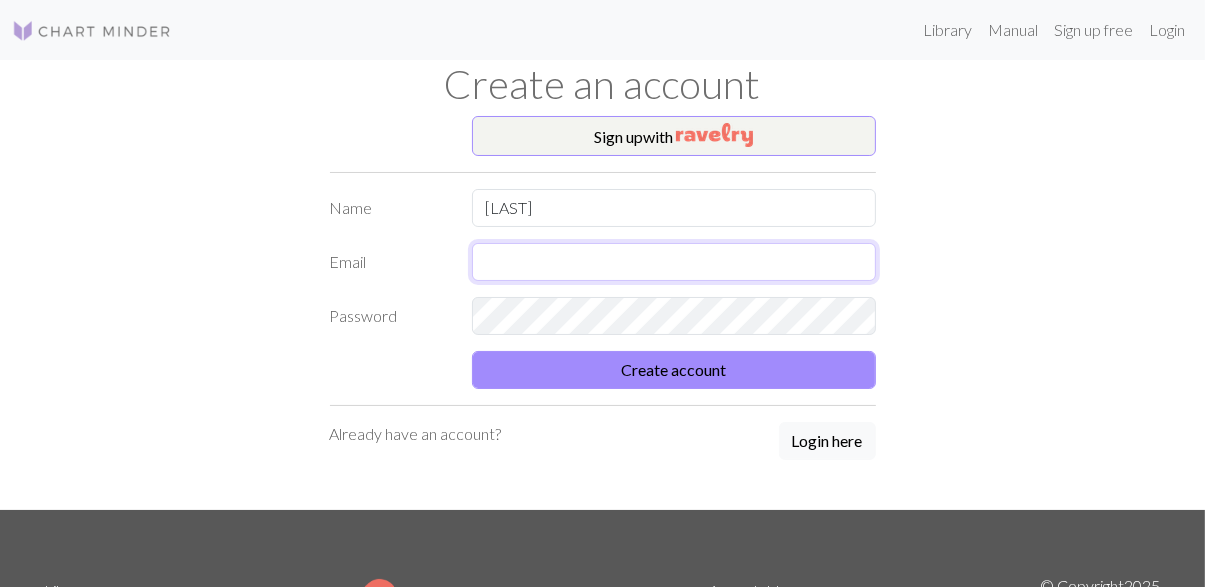 click at bounding box center [674, 262] 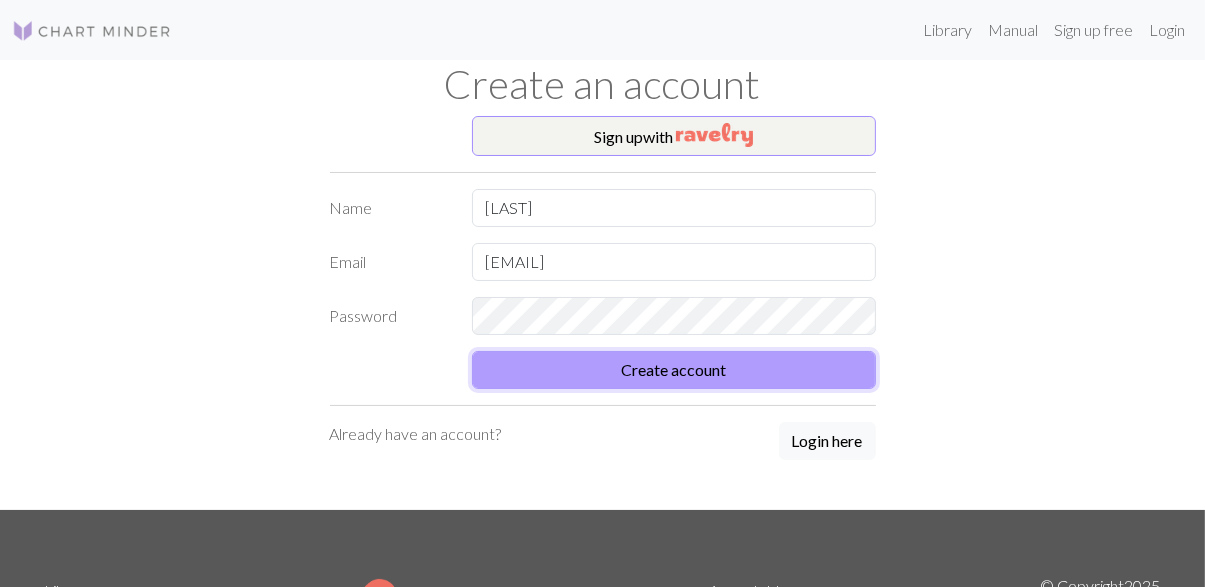 click on "Create account" at bounding box center [674, 370] 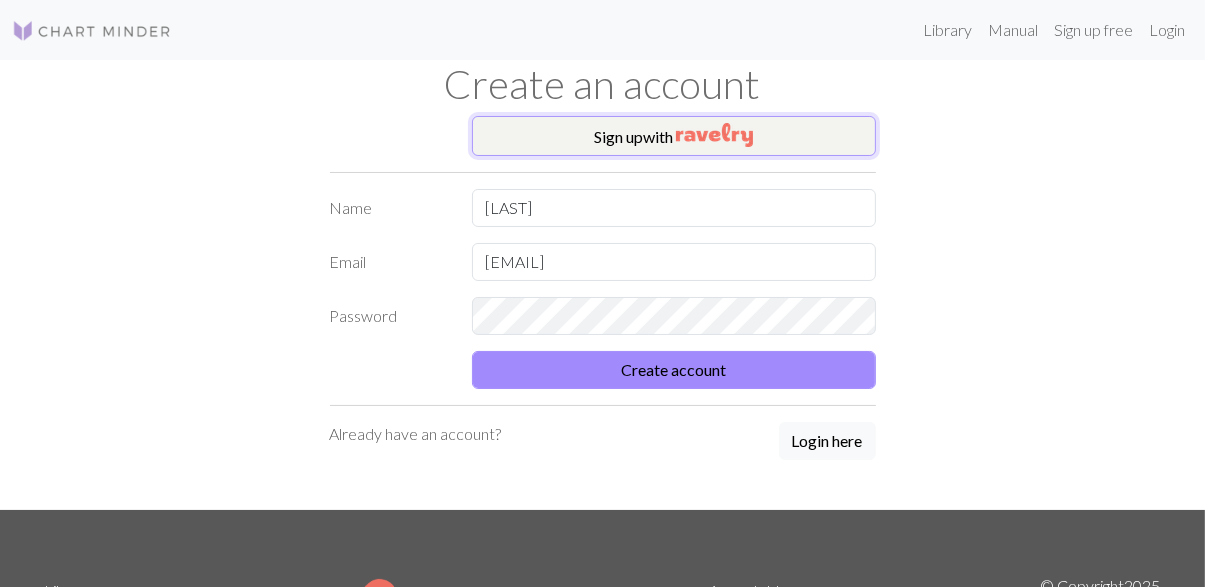 click on "Sign up  with" at bounding box center [674, 136] 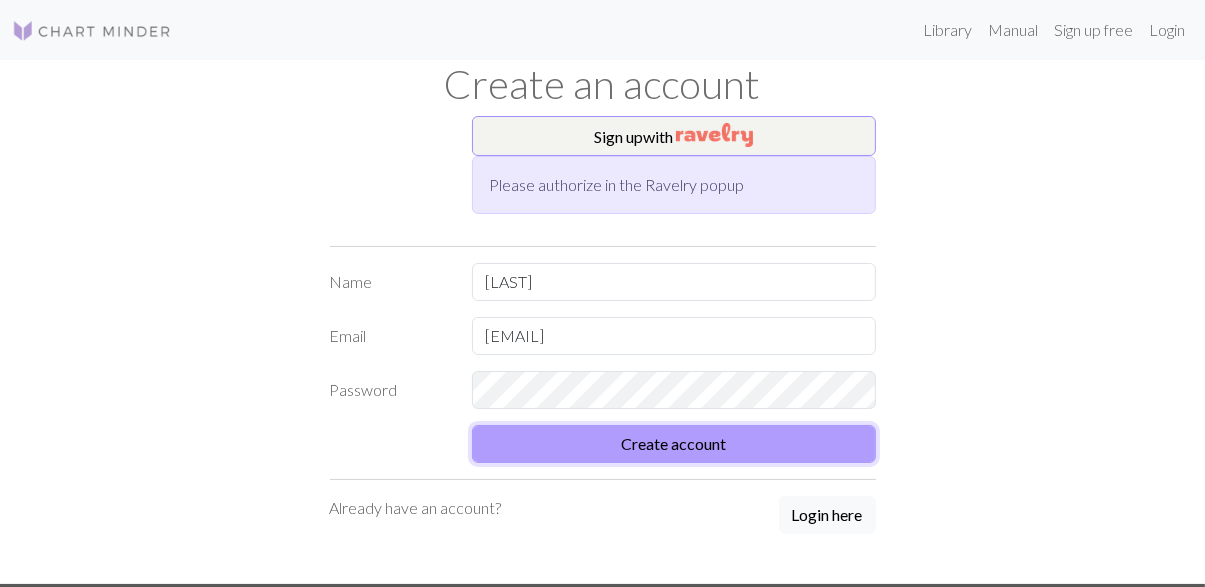 click on "Create account" at bounding box center [674, 444] 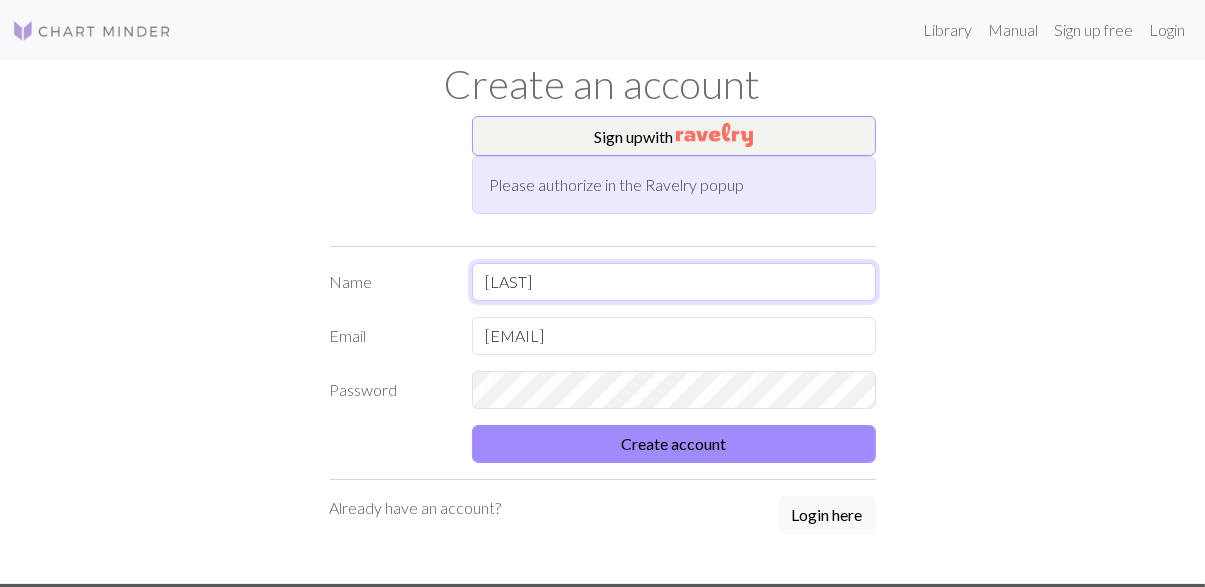 click on "김은빈" at bounding box center [674, 282] 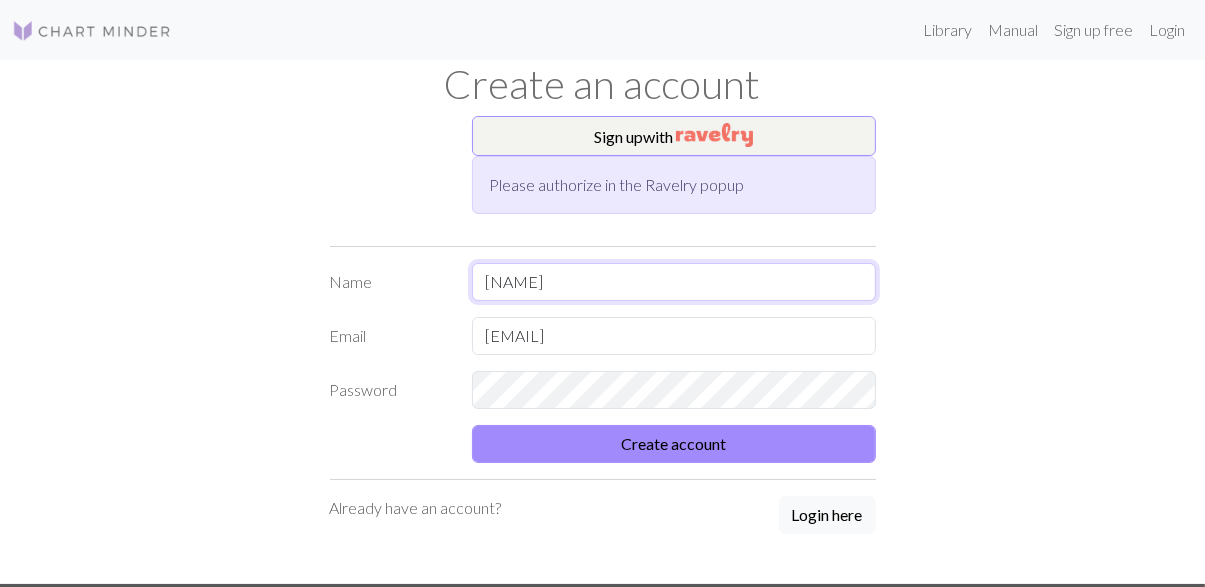 type on "김" 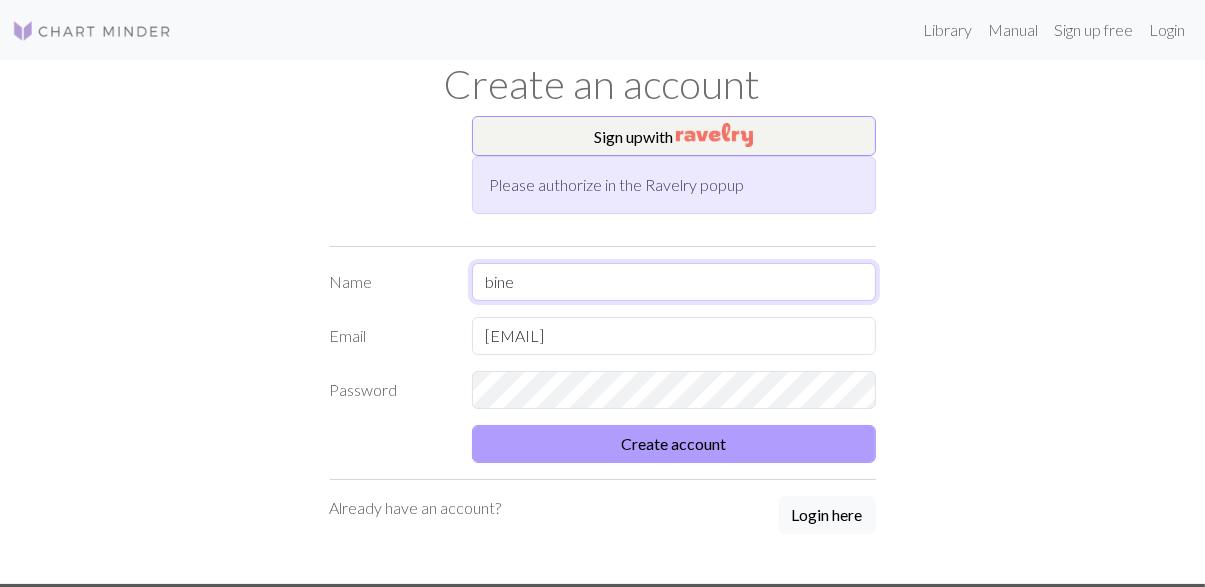 type on "bine" 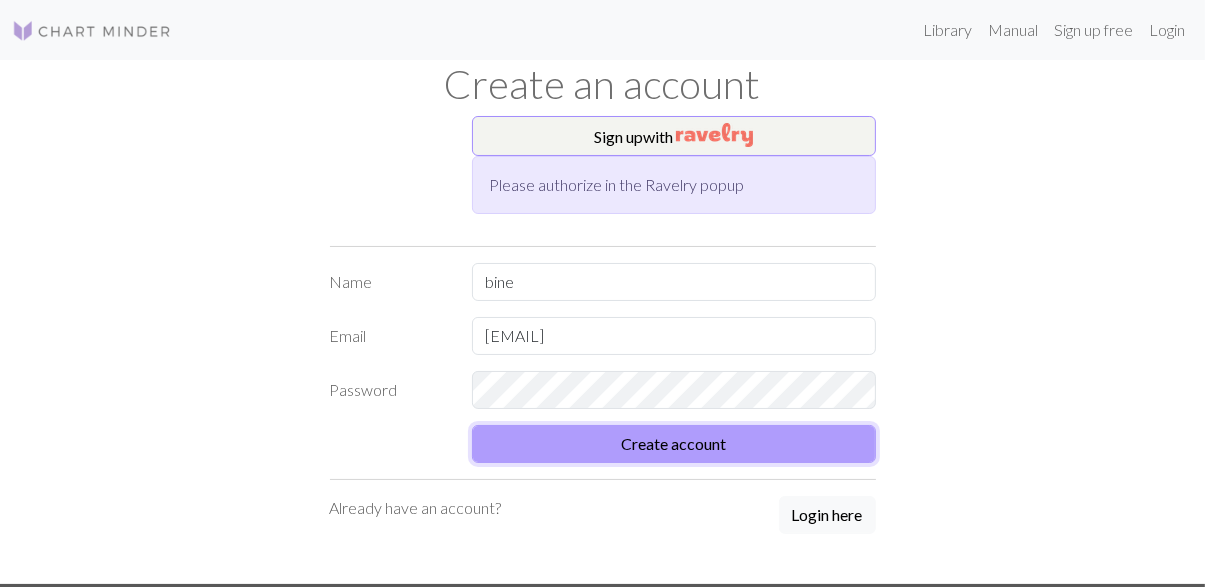 click on "Create account" at bounding box center [674, 444] 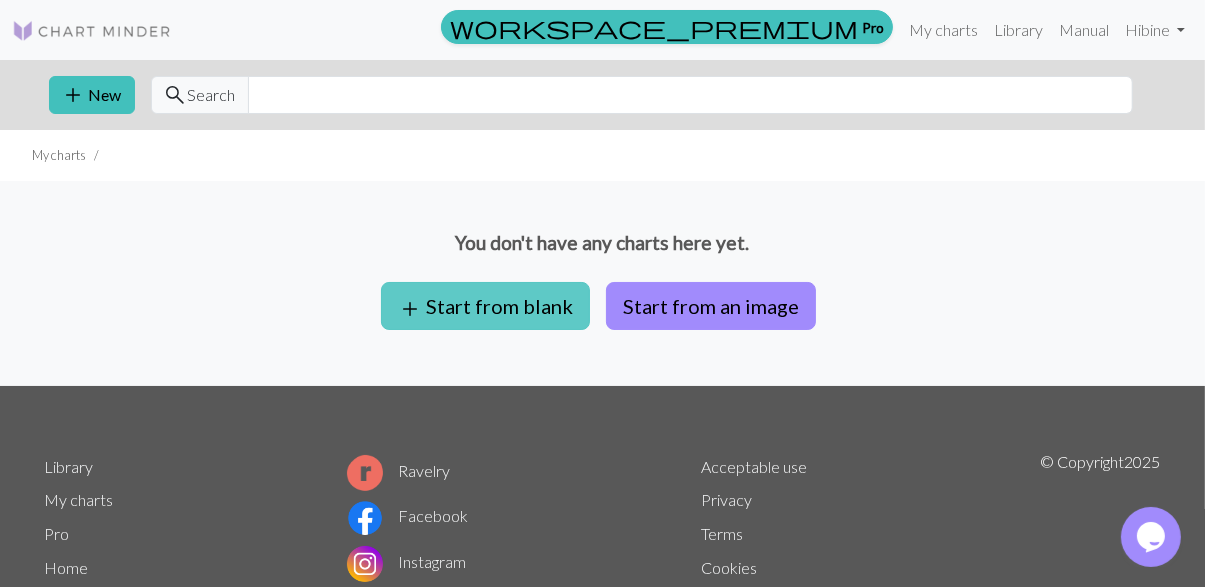 click on "add   Start from blank" at bounding box center (485, 306) 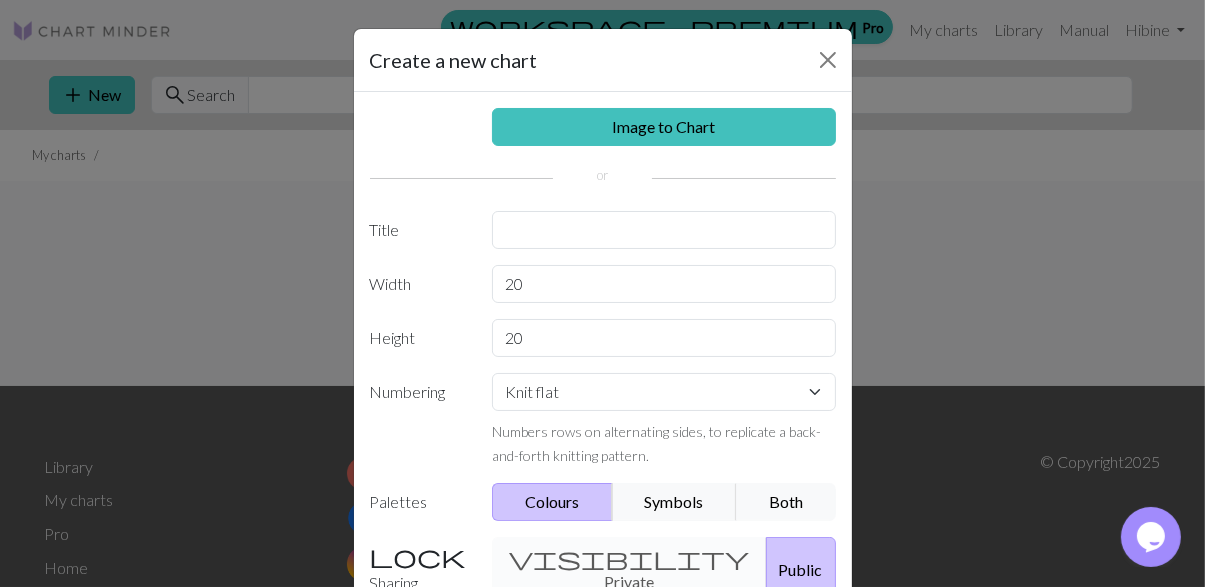 click on "Image to Chart Title Width 20 Height 20 Numbering Knit flat Knit in the round Lace knitting Cross stitch Numbers rows on alternating sides, to replicate a back-and-forth knitting pattern. Palettes Colours Symbols Both Sharing visibility  Private Public Your chart will be publicly available workspace_premium Become a Pro user   to  create private charts" at bounding box center [603, 415] 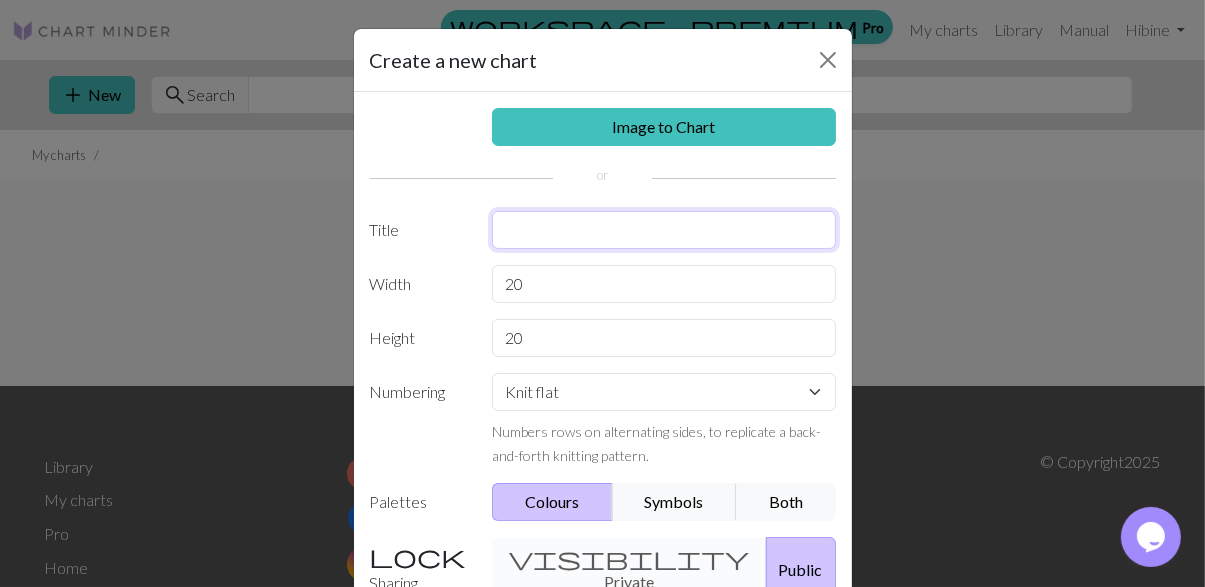 click at bounding box center (664, 230) 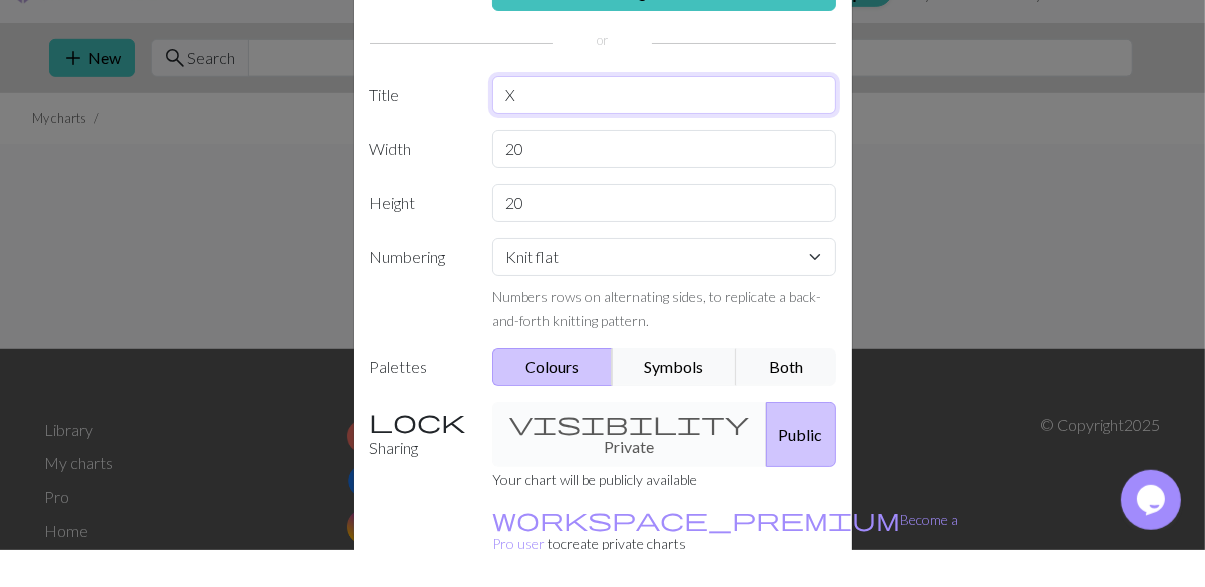 scroll, scrollTop: 102, scrollLeft: 0, axis: vertical 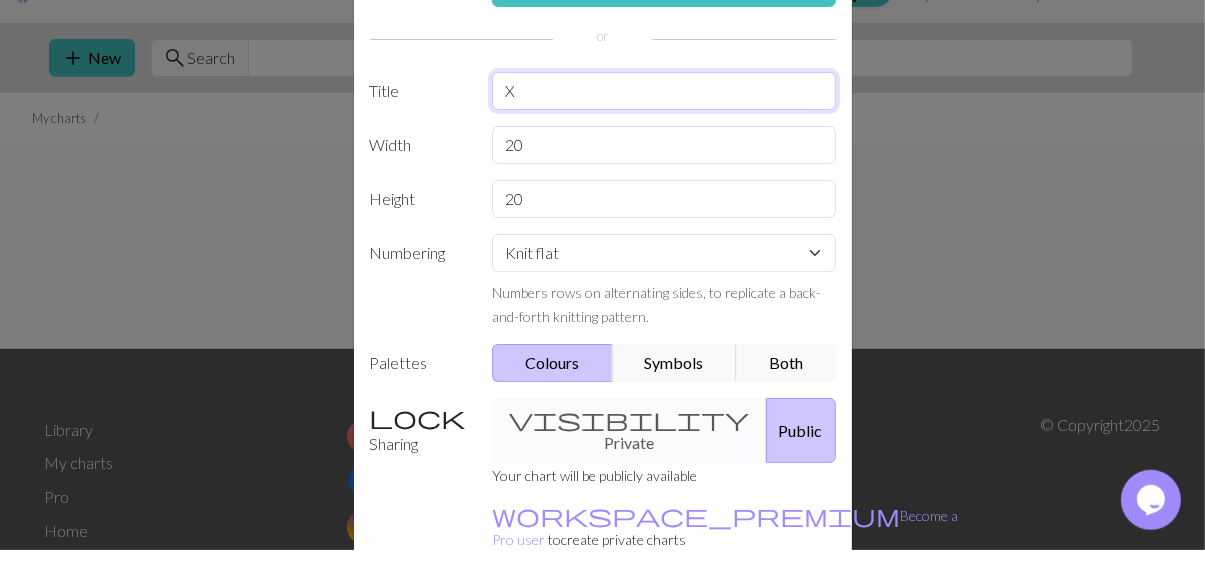 type on "X" 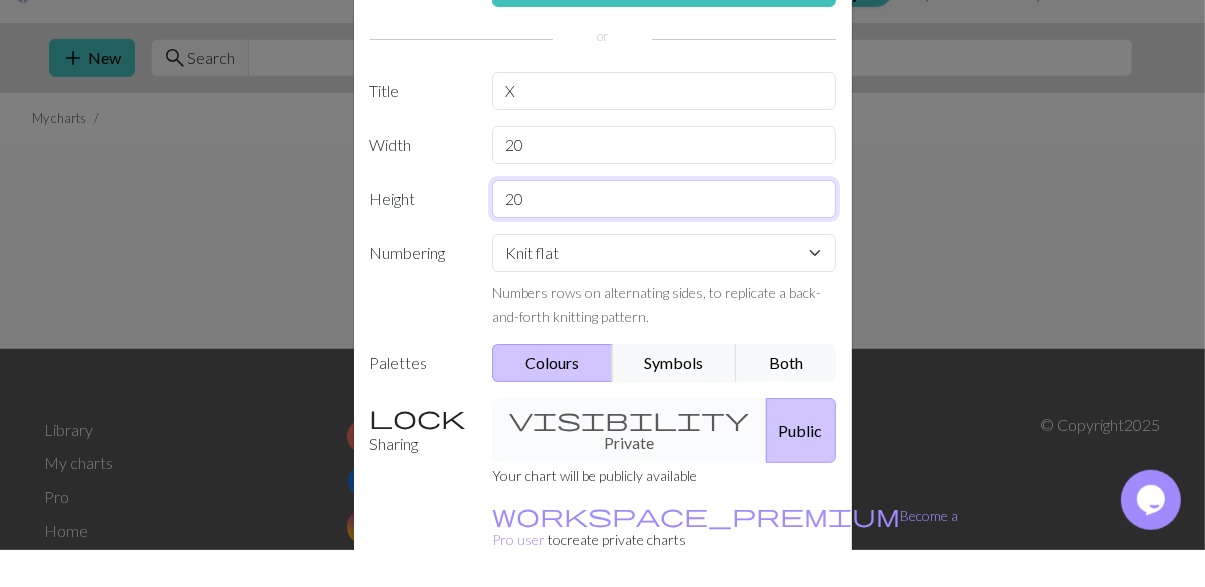 click on "20" at bounding box center [664, 236] 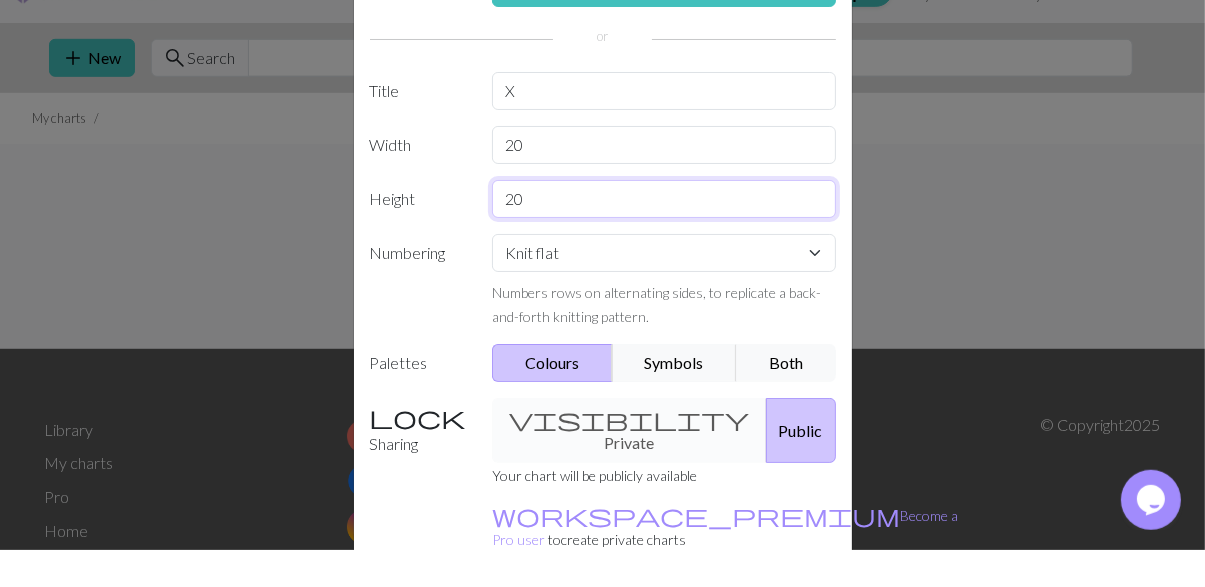 type on "2" 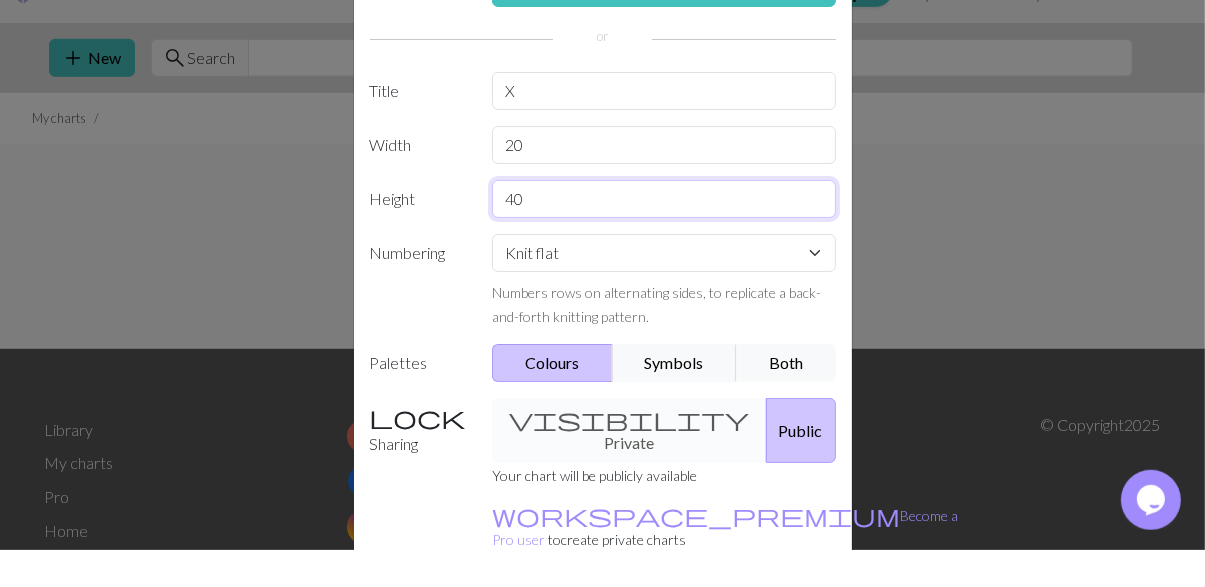 type on "4" 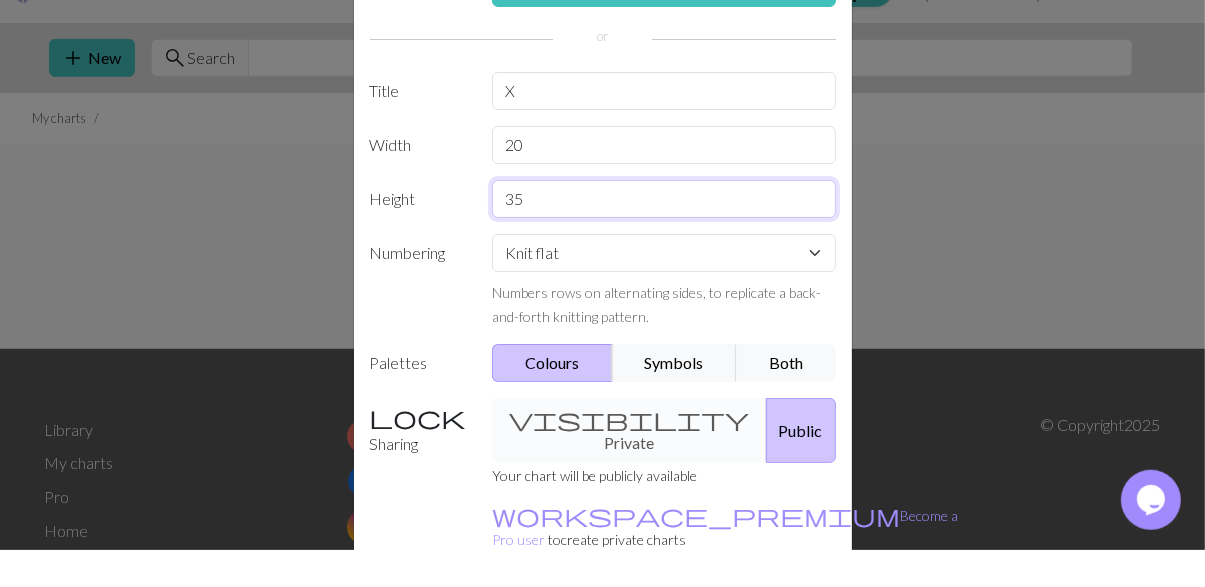type on "35" 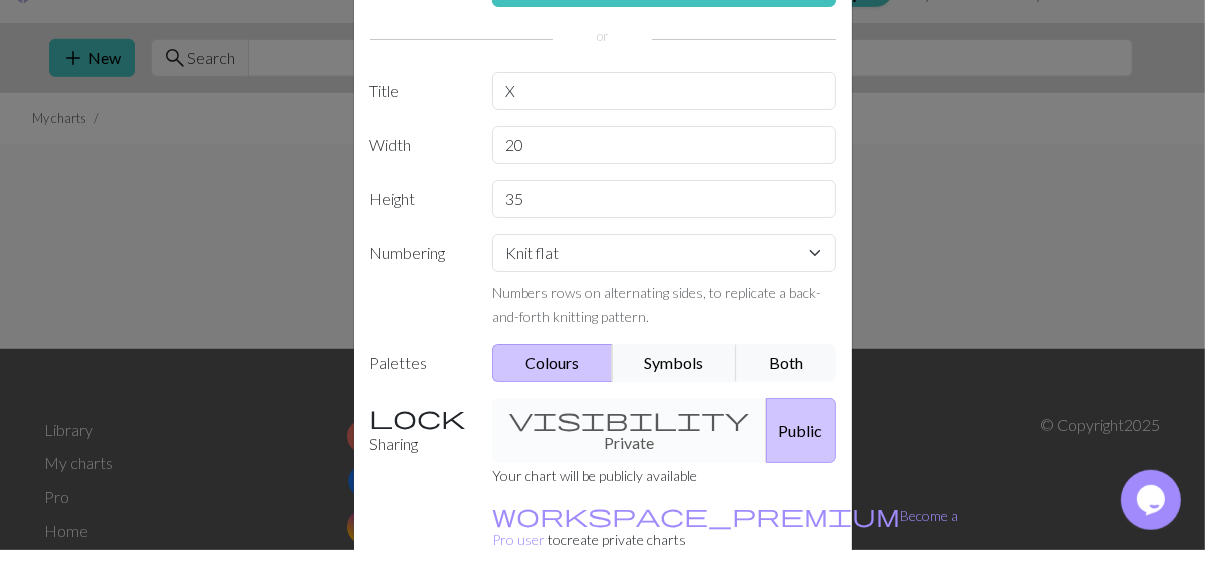 click on "Create" at bounding box center (718, 672) 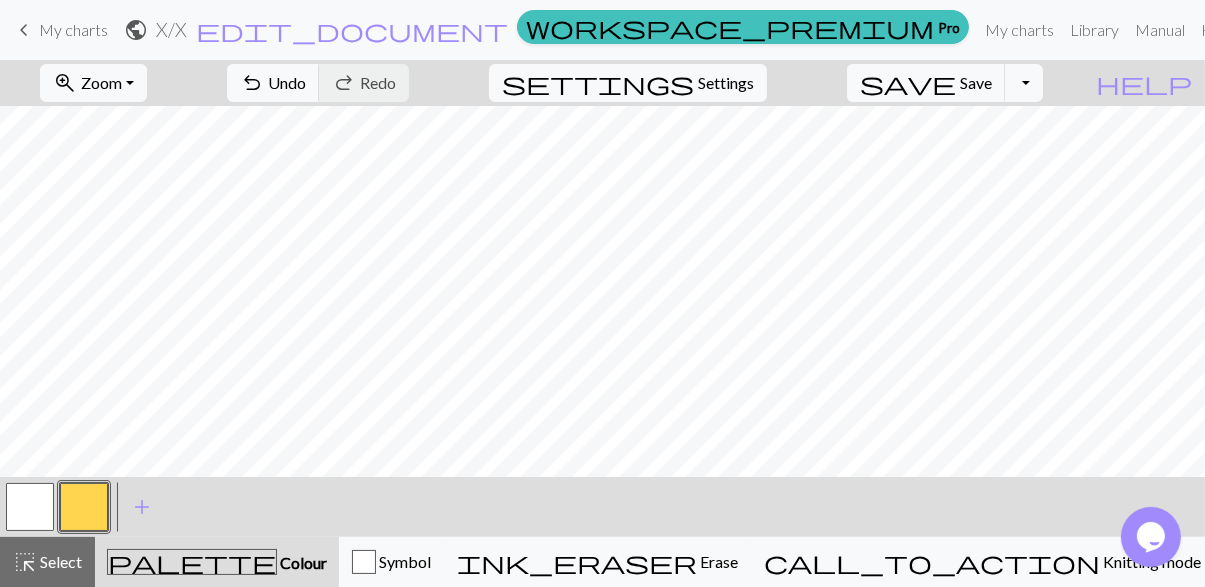 click on "palette   Colour   Colour" at bounding box center [217, 562] 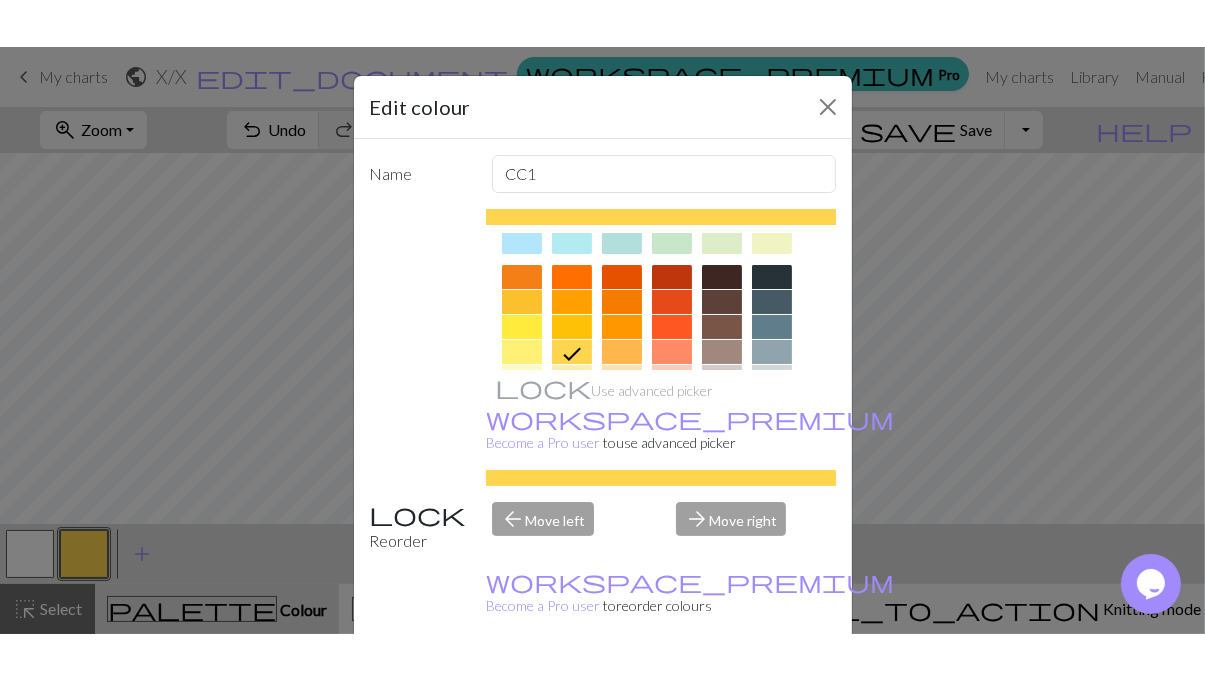 scroll, scrollTop: 255, scrollLeft: 0, axis: vertical 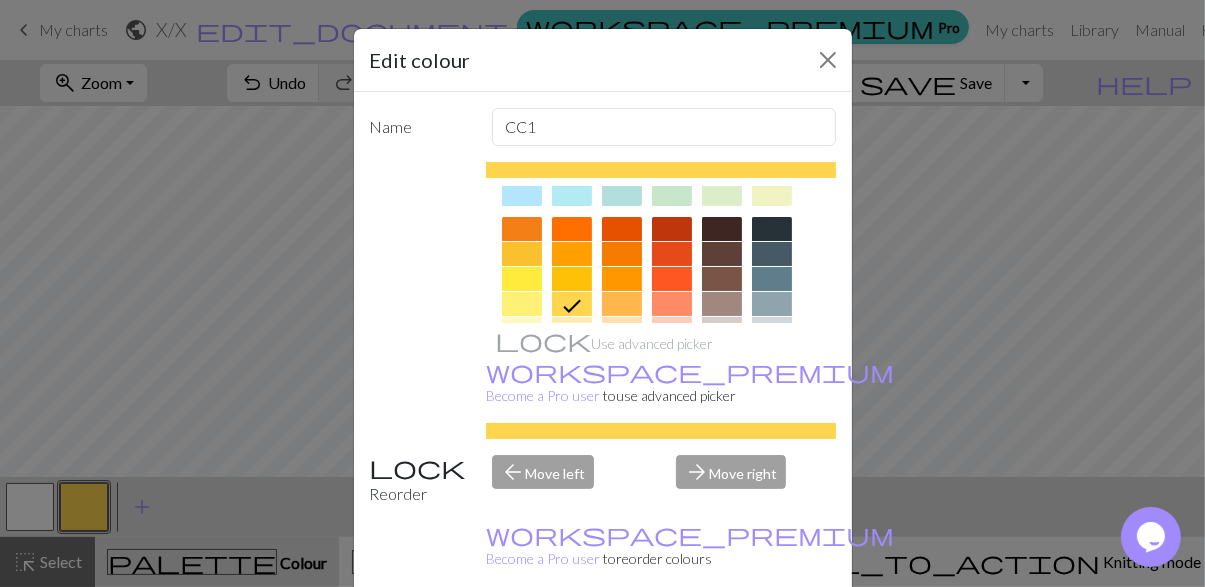 click at bounding box center [772, 229] 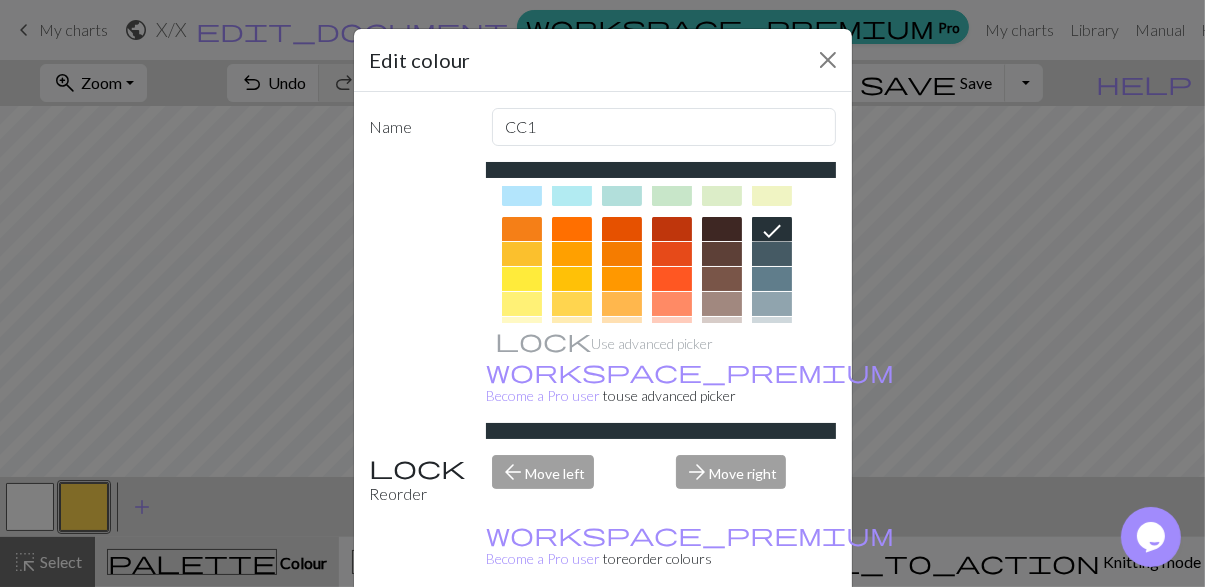 click at bounding box center (772, 254) 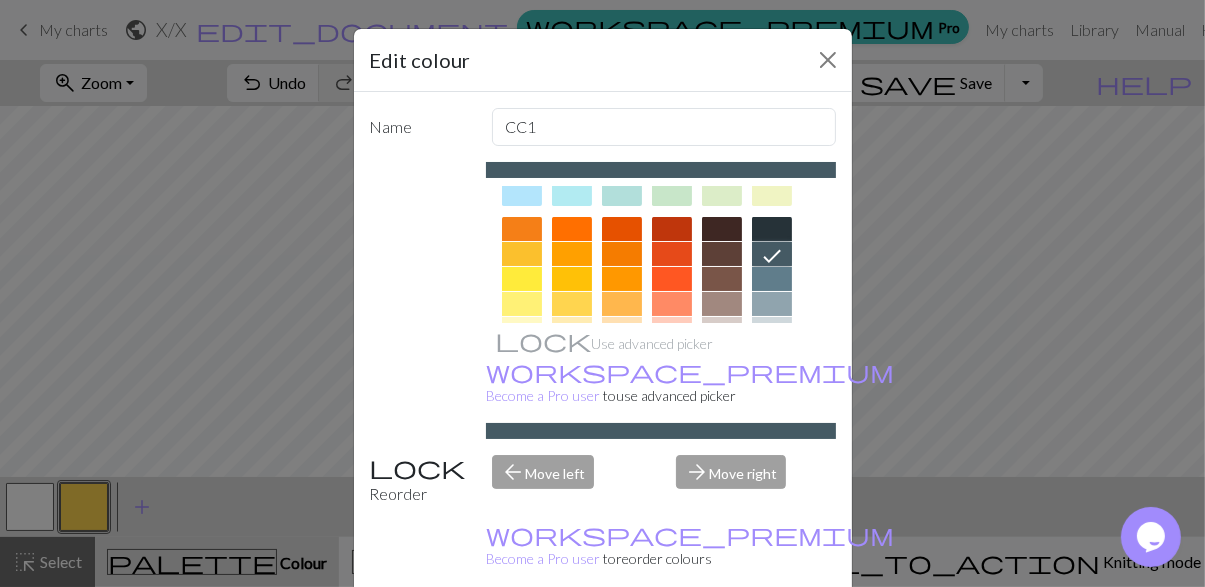 click on "Done" at bounding box center [723, 638] 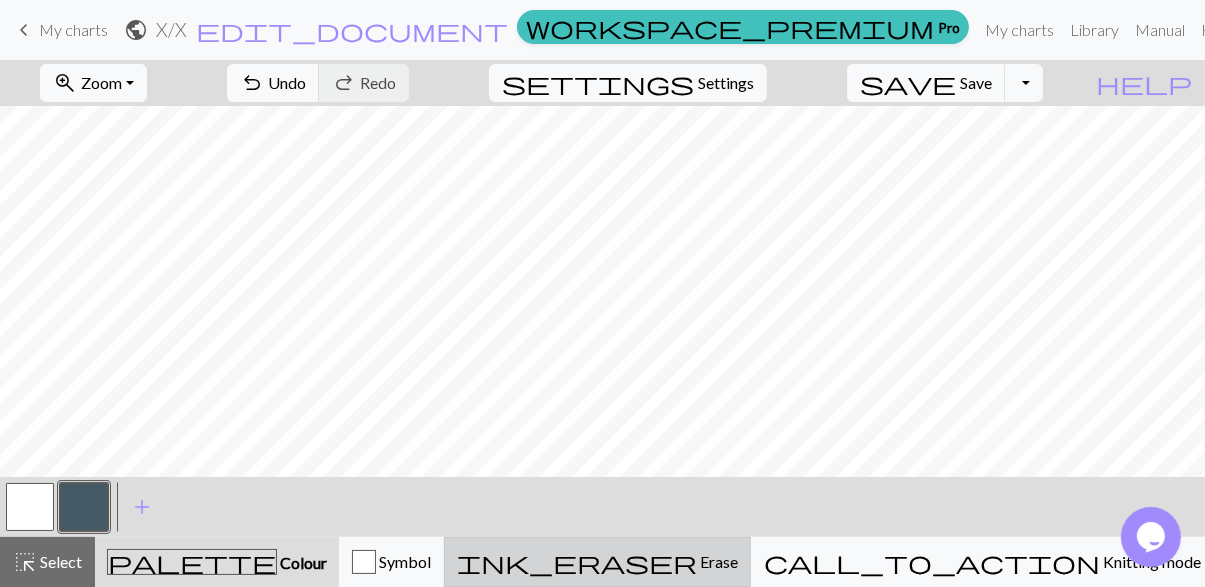 click on "Erase" at bounding box center [717, 561] 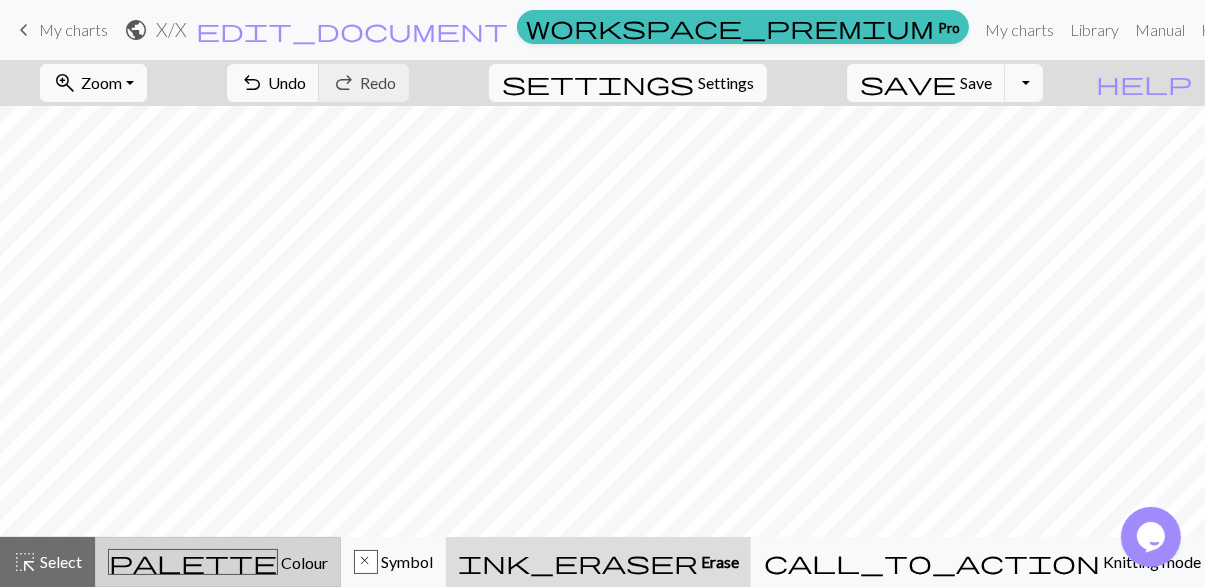 click on "palette   Colour   Colour" at bounding box center (218, 562) 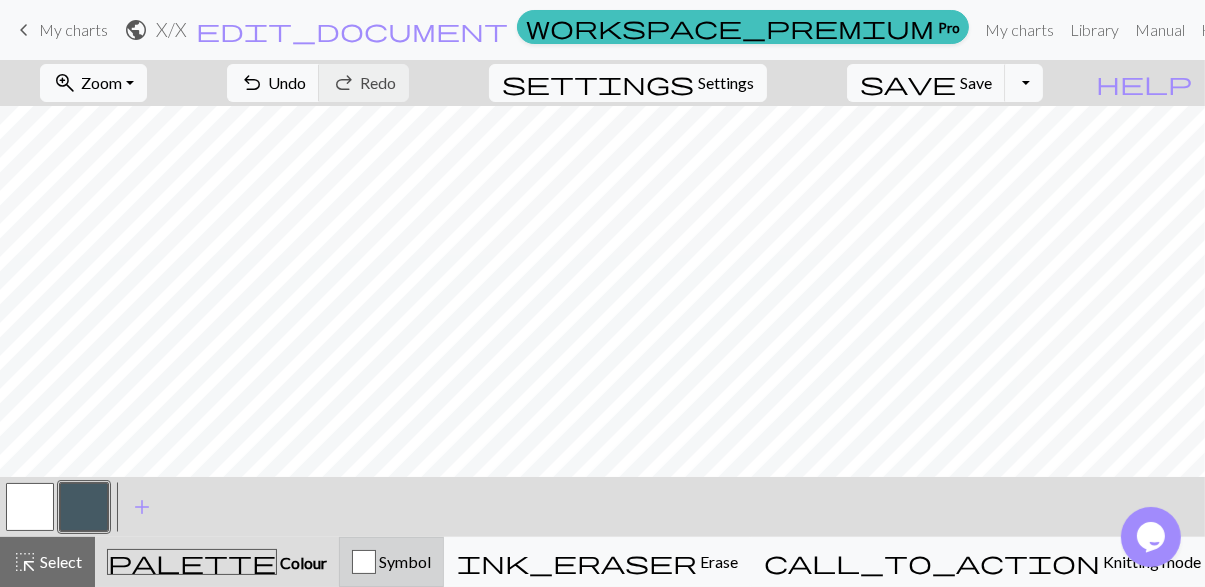 click on "Symbol" at bounding box center [391, 562] 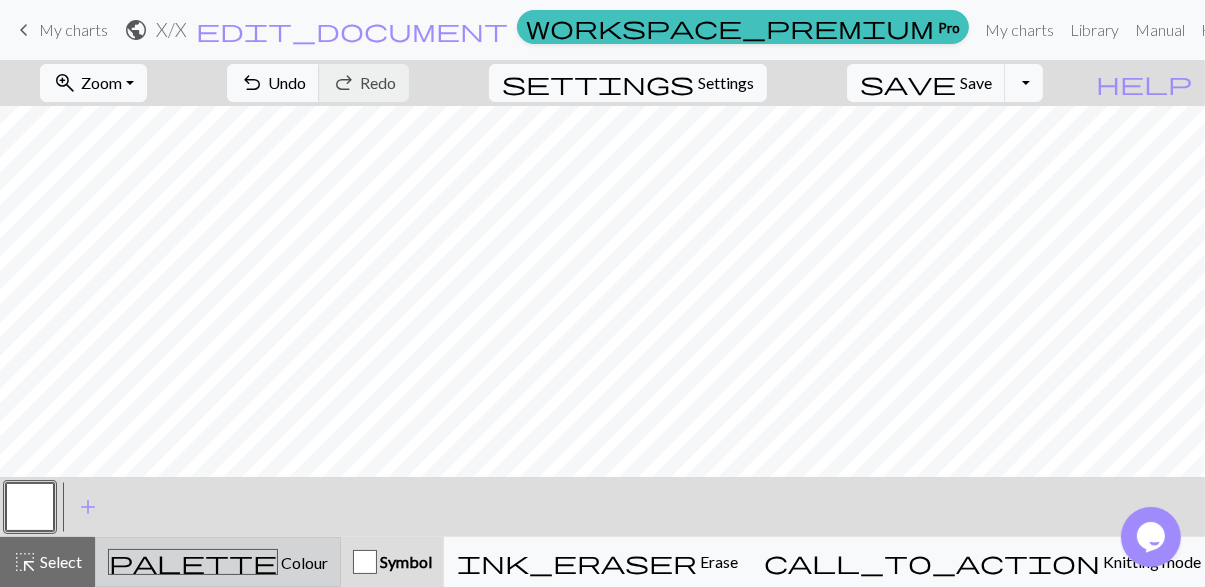 click on "palette   Colour   Colour" at bounding box center [218, 562] 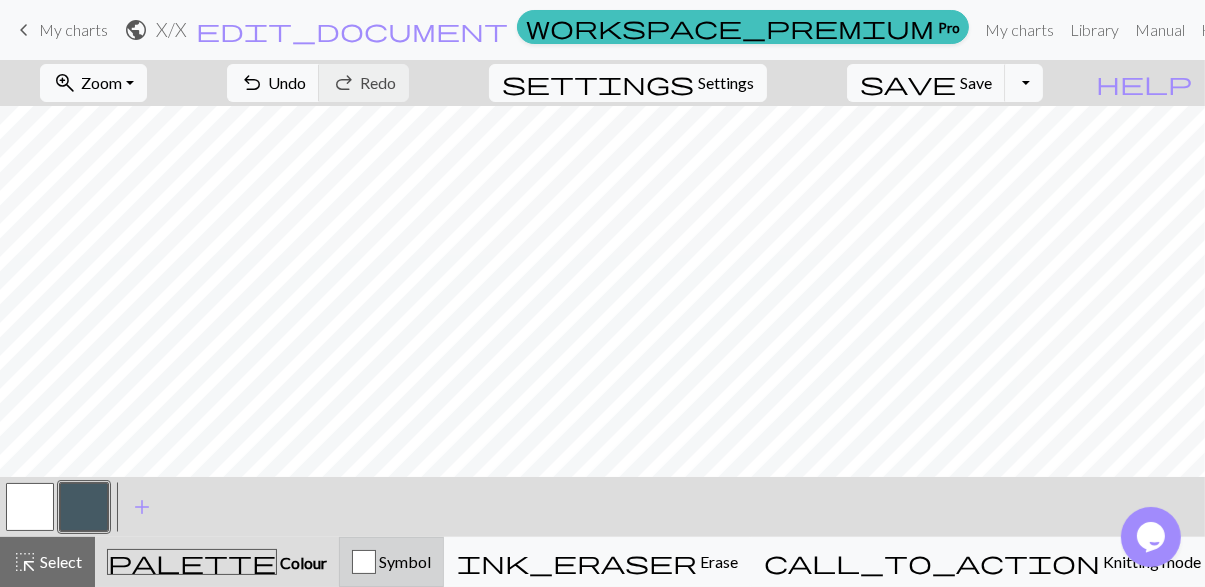 click on "Symbol" at bounding box center (391, 562) 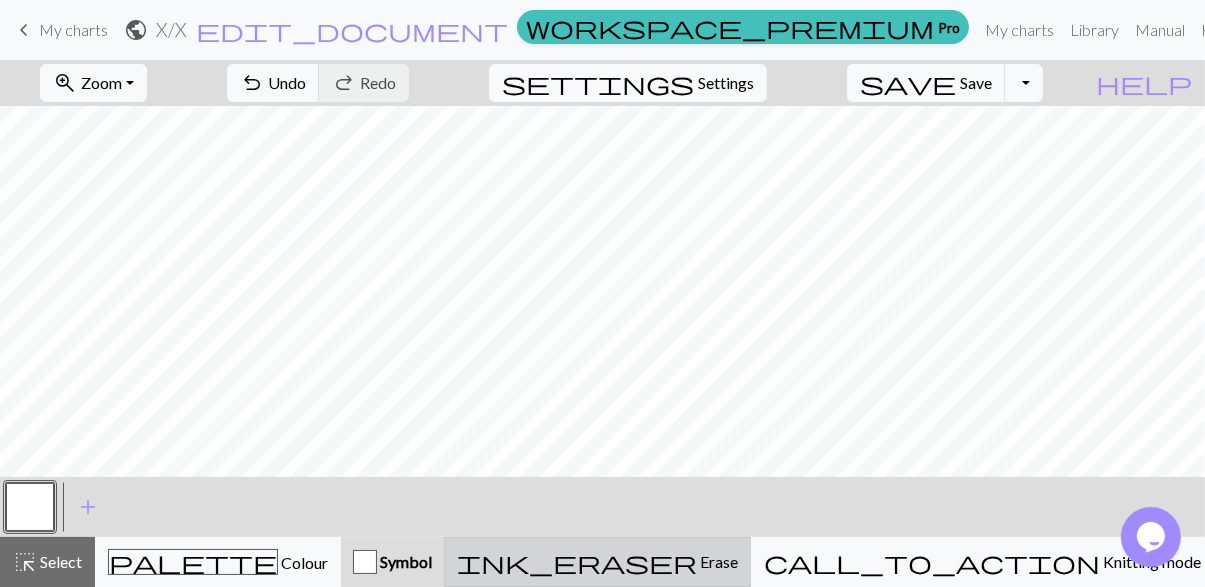 click on "ink_eraser   Erase   Erase" at bounding box center [597, 562] 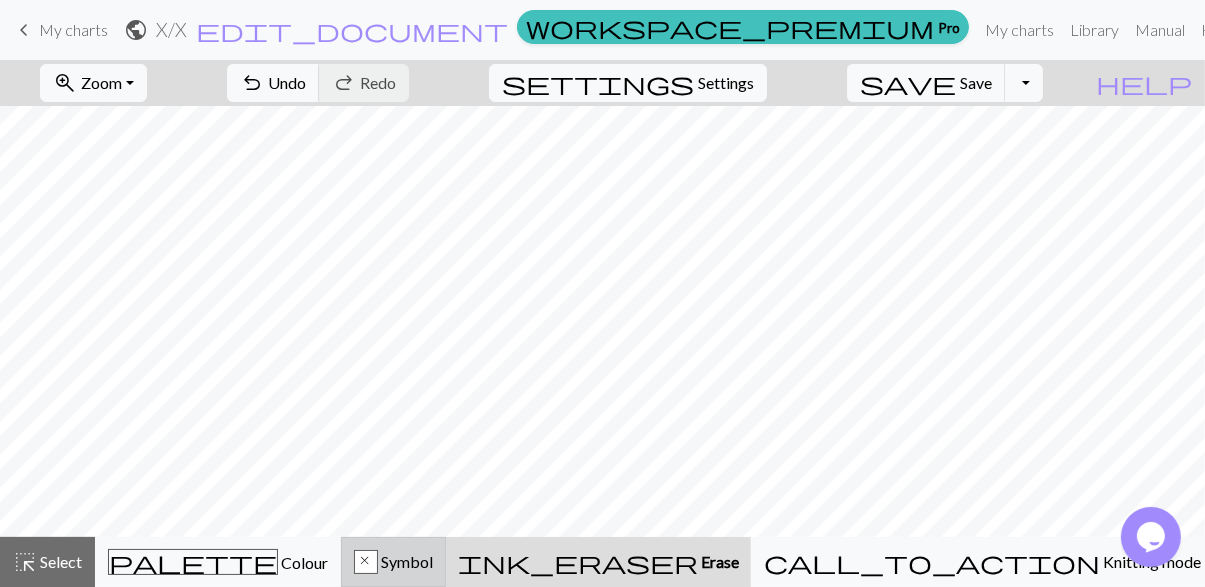 click on "Symbol" at bounding box center (405, 561) 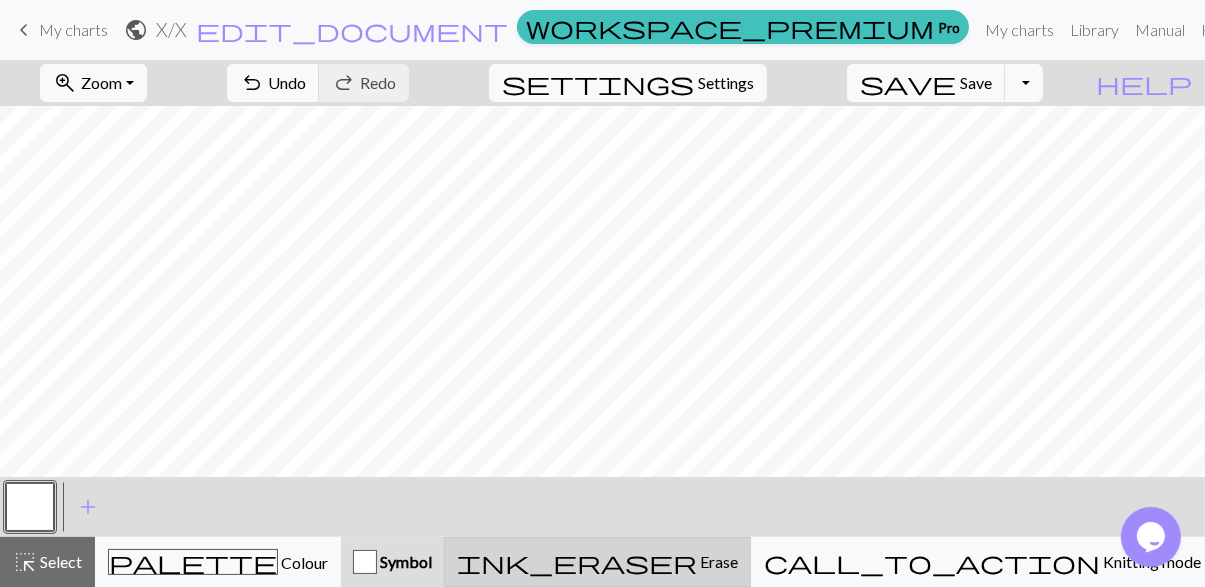 click on "ink_eraser   Erase   Erase" at bounding box center [597, 562] 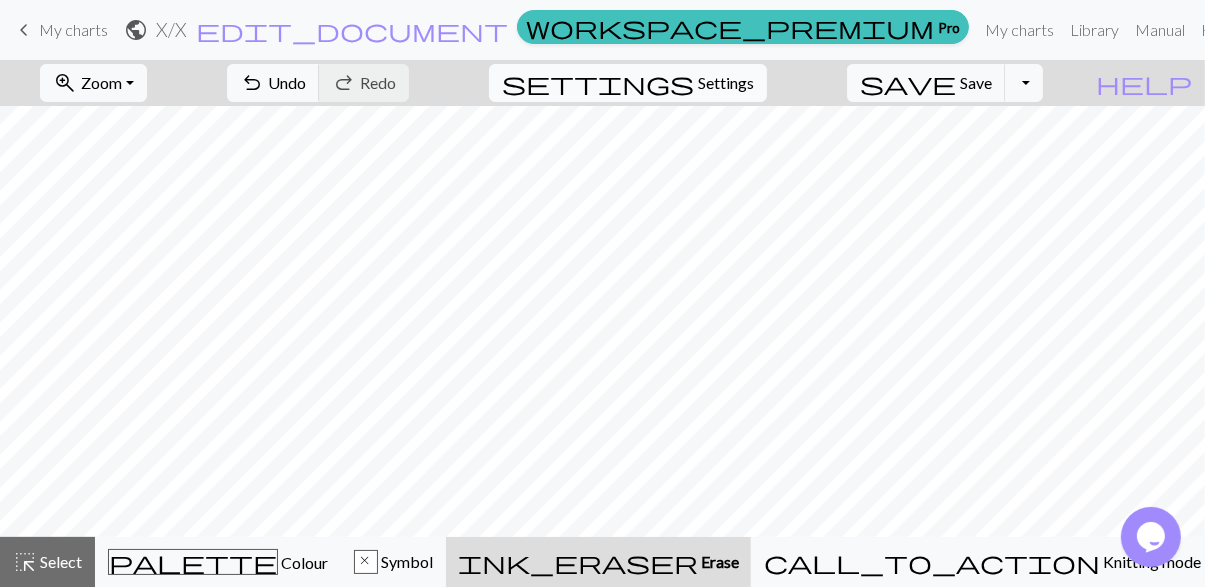 click on "Settings" at bounding box center (726, 83) 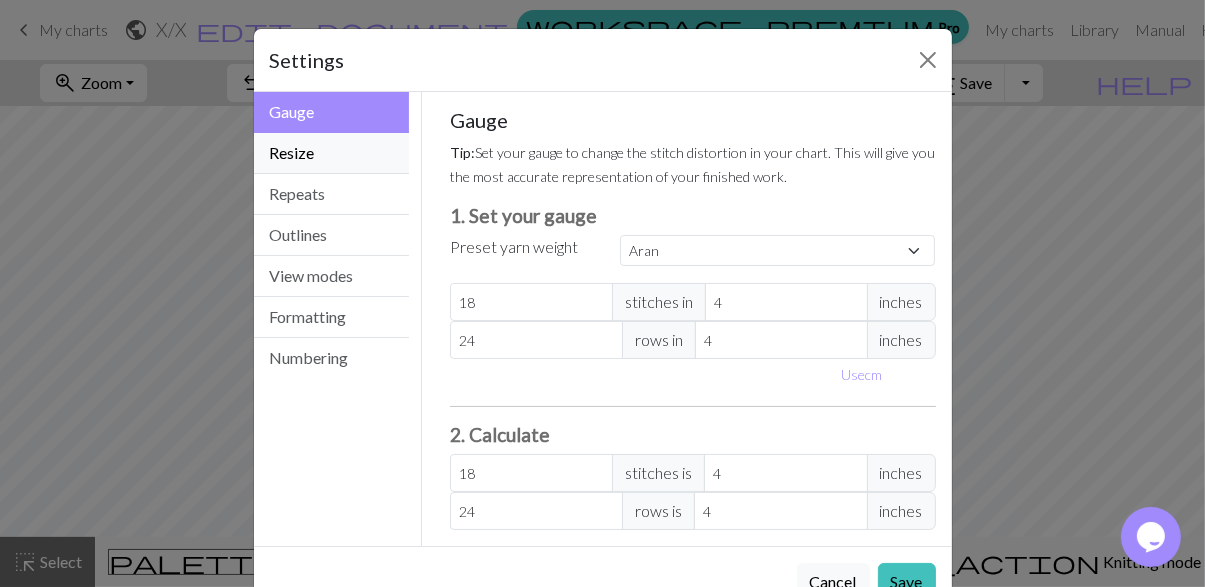 click on "Resize" at bounding box center (332, 153) 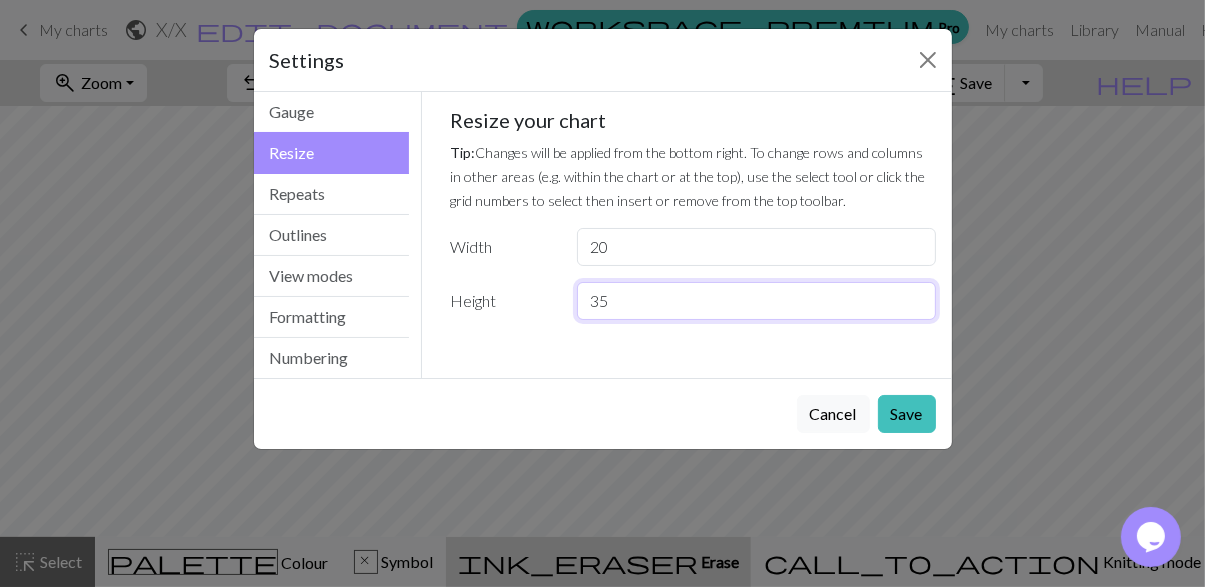 click on "35" at bounding box center (756, 301) 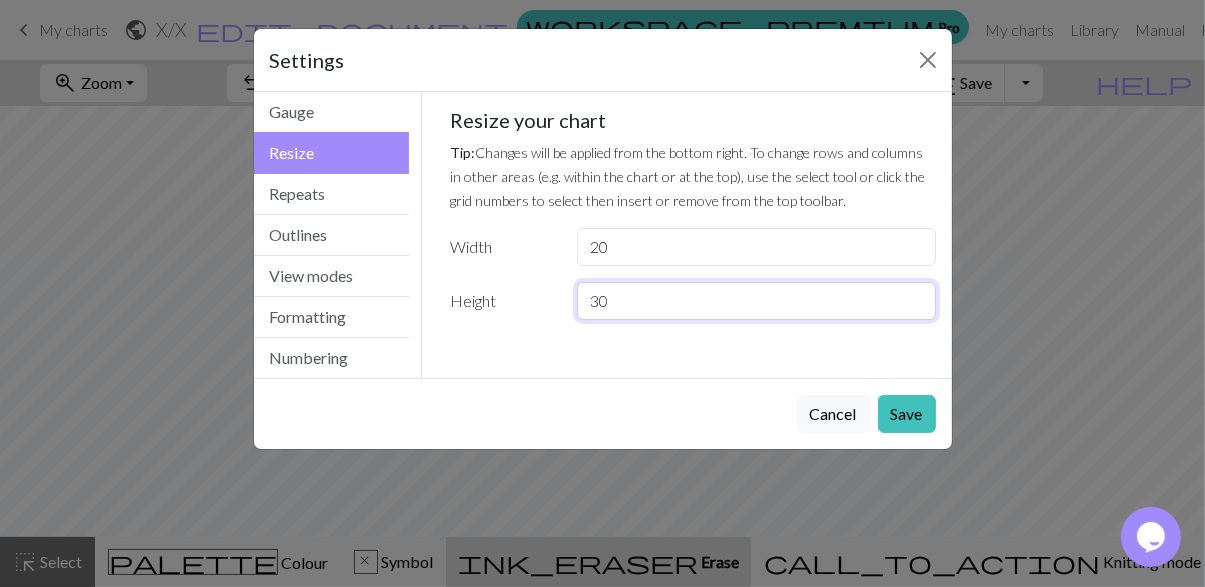 type on "30" 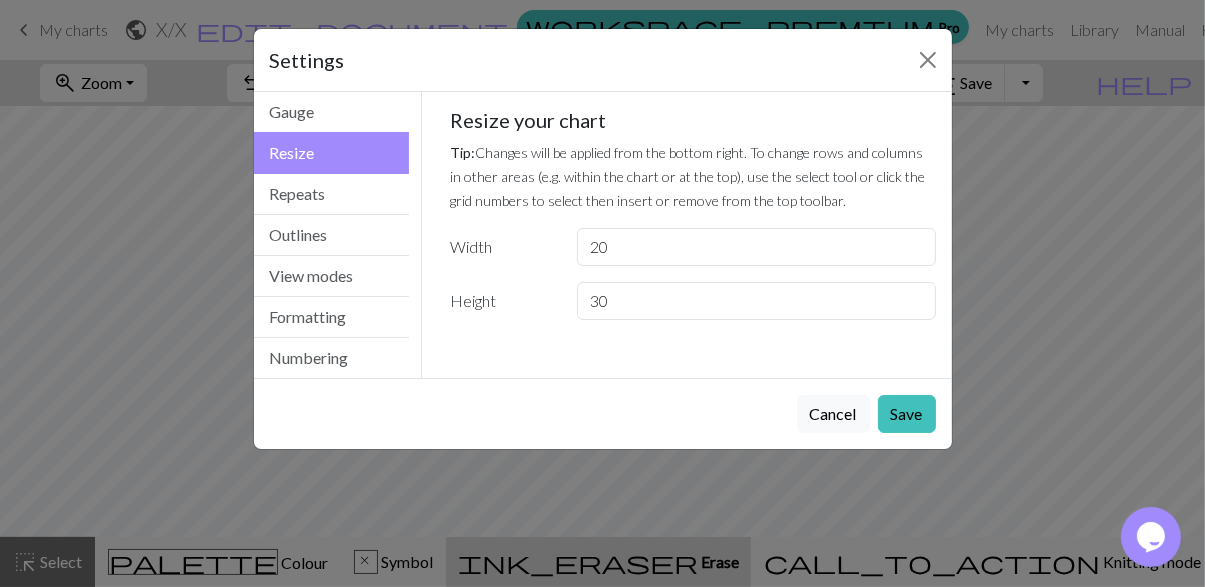 click on "Save" at bounding box center [907, 414] 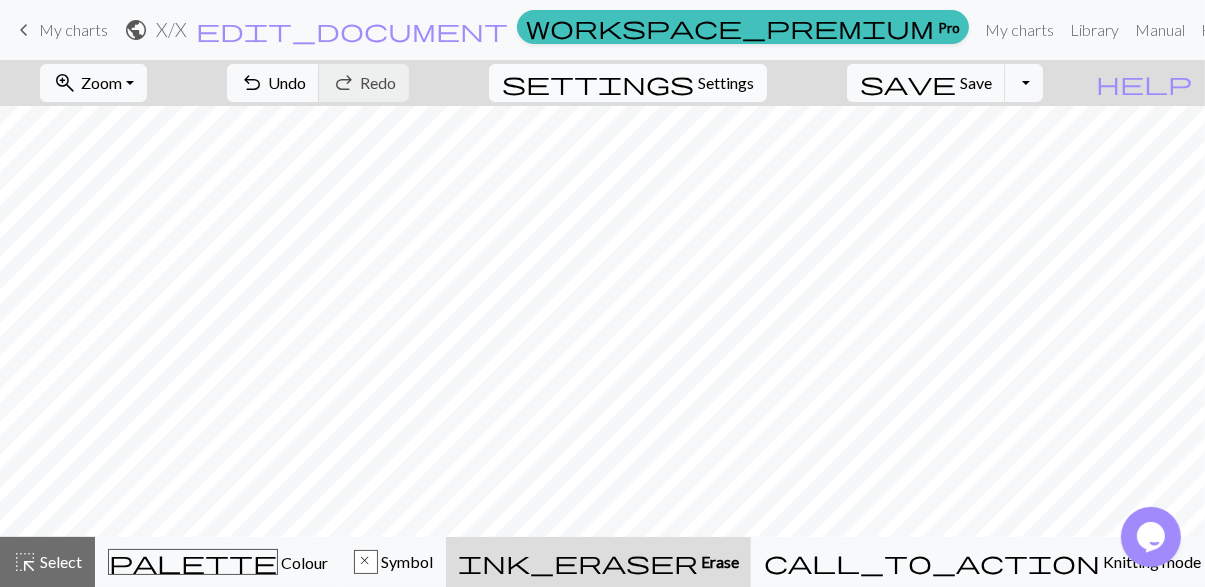 click on "Settings" at bounding box center [726, 83] 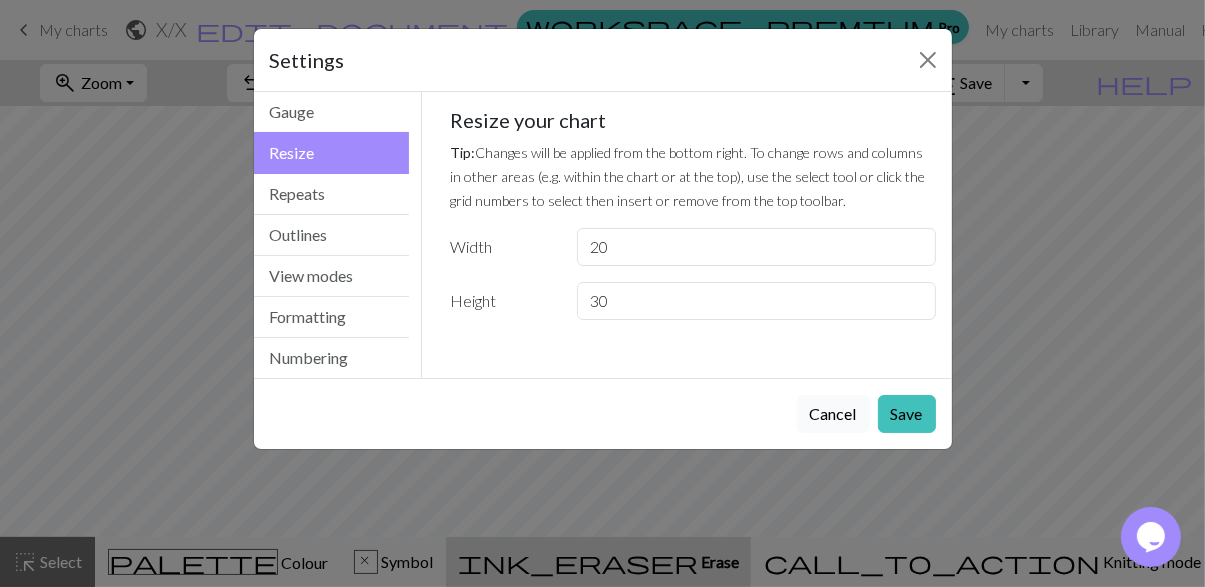 click on "Cancel" at bounding box center (833, 414) 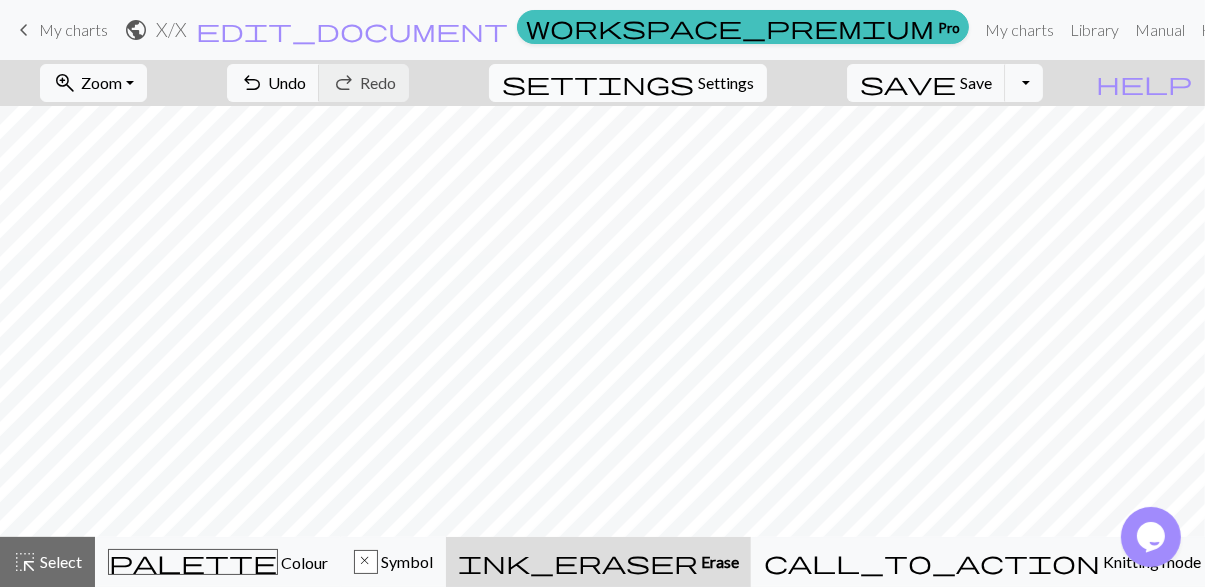 click on "Settings" at bounding box center [726, 83] 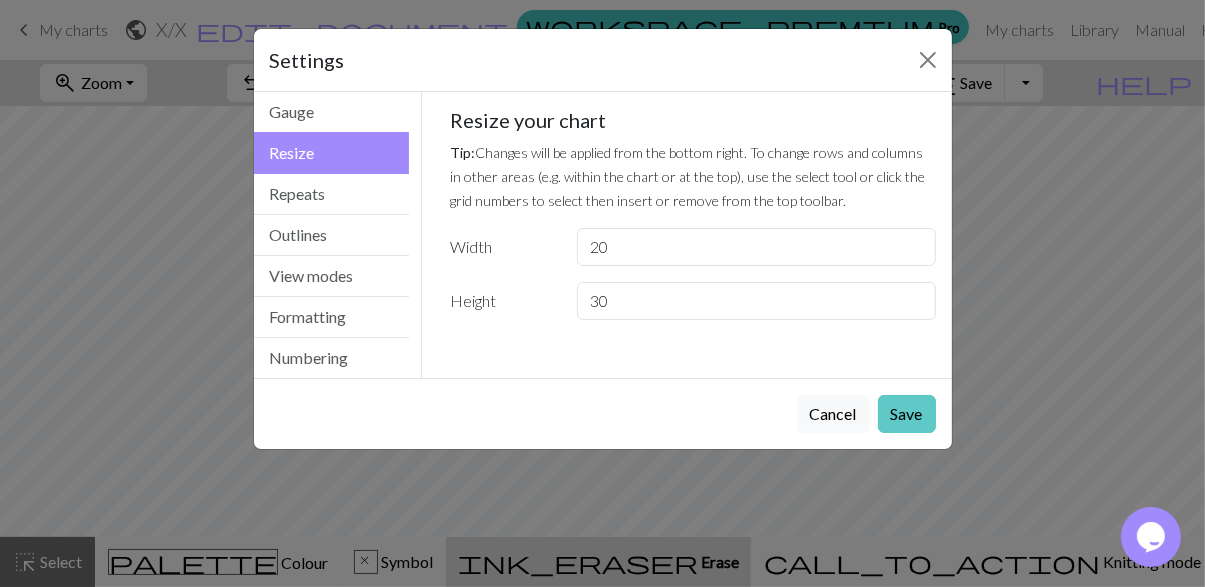 click on "Save" at bounding box center (907, 414) 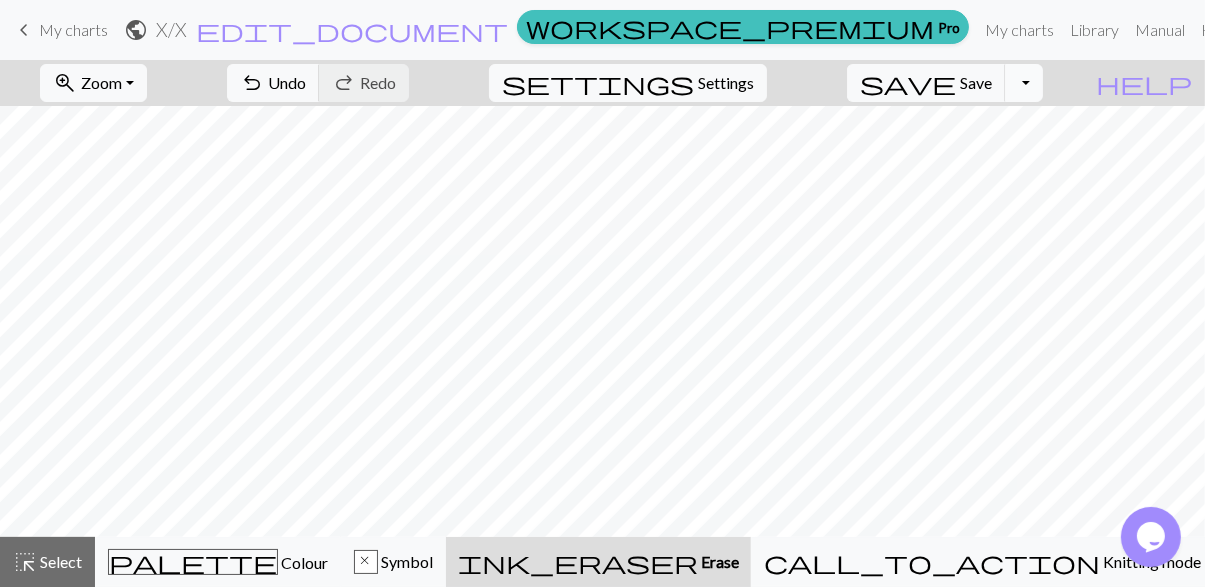 click on "Toggle Dropdown" at bounding box center (1024, 83) 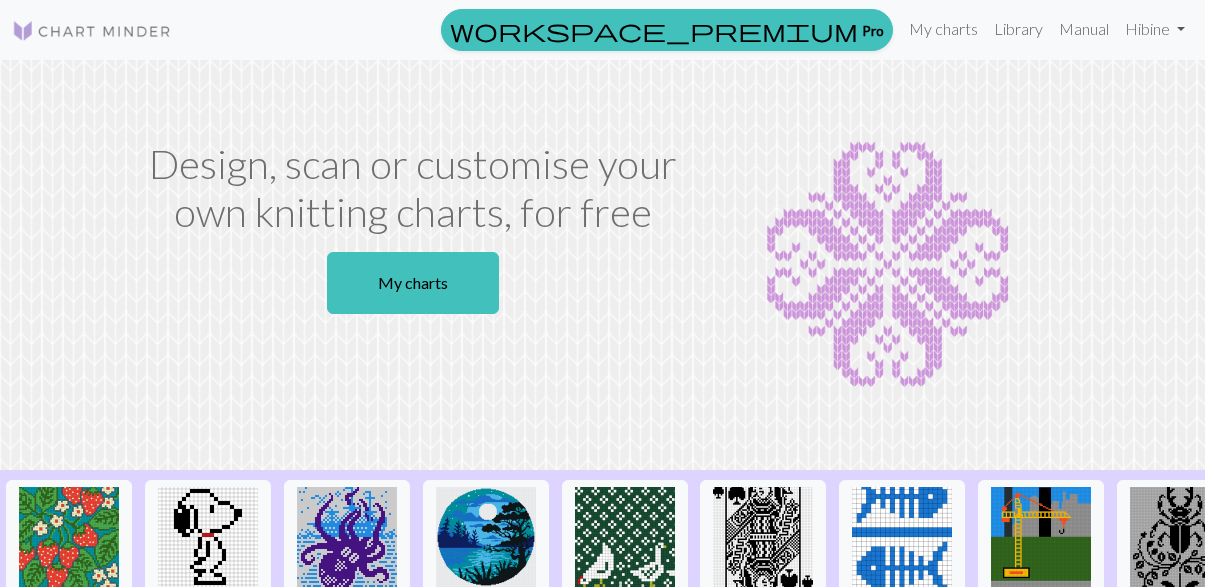 scroll, scrollTop: 0, scrollLeft: 0, axis: both 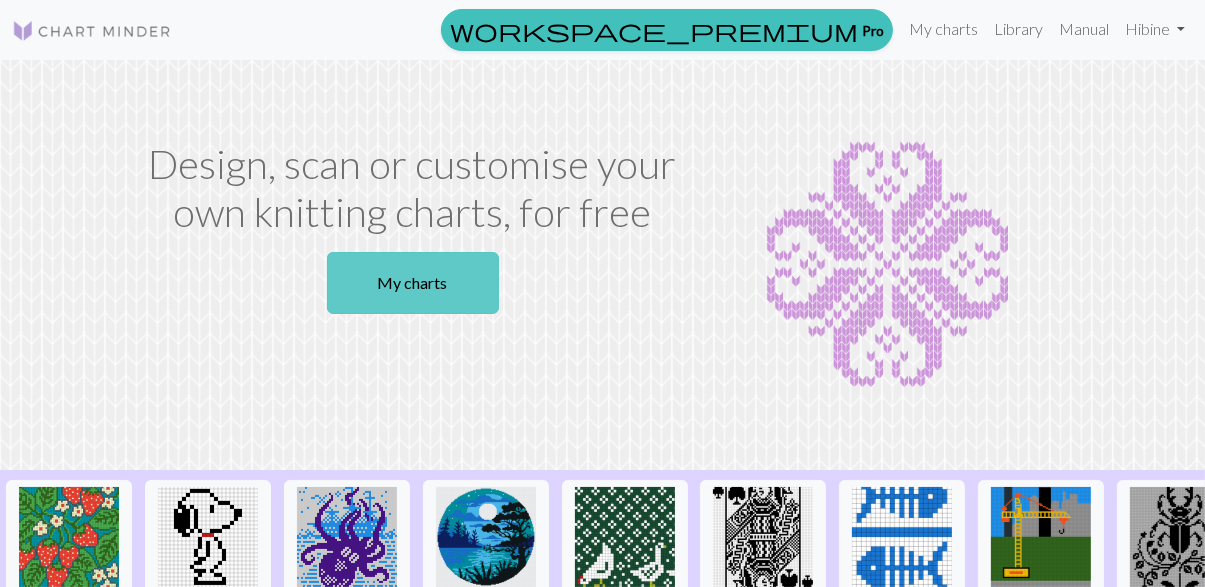 click on "My charts" at bounding box center [413, 283] 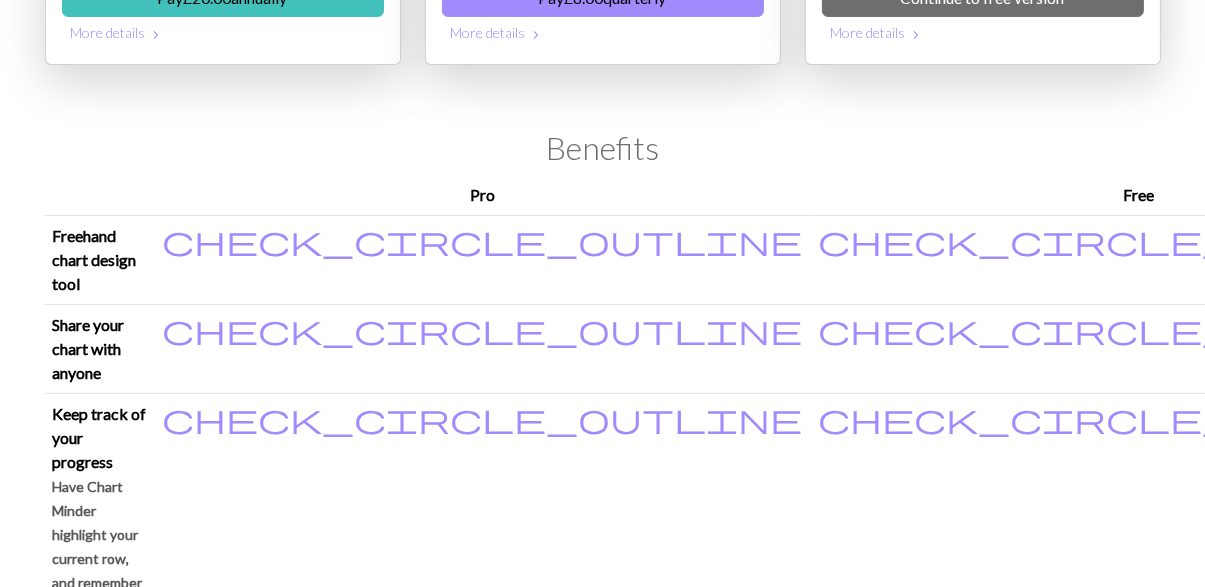 scroll, scrollTop: 0, scrollLeft: 0, axis: both 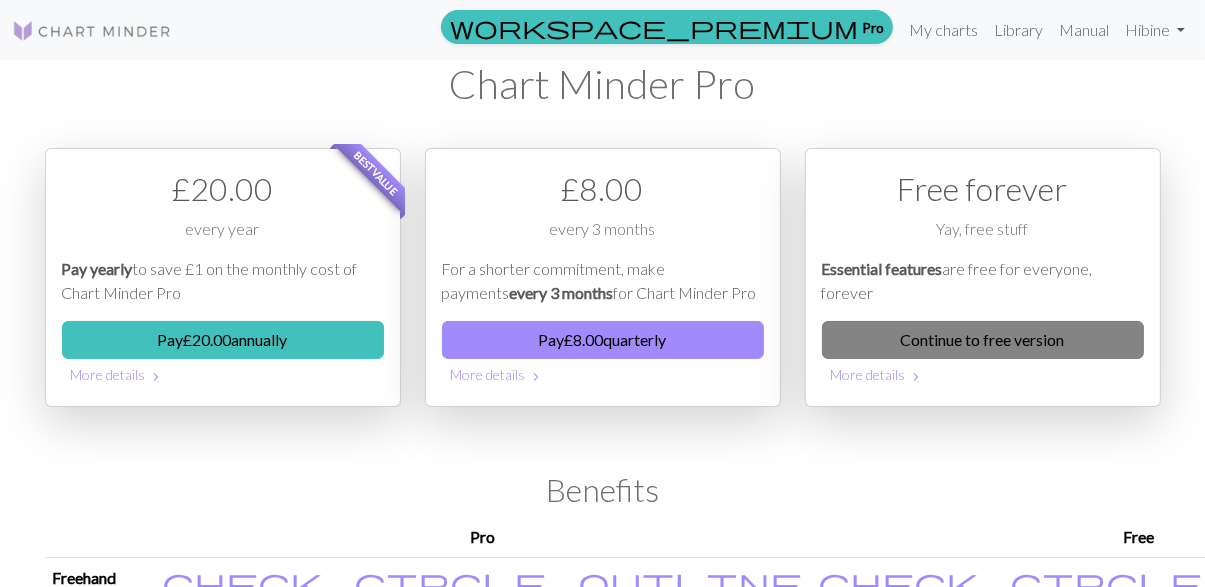 click on "Continue to free version" at bounding box center [983, 340] 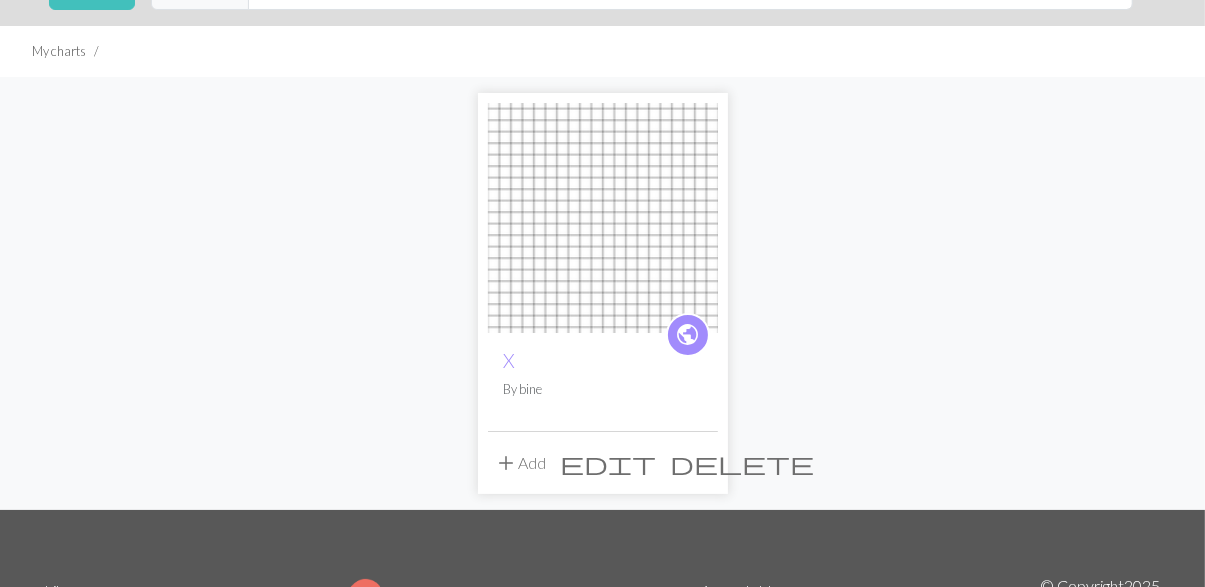 scroll, scrollTop: 104, scrollLeft: 0, axis: vertical 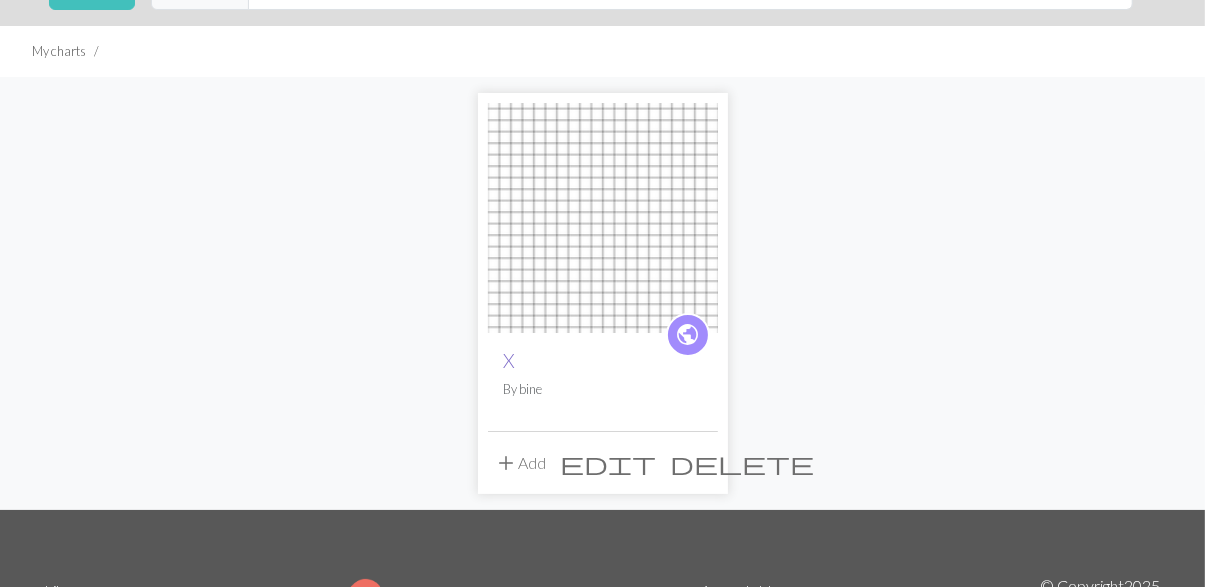 click on "X" at bounding box center [510, 360] 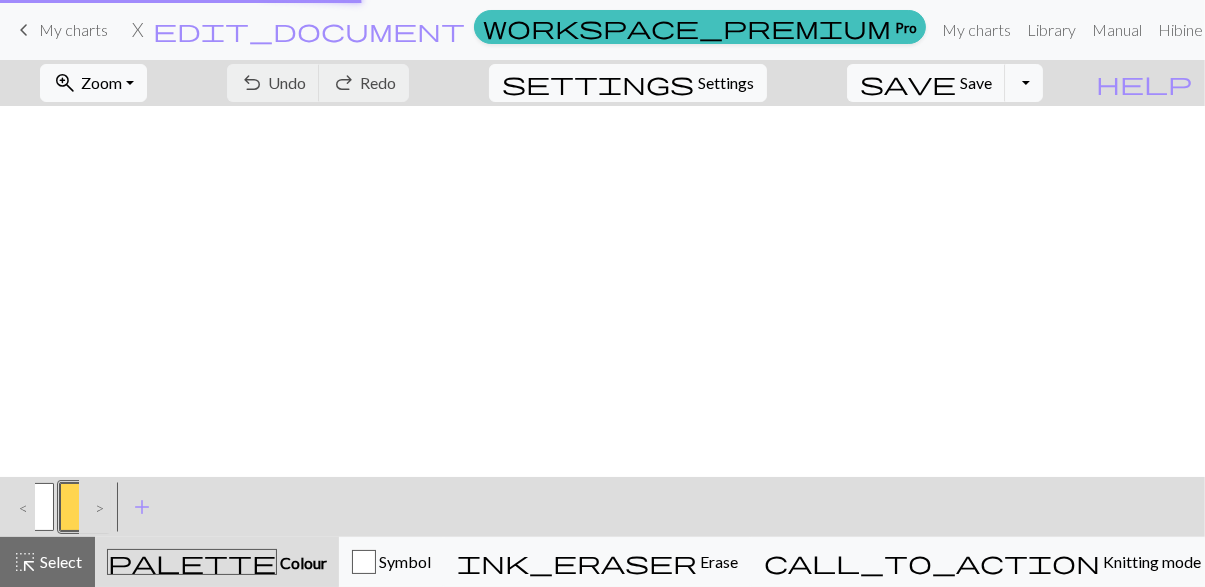 scroll, scrollTop: 0, scrollLeft: 0, axis: both 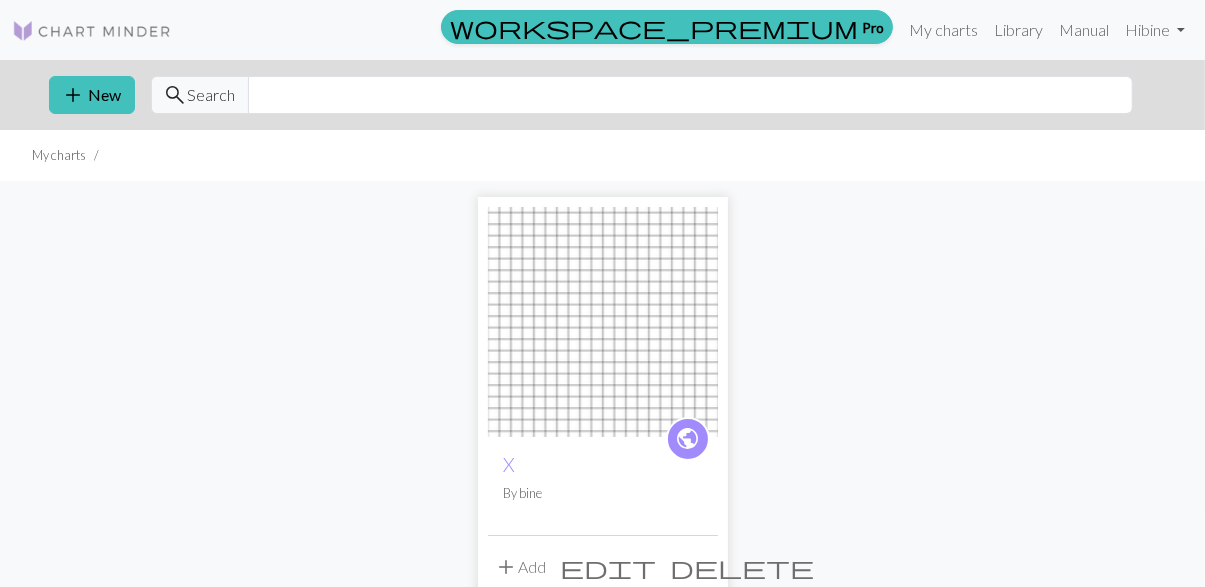 click on "delete" at bounding box center (743, 567) 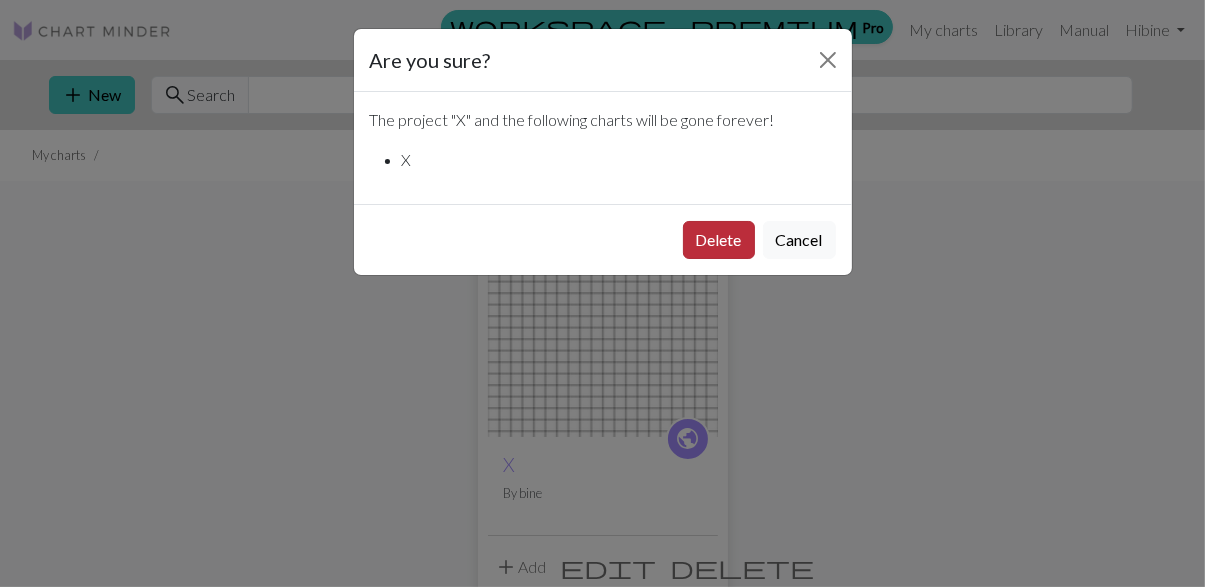 click on "Delete" at bounding box center (719, 240) 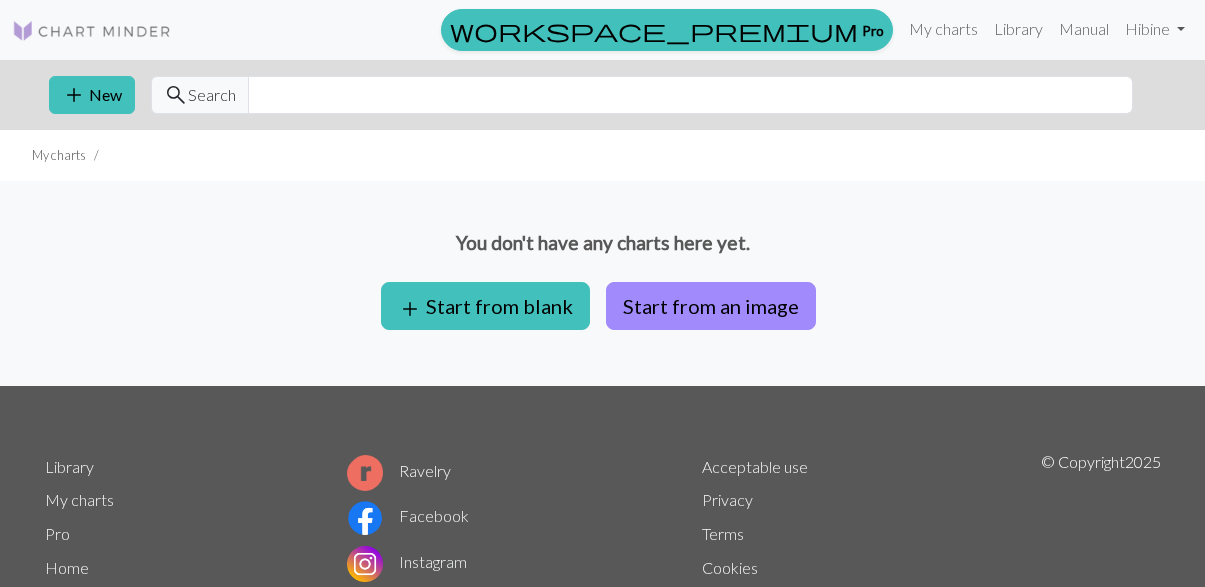 scroll, scrollTop: 0, scrollLeft: 0, axis: both 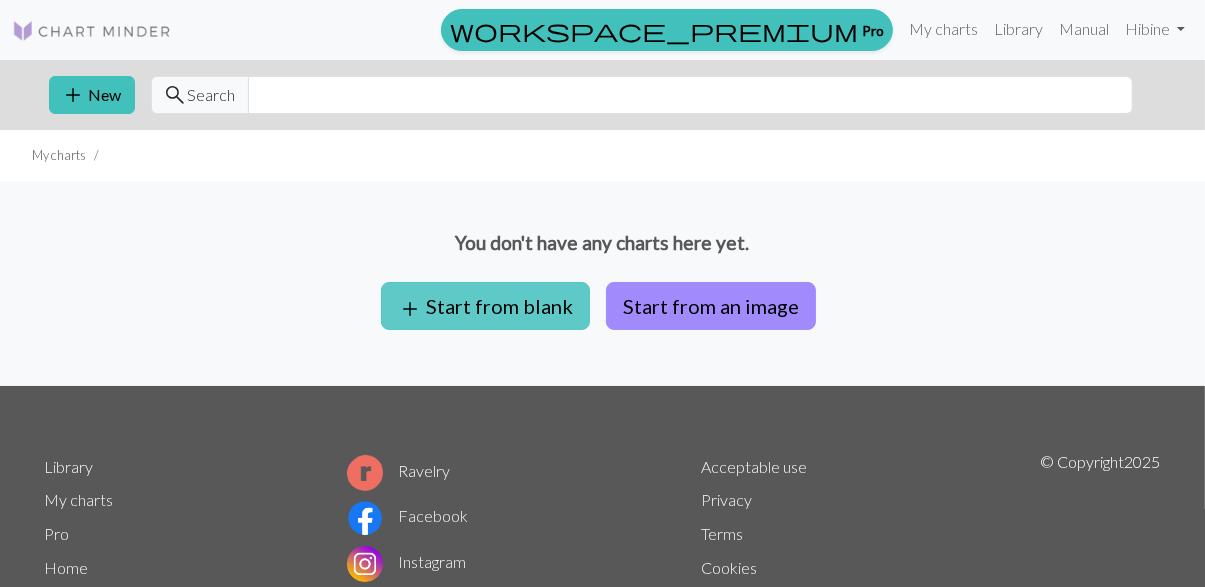 click on "add   Start from blank" at bounding box center [485, 306] 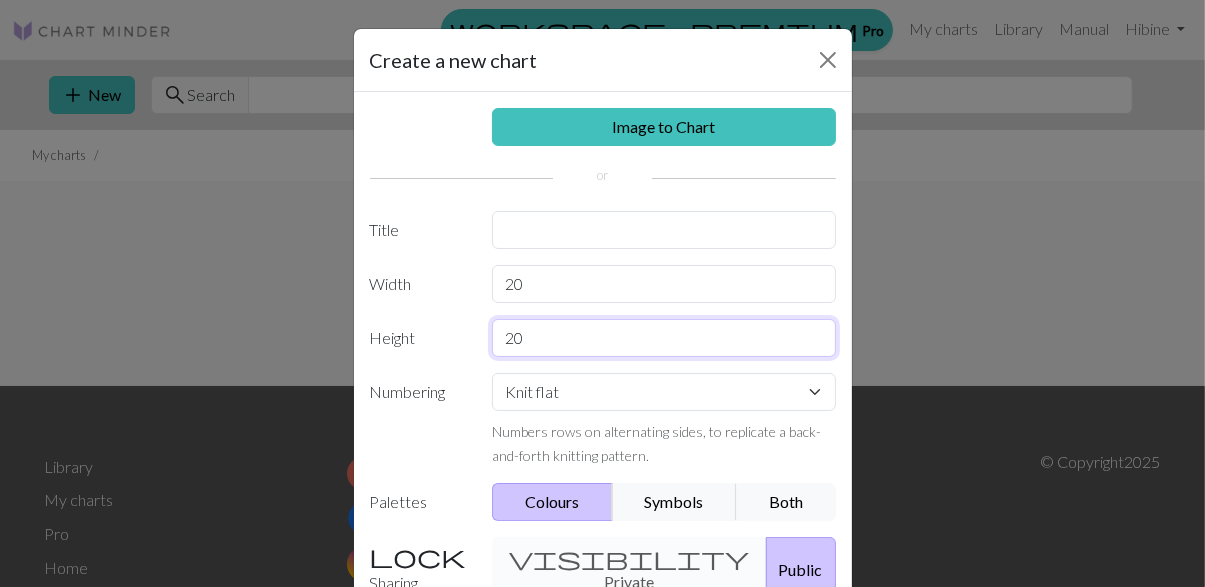 click on "20" at bounding box center [664, 338] 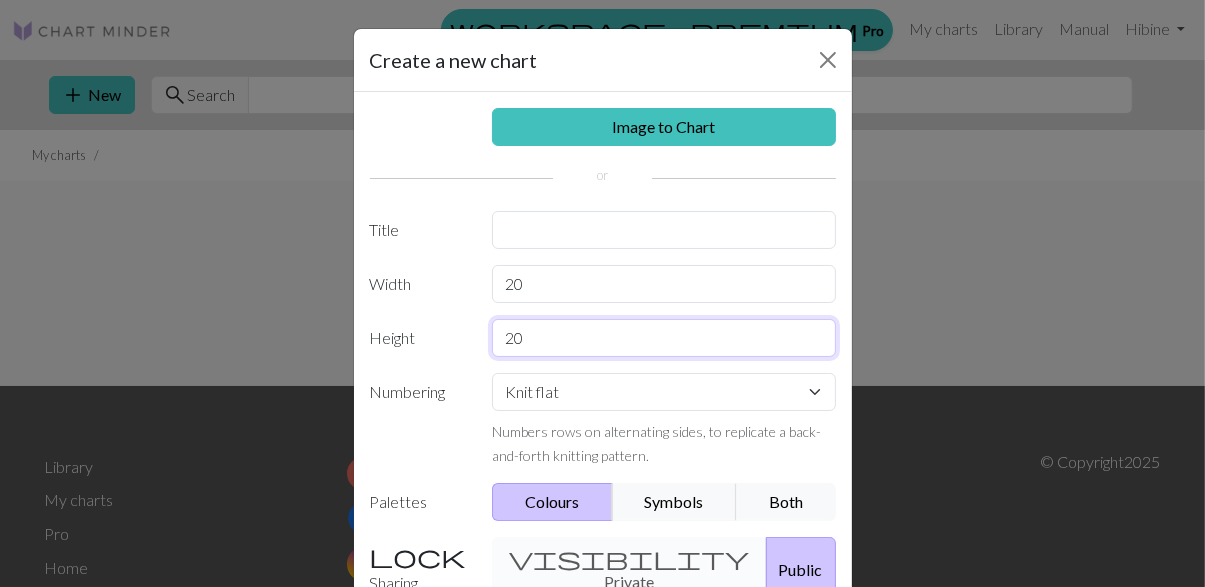 type on "2" 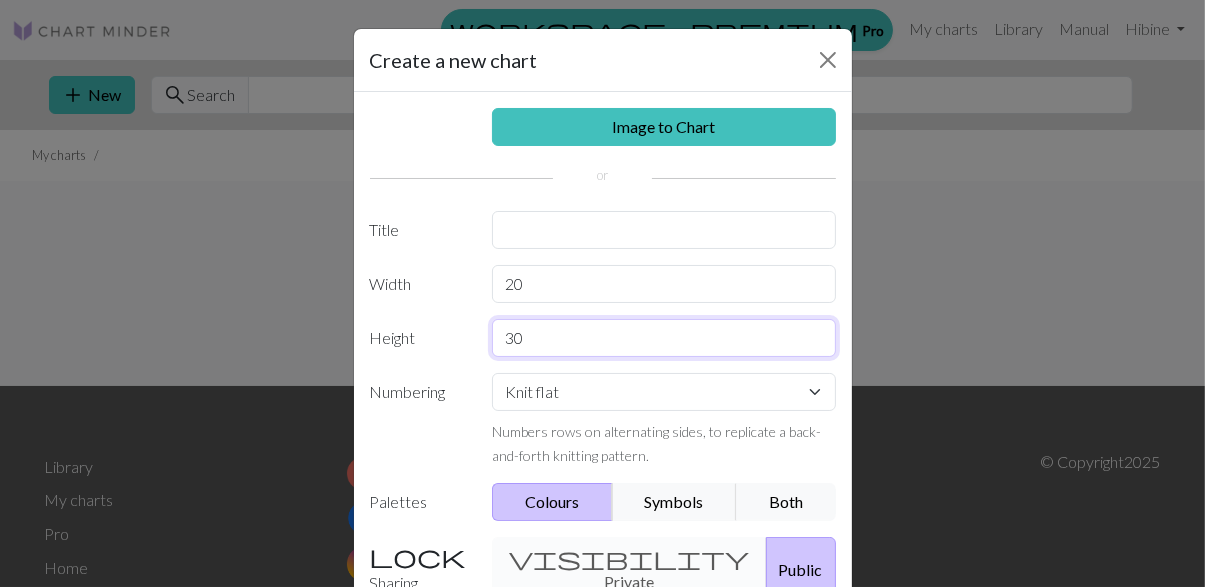 type on "30" 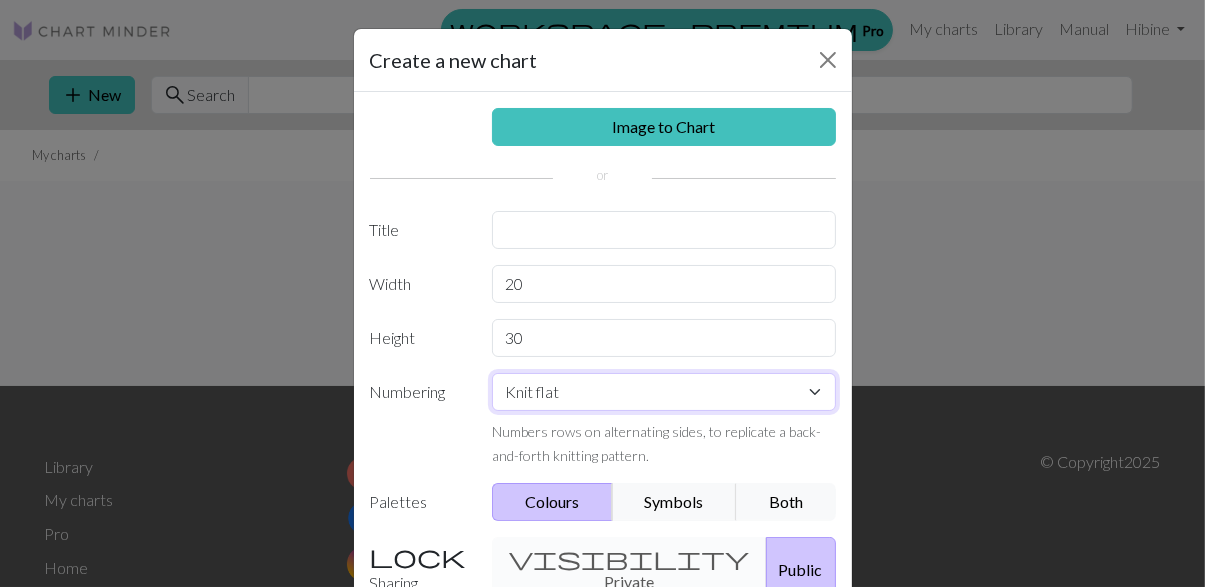 click on "Knit flat Knit in the round Lace knitting Cross stitch" at bounding box center [664, 392] 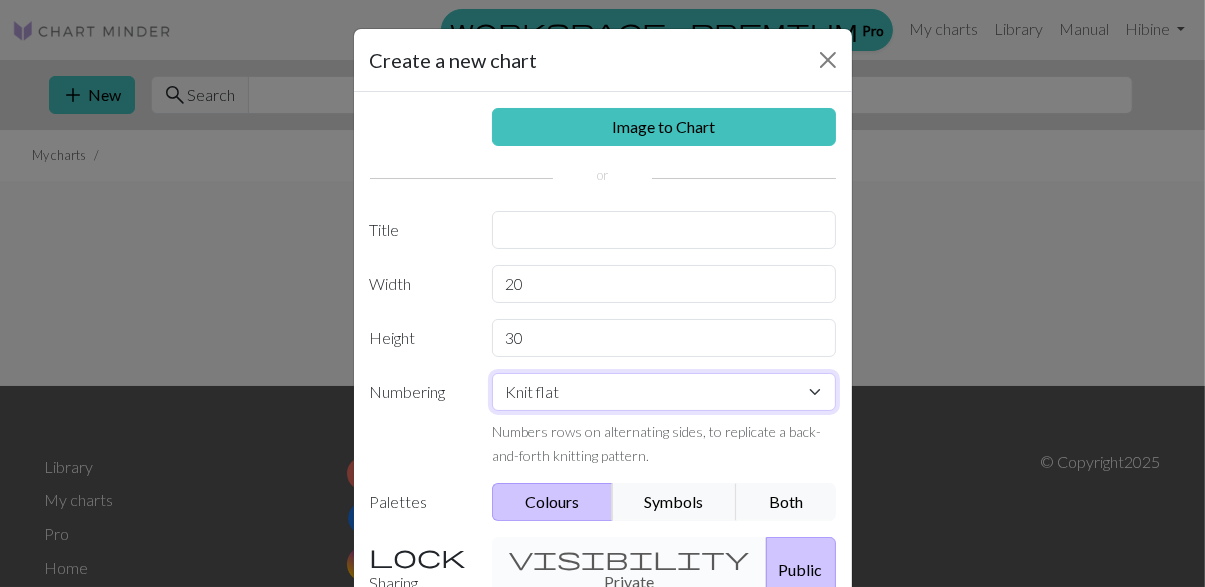 click on "Knit flat Knit in the round Lace knitting Cross stitch" at bounding box center (664, 392) 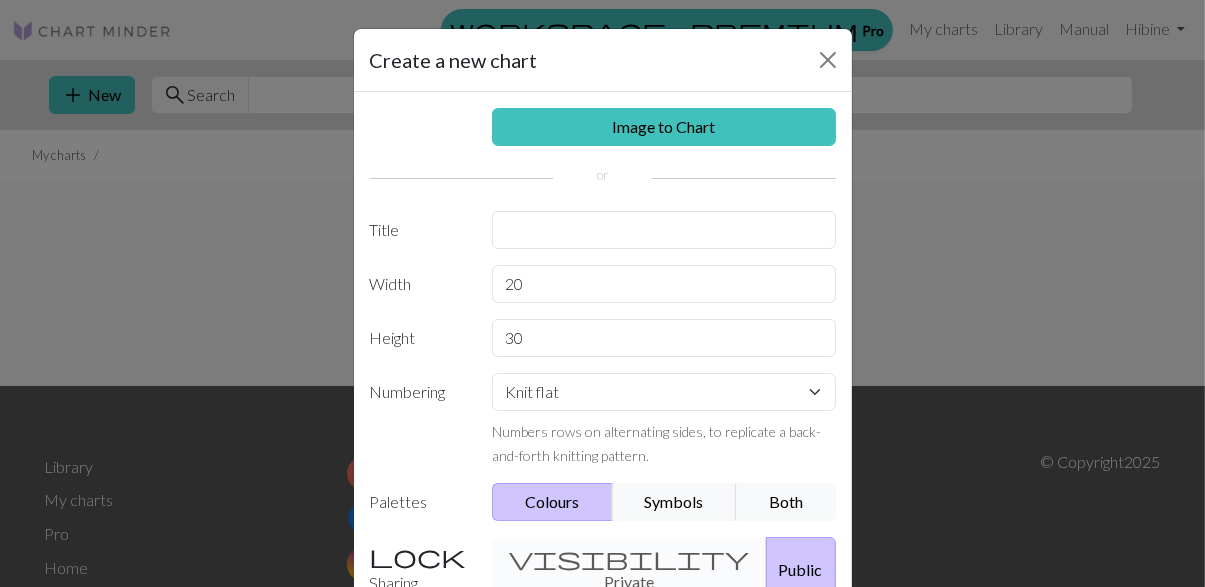 click on "Numbers rows on alternating sides, to replicate a back-and-forth knitting pattern." at bounding box center [656, 443] 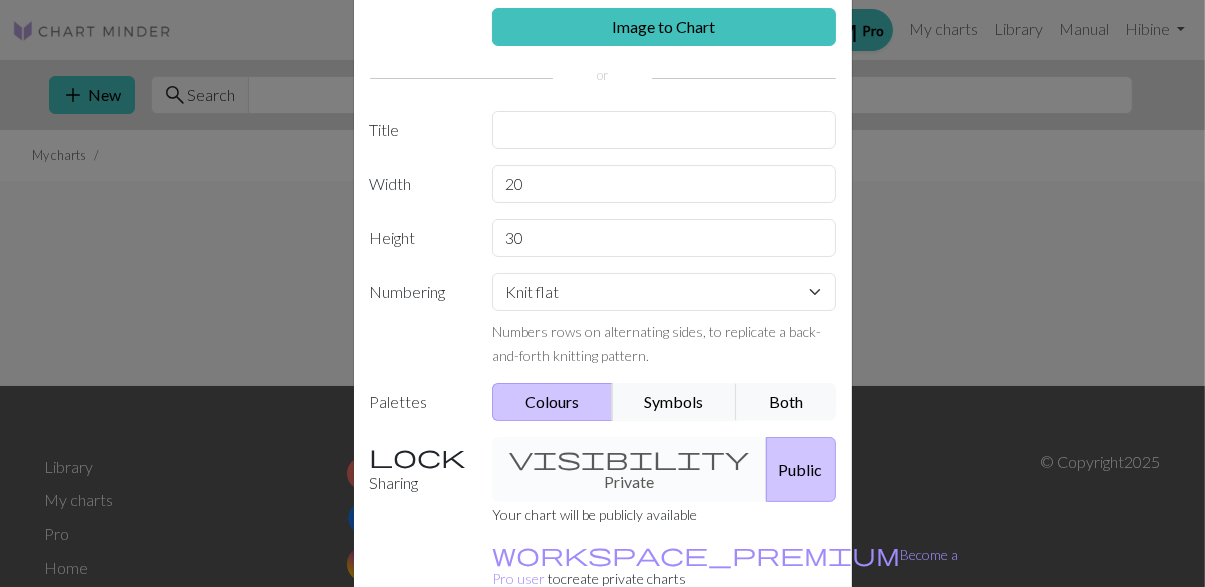 scroll, scrollTop: 107, scrollLeft: 0, axis: vertical 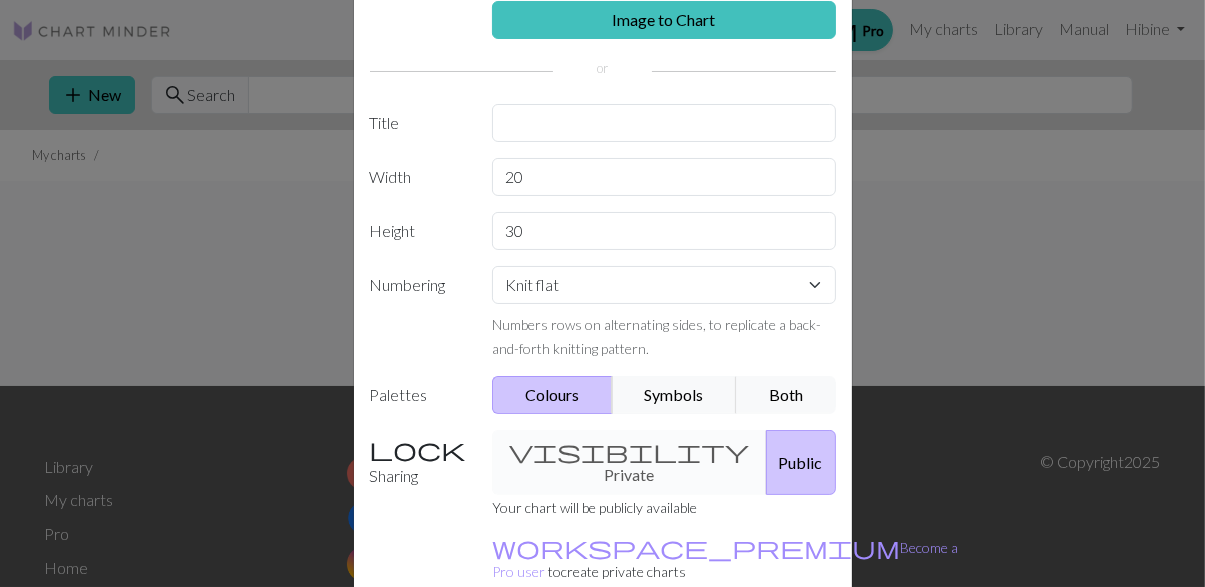 click on "Image to Chart Title Width 20 Height 30 Numbering Knit flat Knit in the round Lace knitting Cross stitch Numbers rows on alternating sides, to replicate a back-and-forth knitting pattern. Palettes Colours Symbols Both Sharing visibility  Private Public Your chart will be publicly available workspace_premium Become a Pro user   to  create private charts" at bounding box center (603, 308) 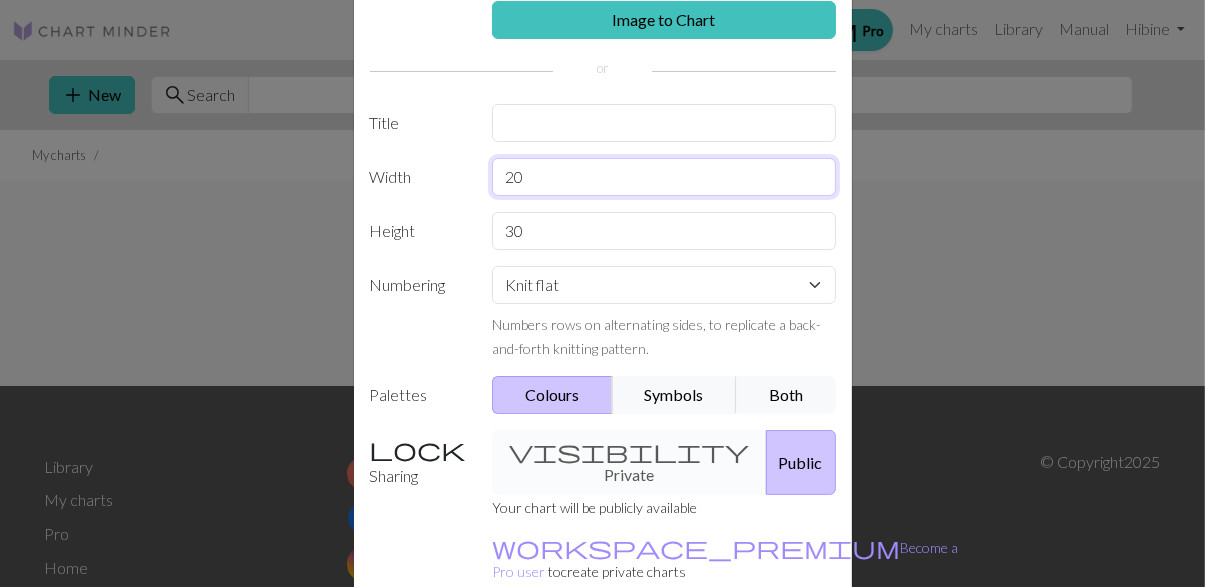 click on "20" at bounding box center (664, 177) 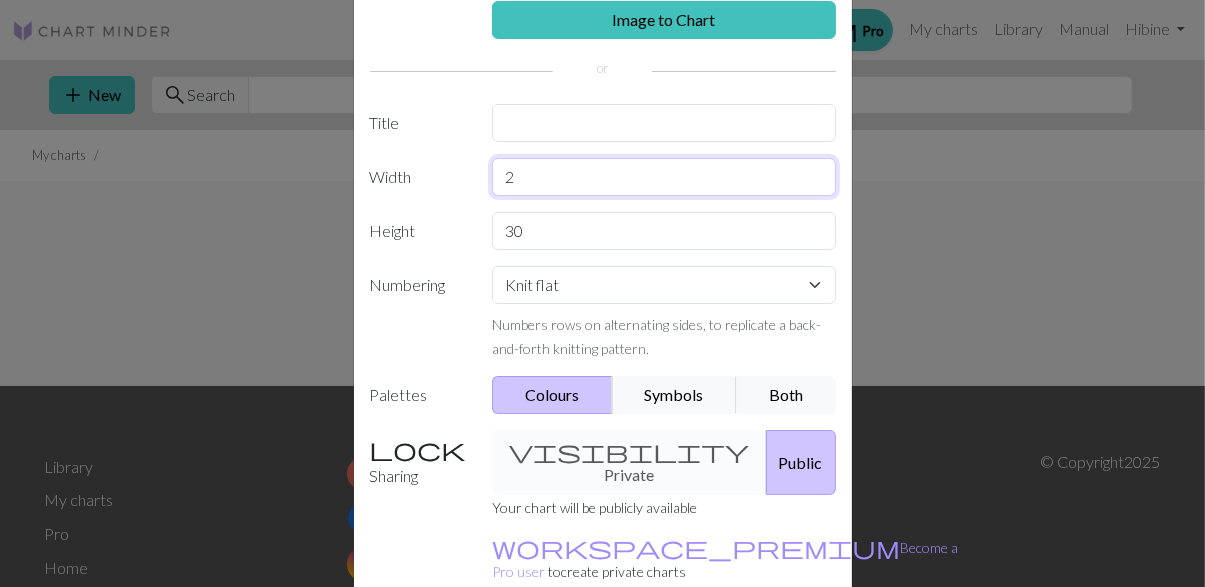 type on "20" 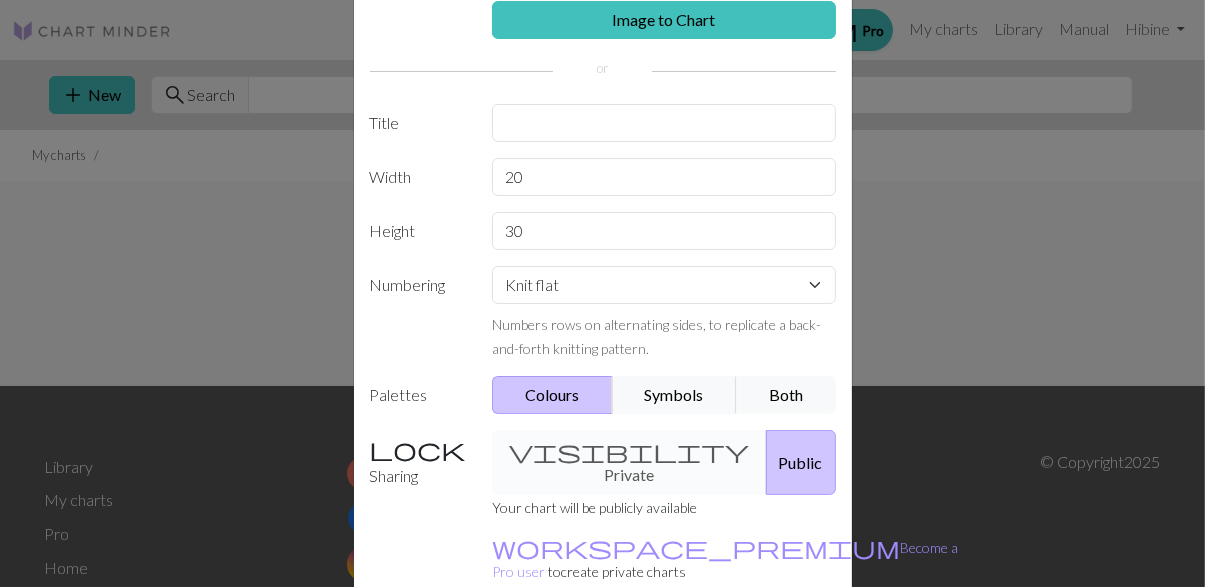 click on "Create" at bounding box center (718, 667) 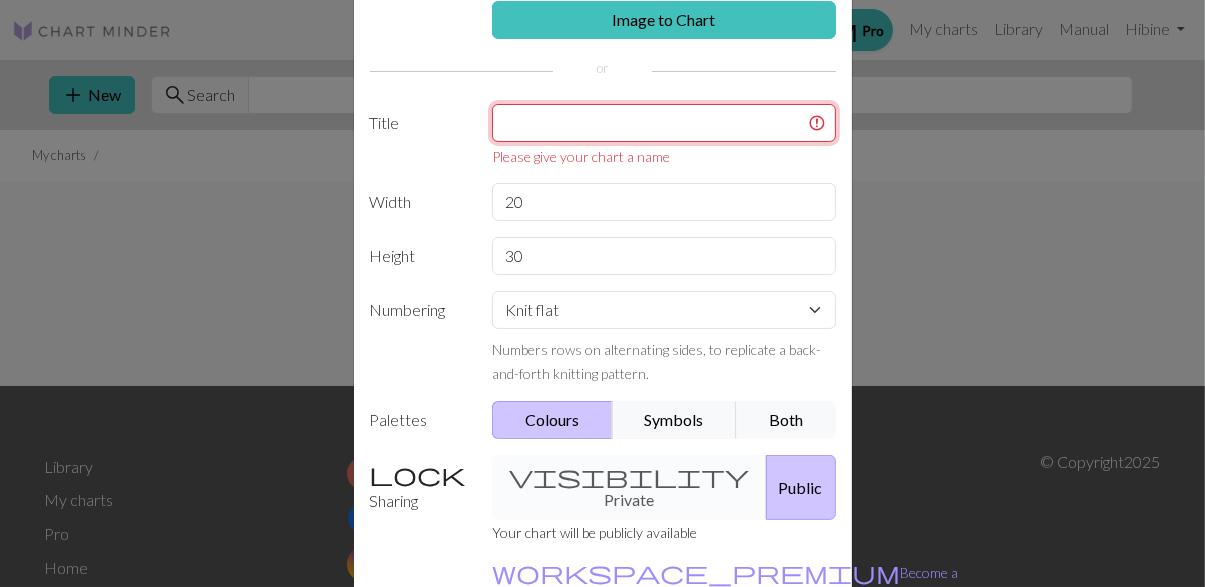 click at bounding box center (664, 123) 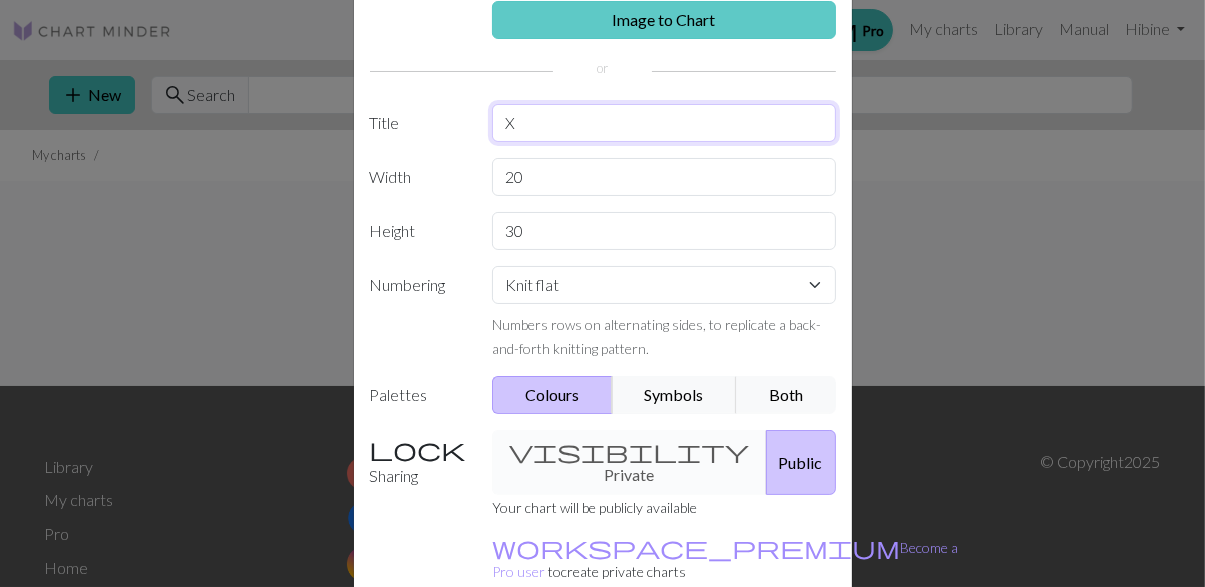 type on "X" 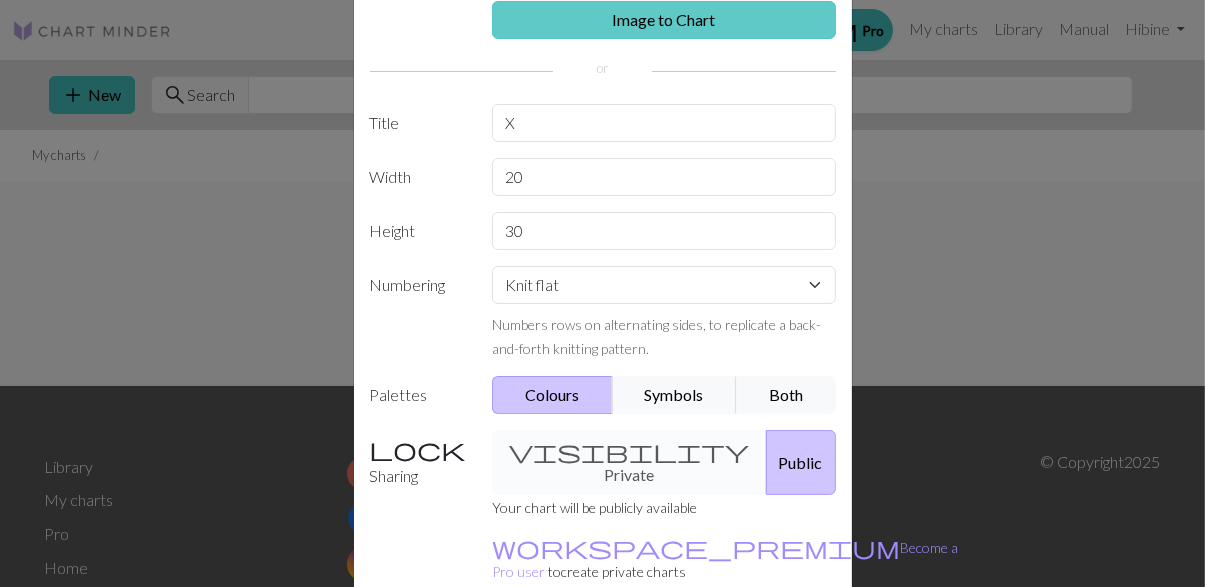 click on "Image to Chart" at bounding box center [664, 20] 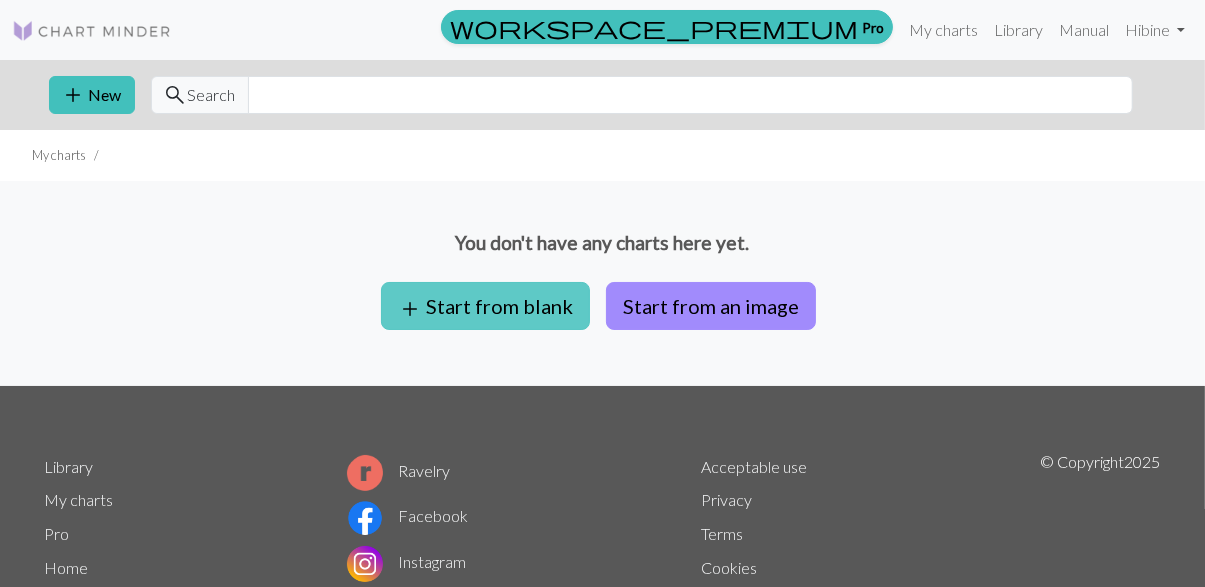 click on "add   Start from blank" at bounding box center [485, 306] 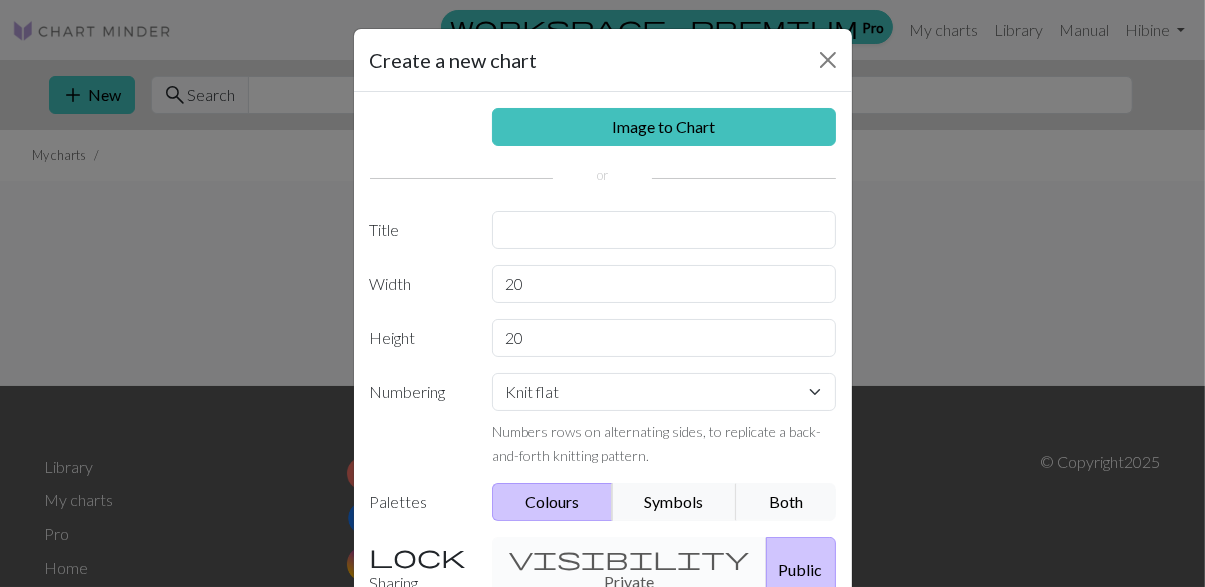 click on "Create a new chart Image to Chart Title Width 20 Height 20 Numbering Knit flat Knit in the round Lace knitting Cross stitch Numbers rows on alternating sides, to replicate a back-and-forth knitting pattern. Palettes Colours Symbols Both Sharing visibility  Private Public Your chart will be publicly available workspace_premium Become a Pro user   to  create private charts Create Cancel" at bounding box center (602, 293) 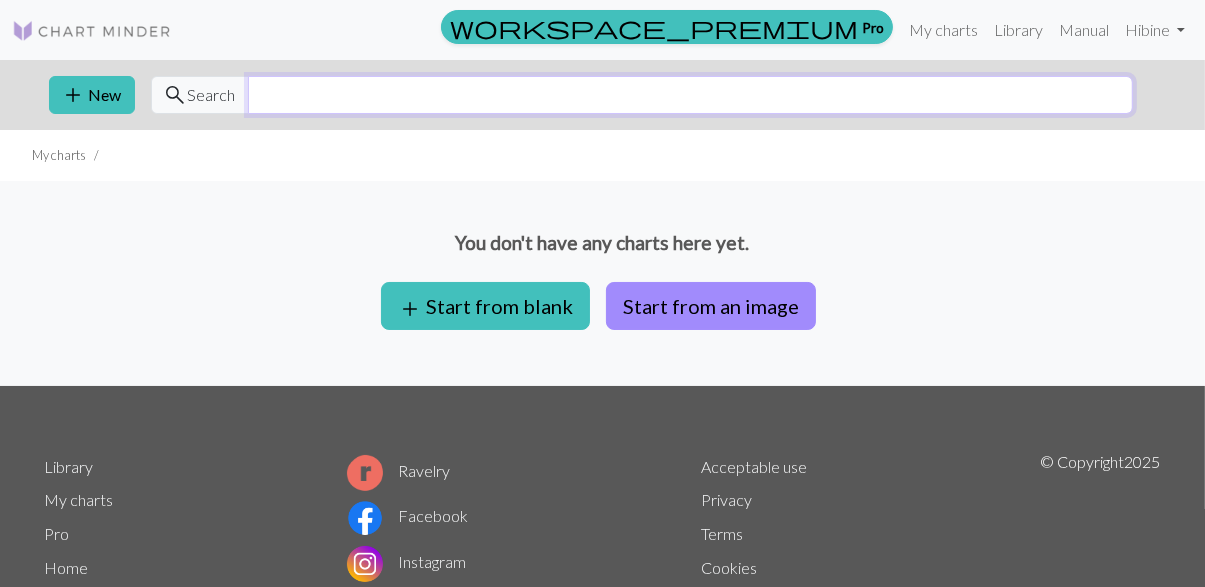 click at bounding box center (690, 95) 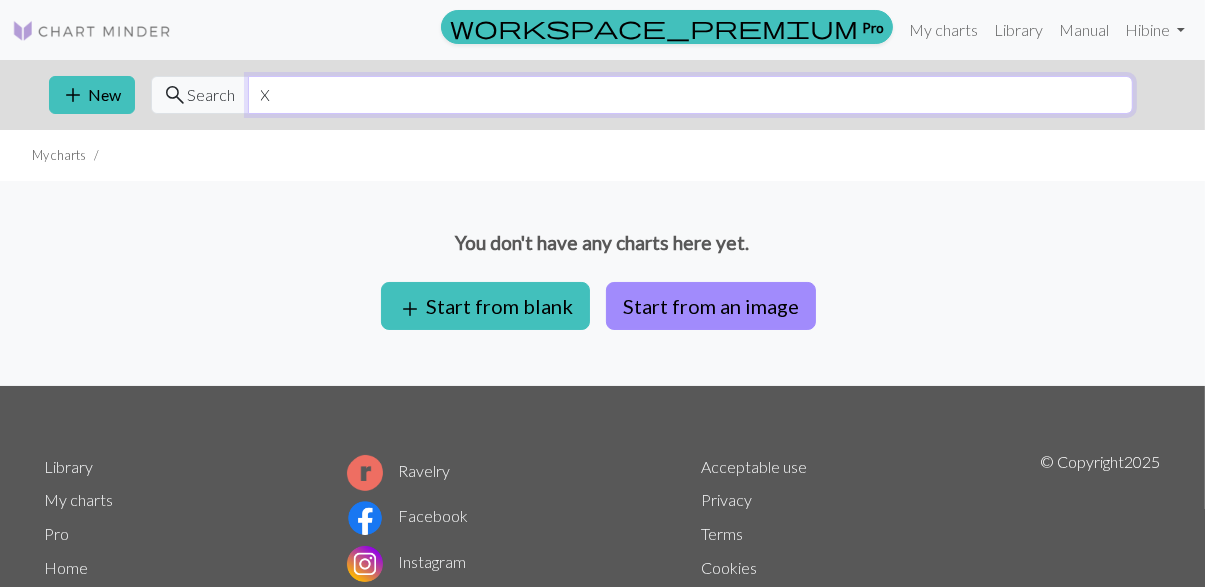 type on "X" 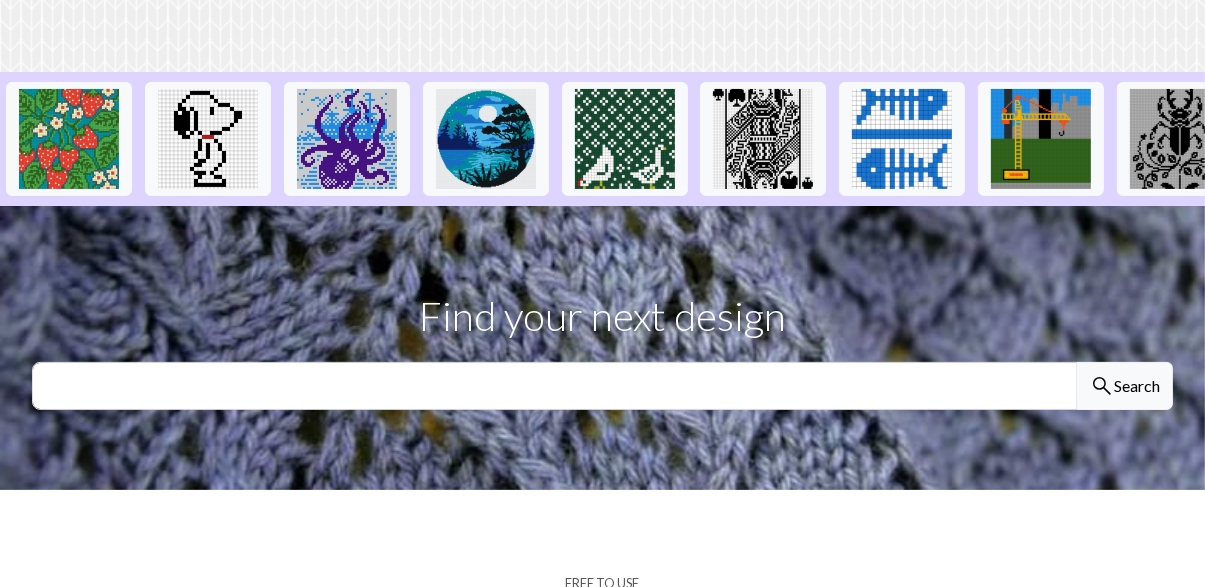 scroll, scrollTop: 396, scrollLeft: 0, axis: vertical 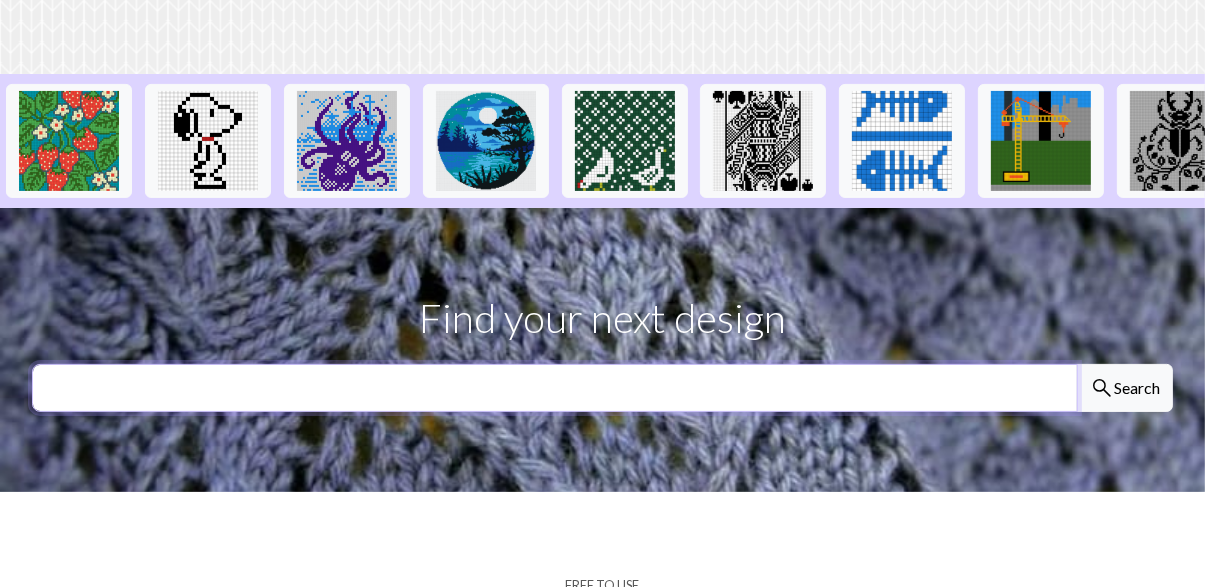 click at bounding box center (555, 388) 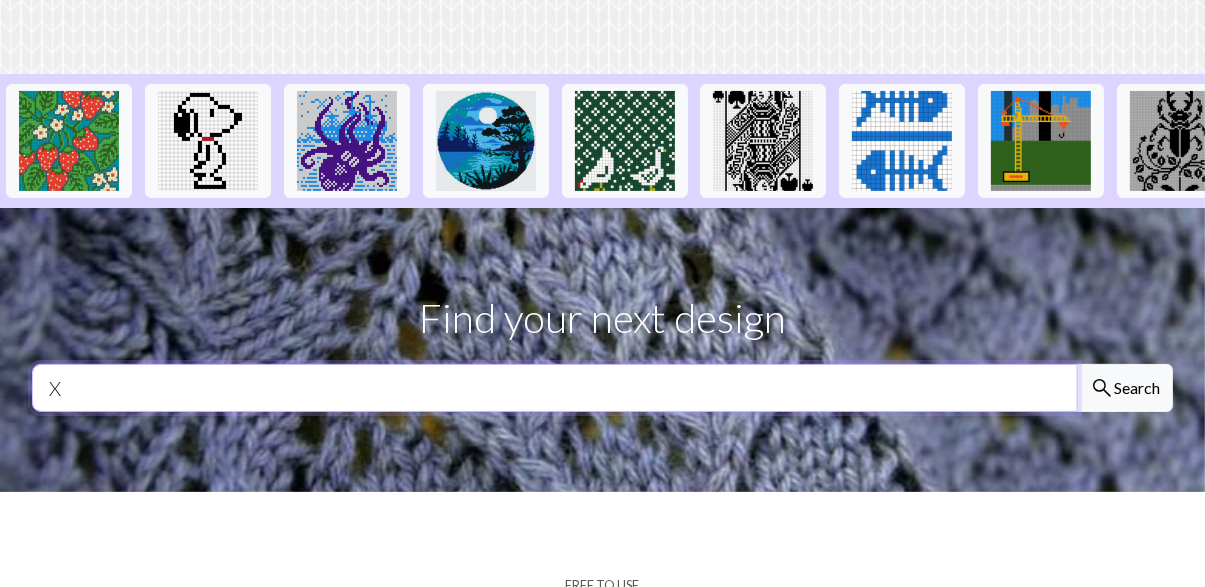 type on "X" 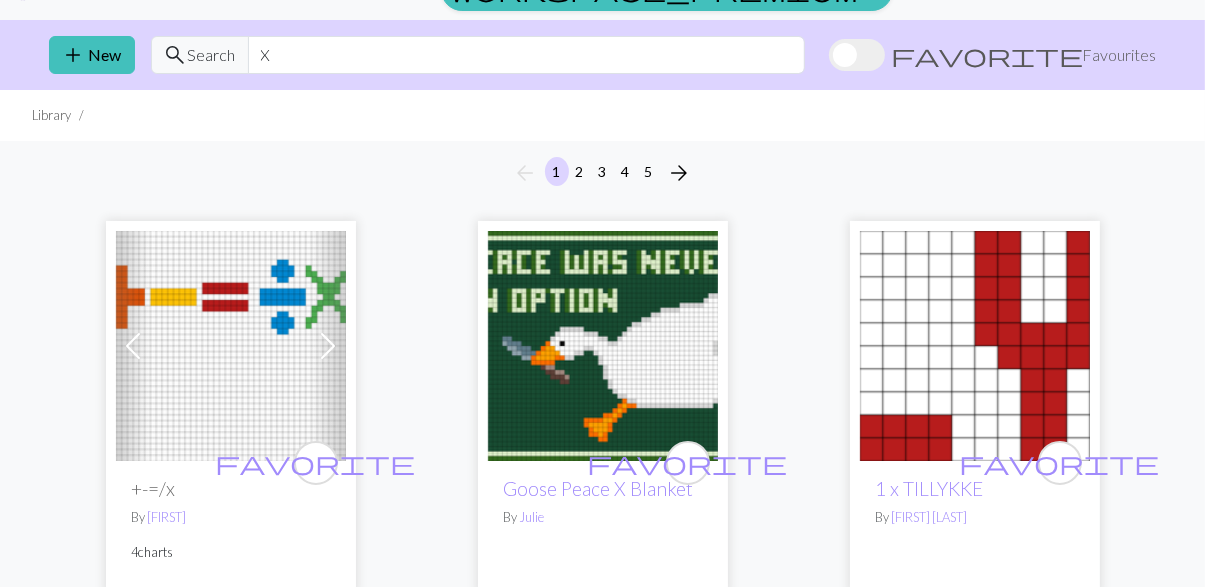 scroll, scrollTop: 0, scrollLeft: 0, axis: both 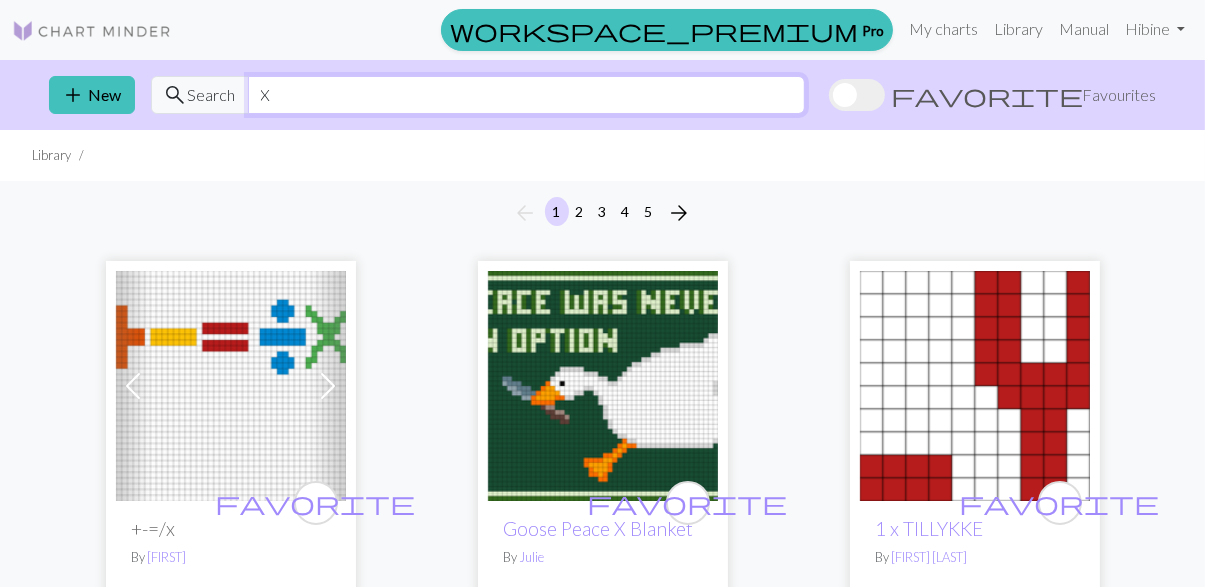 click on "X" at bounding box center [526, 95] 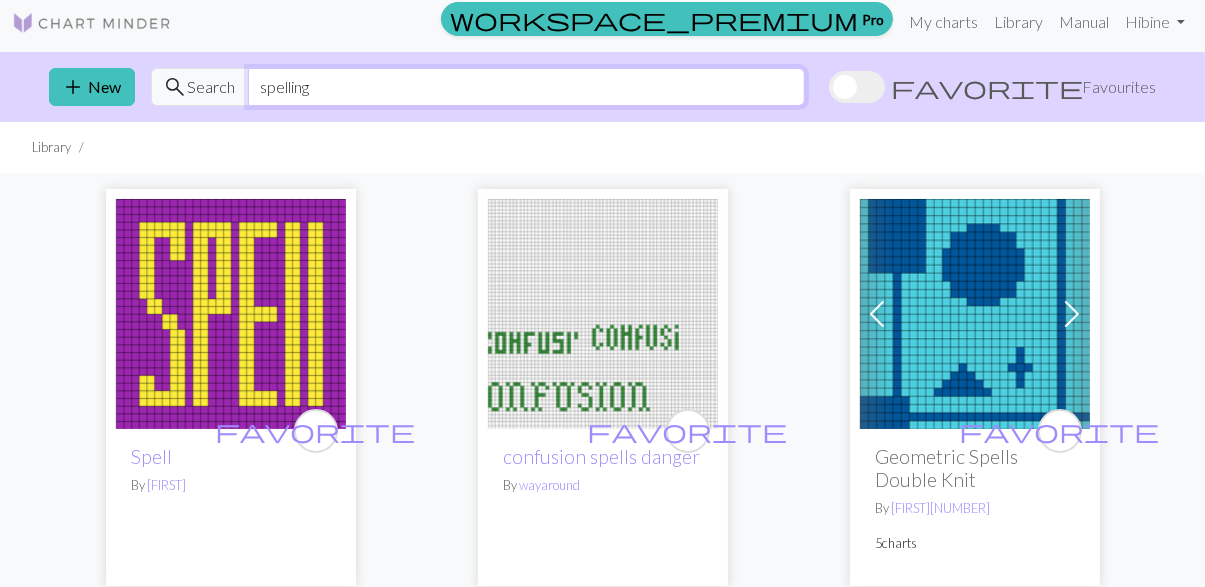 scroll, scrollTop: 0, scrollLeft: 0, axis: both 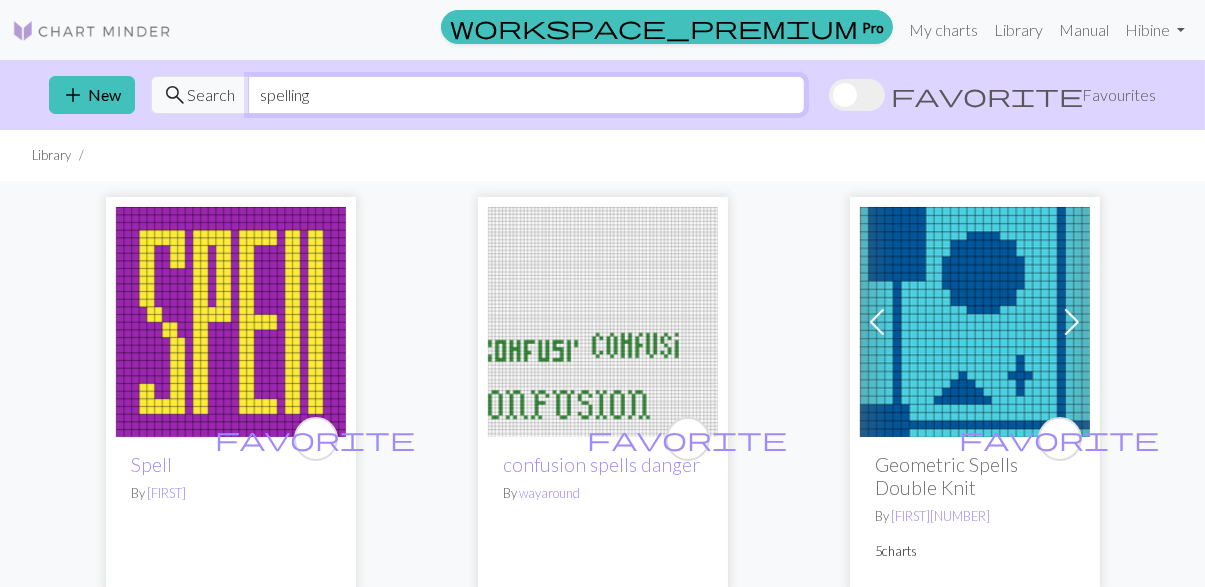type on "spelling" 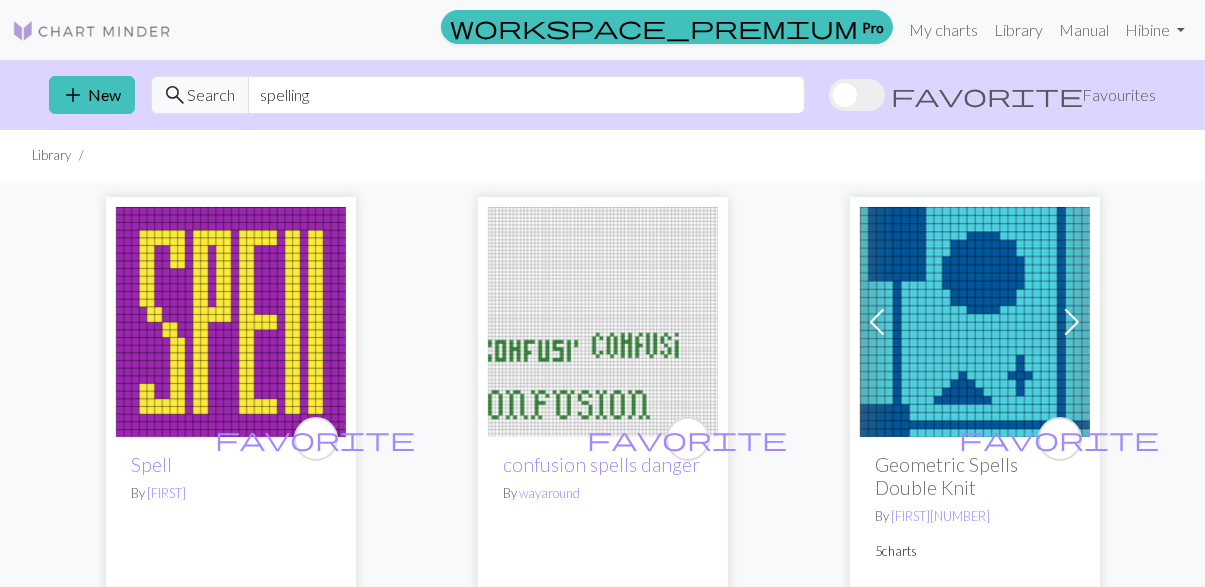 click at bounding box center (1072, 322) 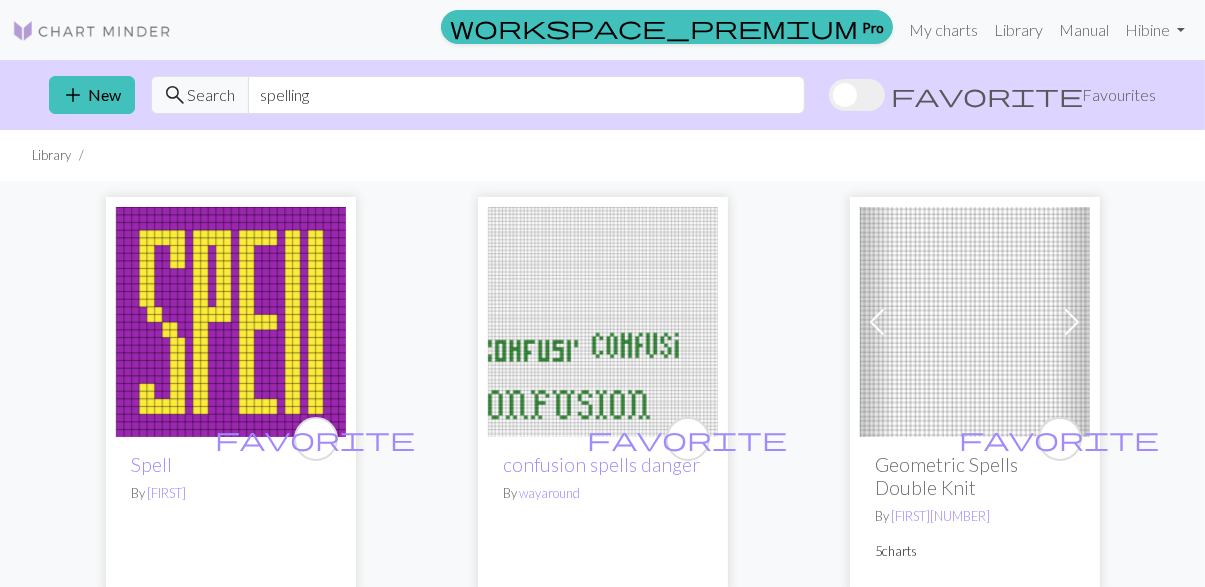 click at bounding box center (1072, 322) 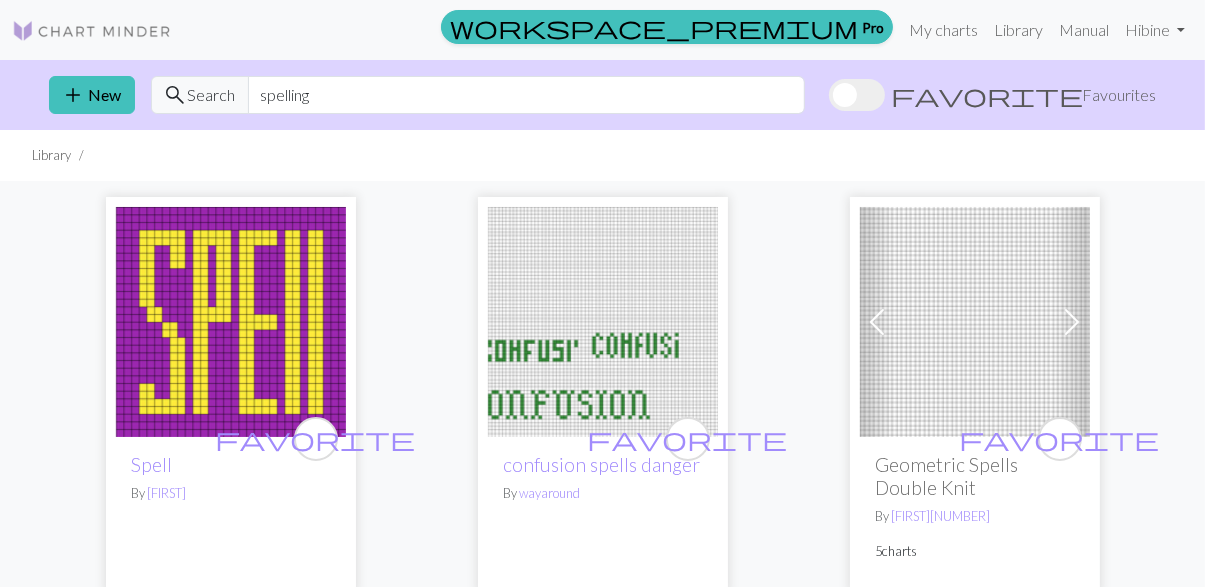 click at bounding box center (1072, 322) 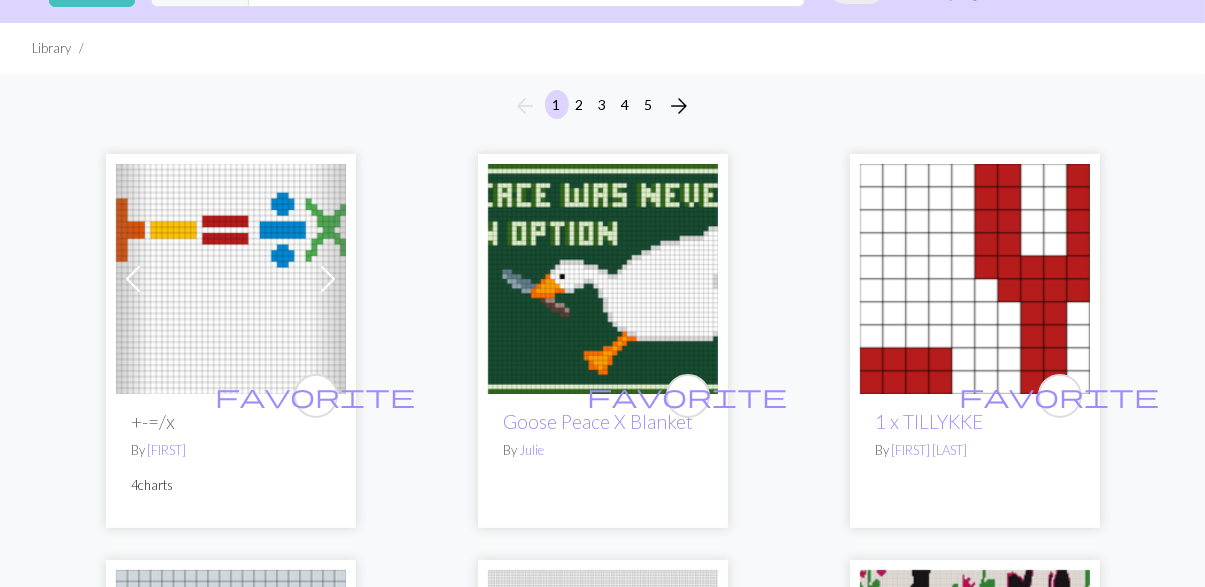 scroll, scrollTop: 0, scrollLeft: 0, axis: both 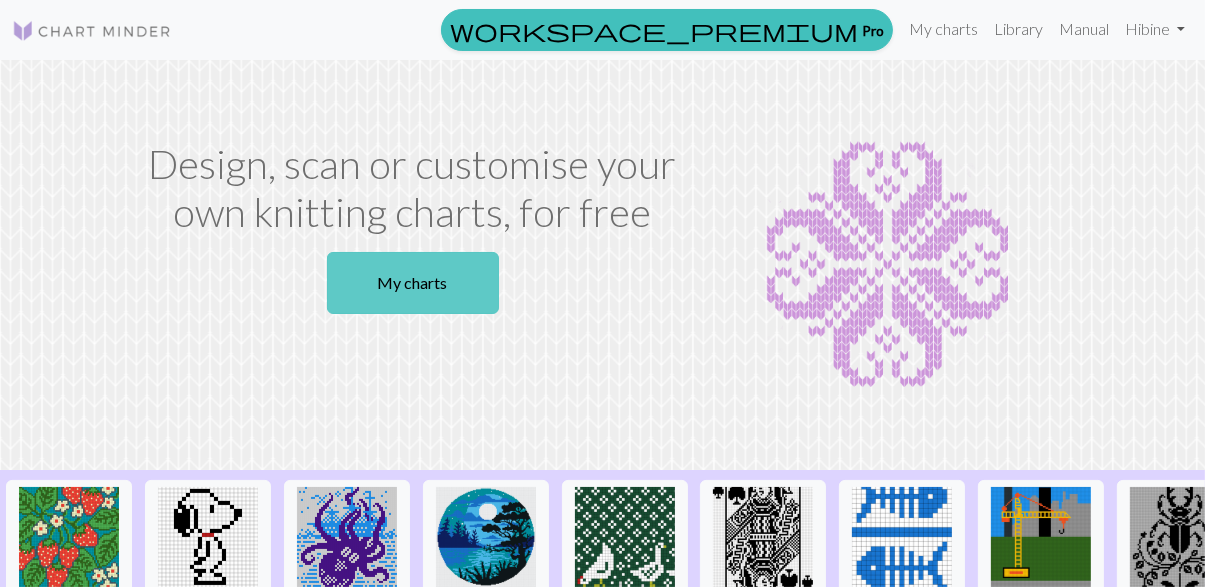 click on "My charts" at bounding box center [413, 283] 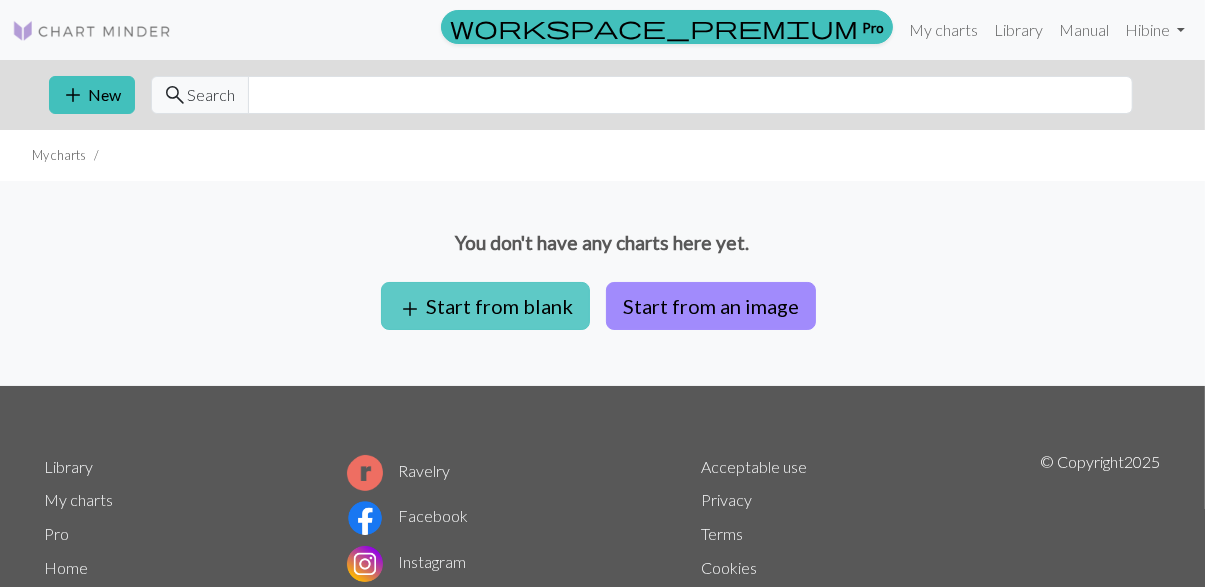 click on "add   Start from blank" at bounding box center (485, 306) 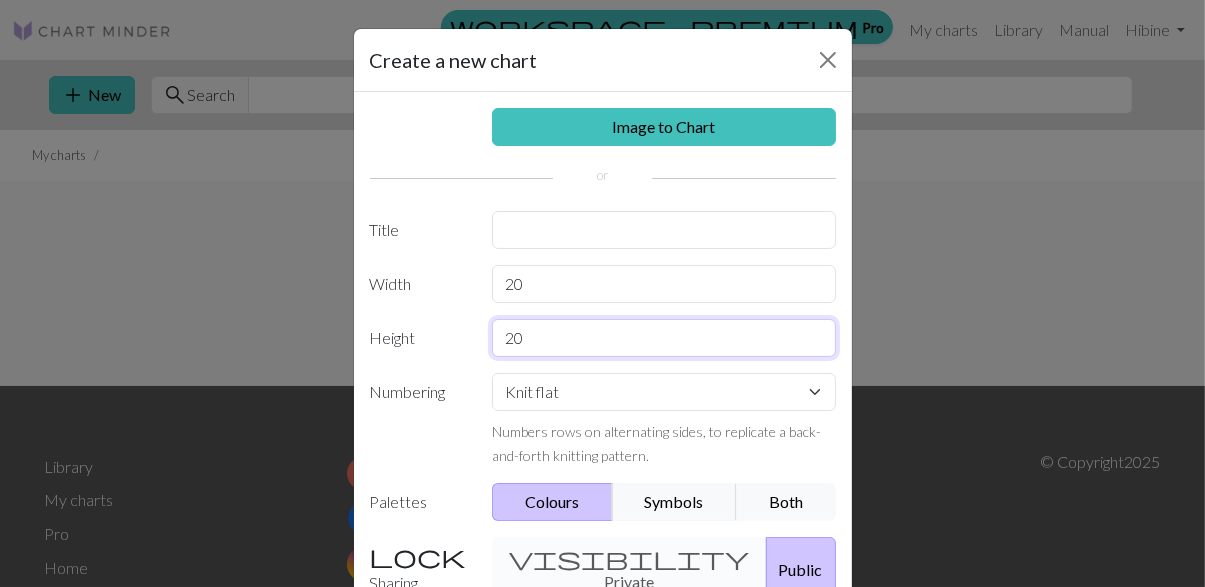 click on "20" at bounding box center (664, 338) 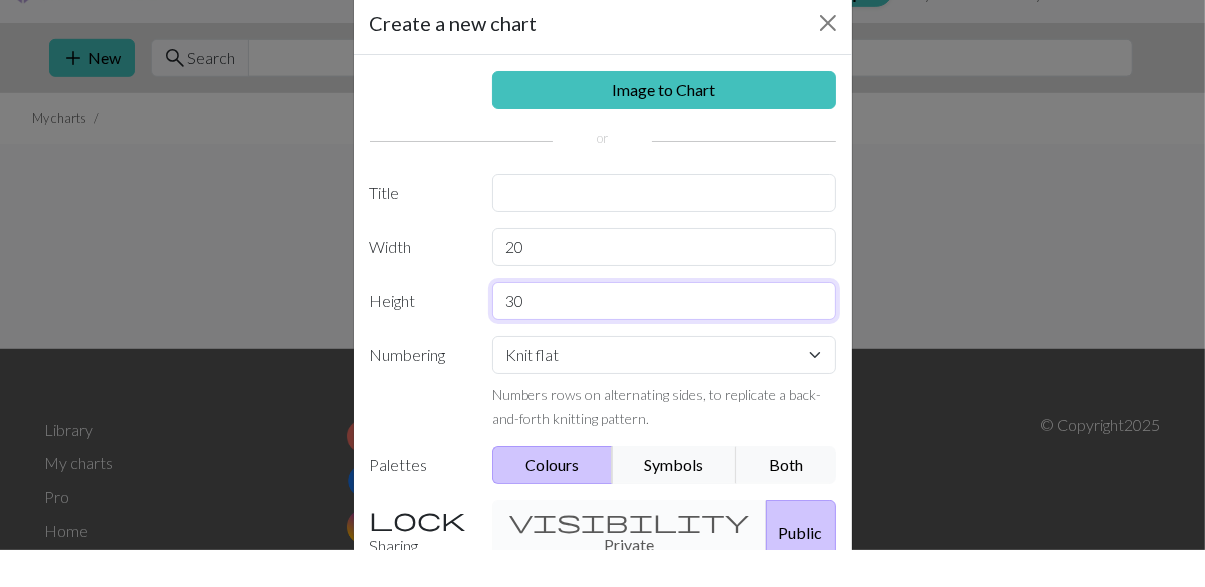 scroll, scrollTop: 107, scrollLeft: 0, axis: vertical 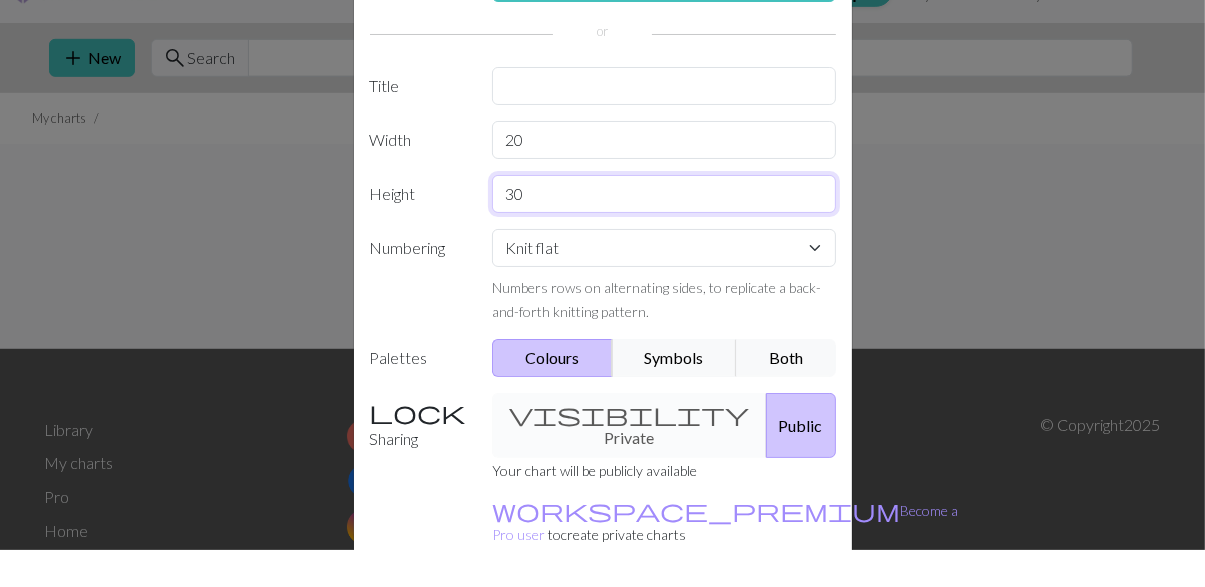 type on "30" 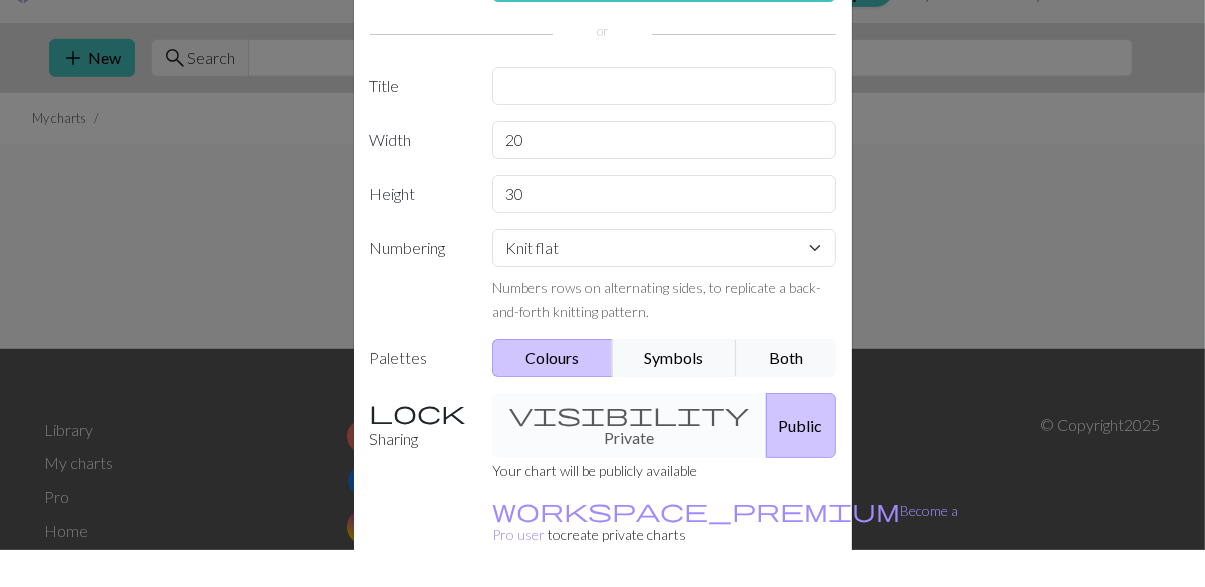 click on "Create" at bounding box center [718, 667] 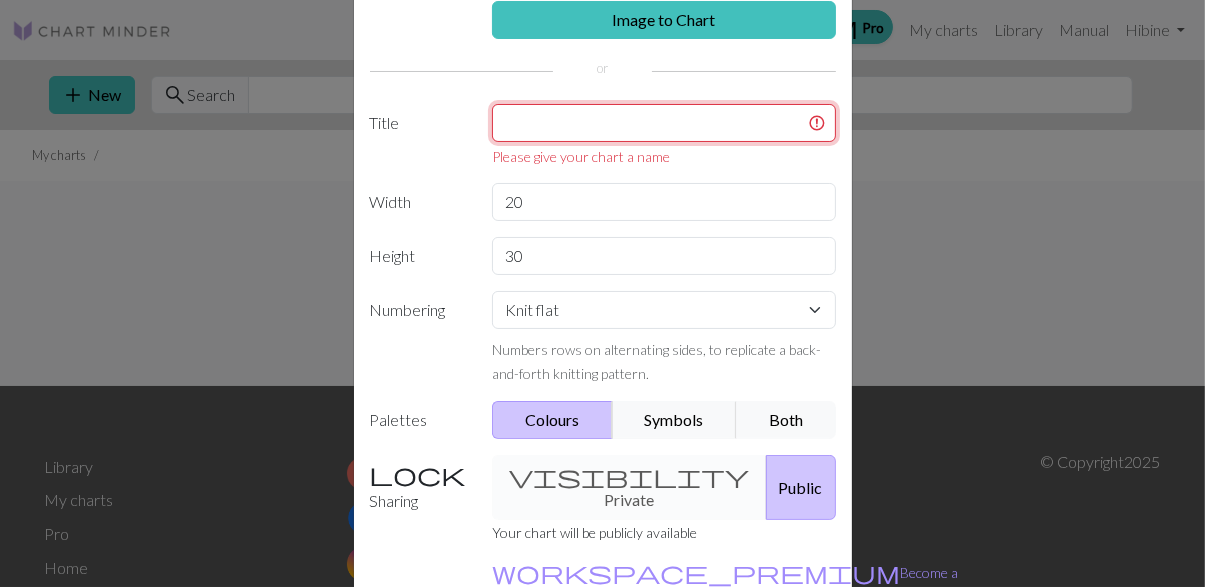 click at bounding box center [664, 123] 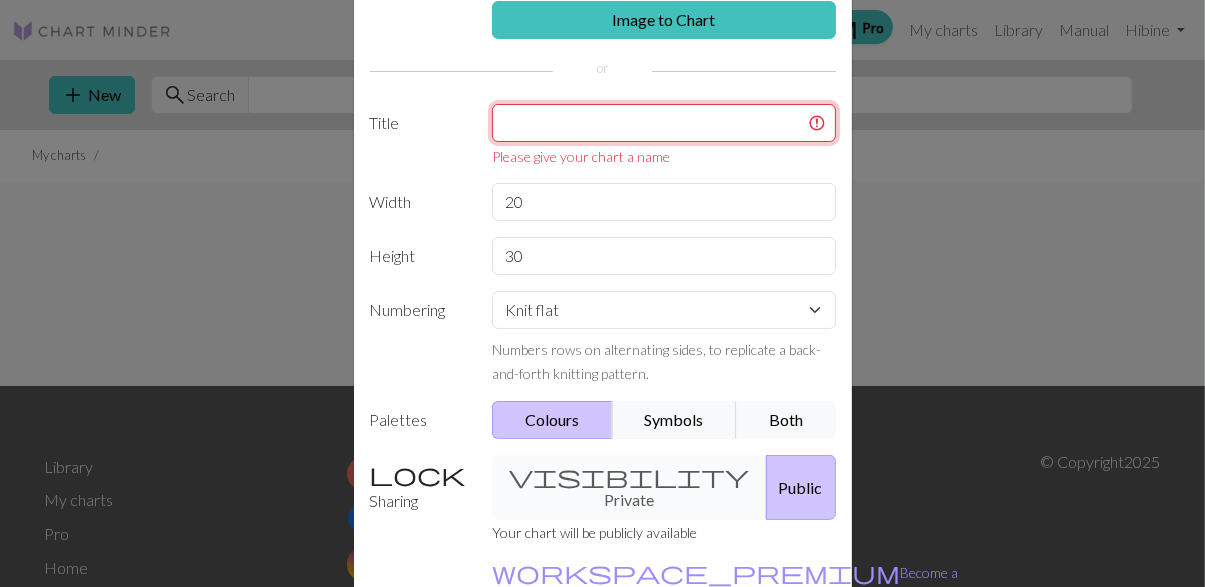 type on "ㅌ" 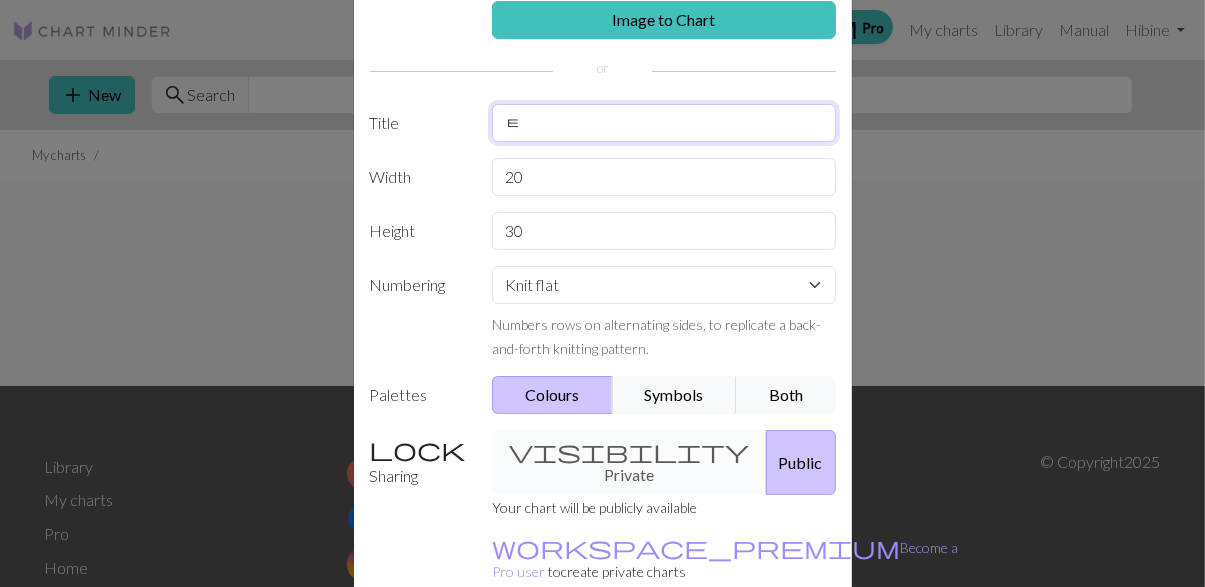 type on "ㅌ" 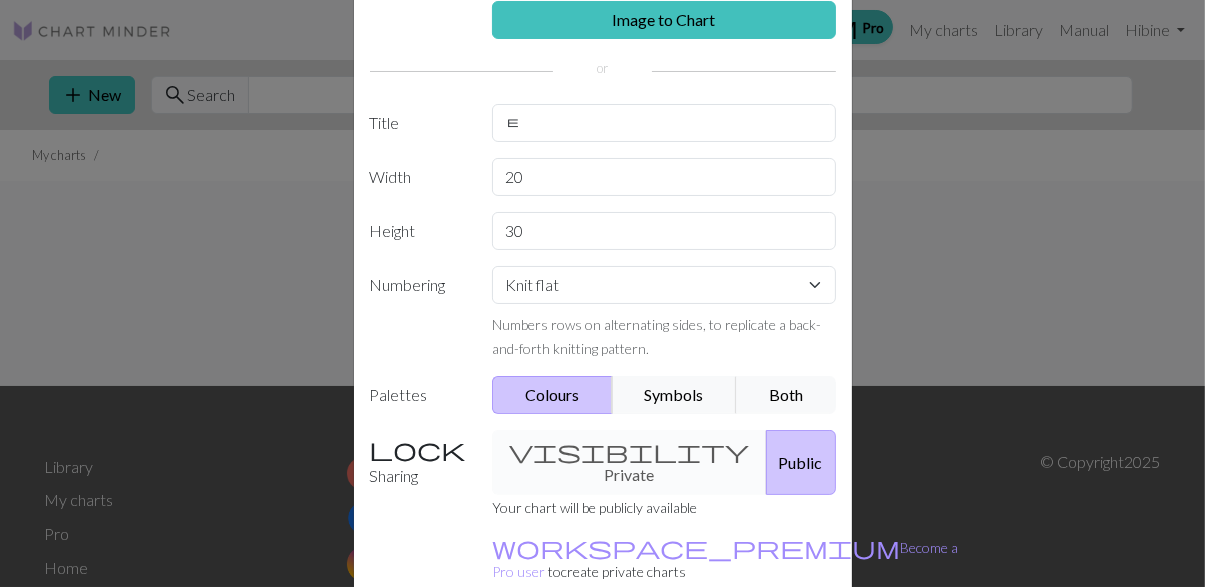 click on "Create" at bounding box center [718, 667] 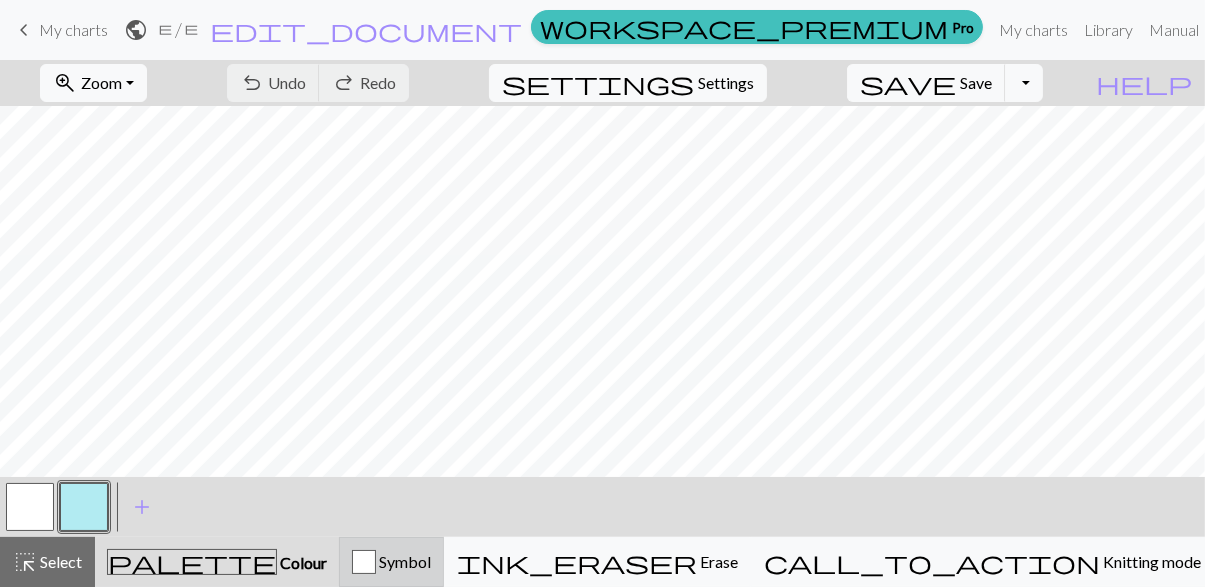 click on "Symbol" at bounding box center [391, 562] 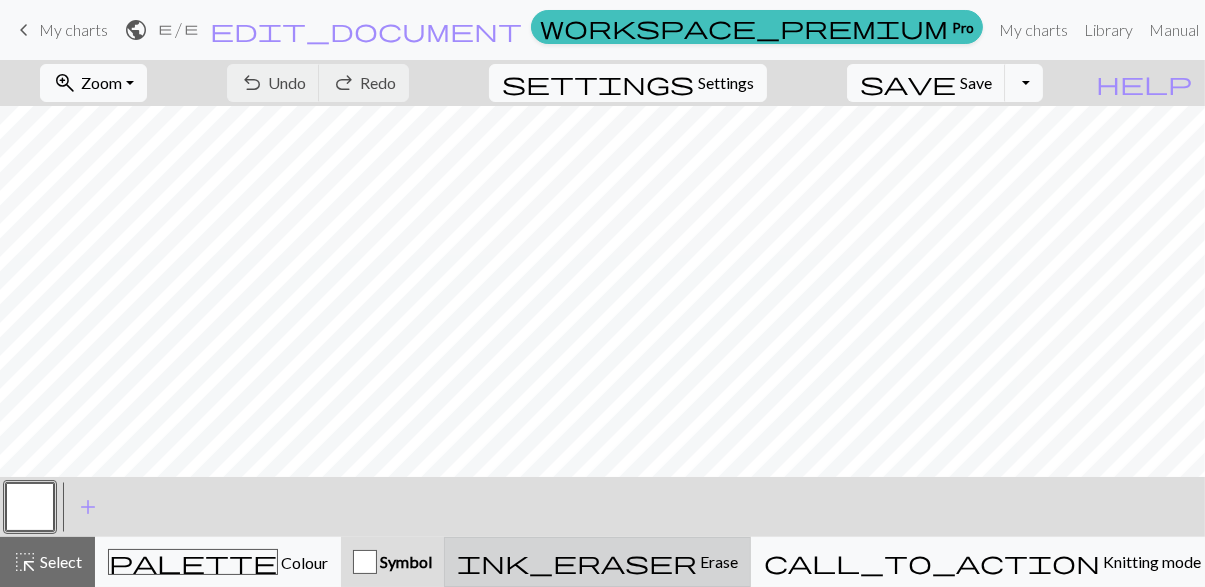 click on "Erase" at bounding box center (717, 561) 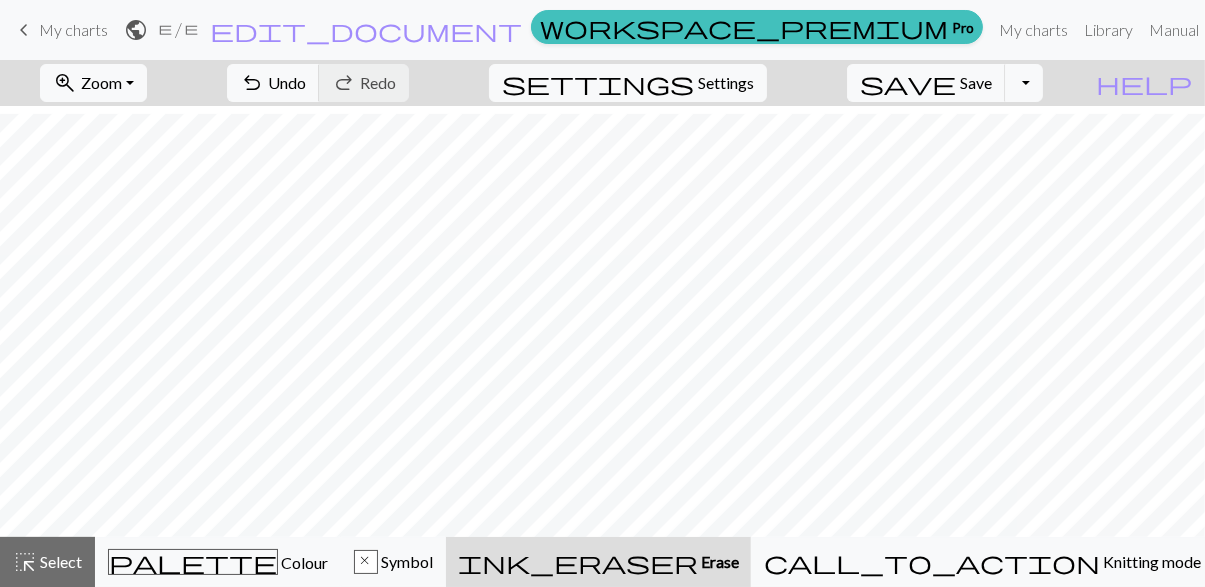 scroll, scrollTop: 28, scrollLeft: 0, axis: vertical 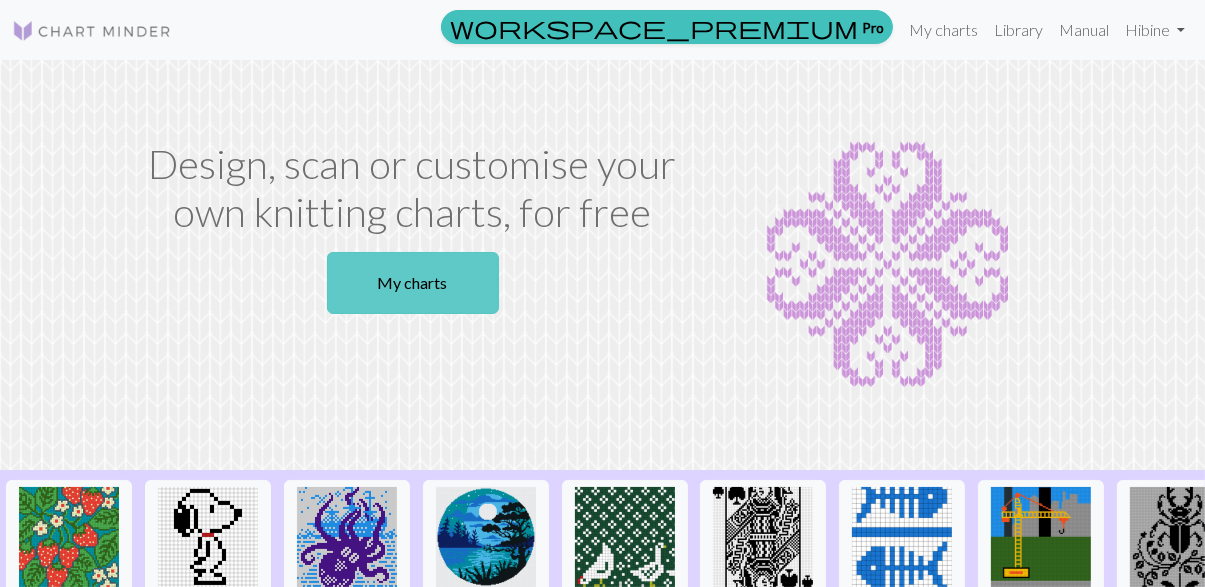 click on "My charts" at bounding box center [413, 283] 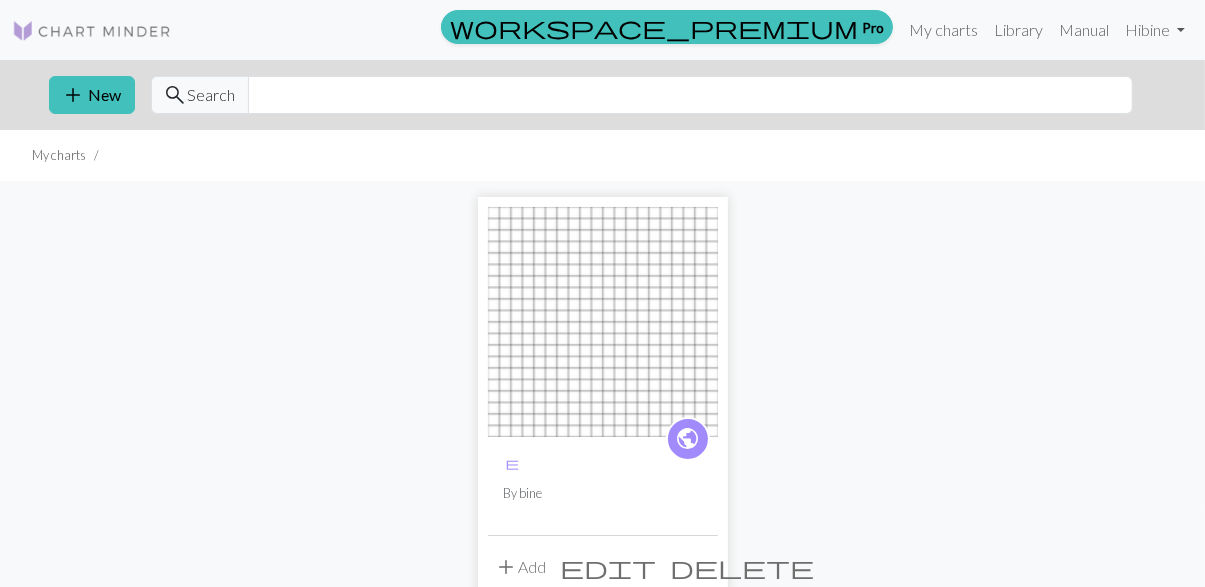 click on "delete" at bounding box center [743, 567] 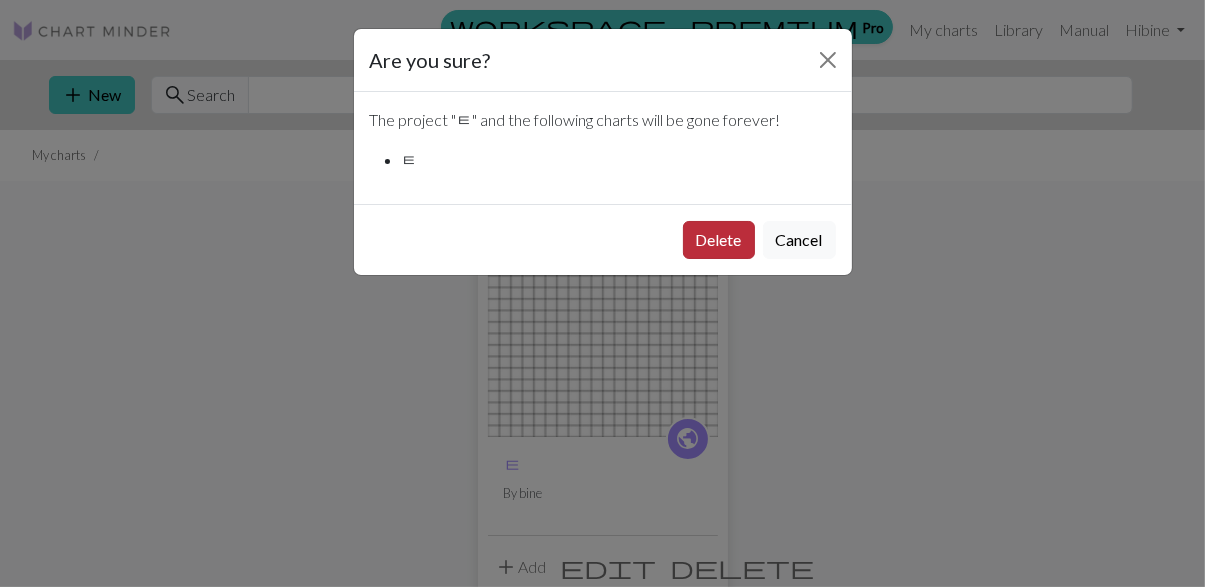 click on "Delete" at bounding box center [719, 240] 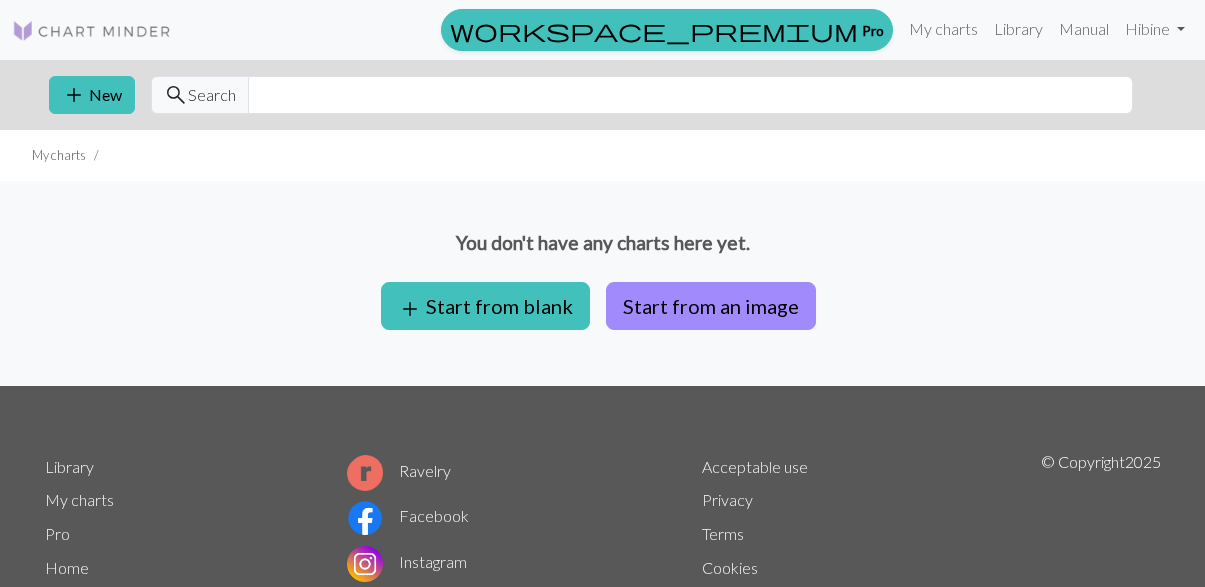 scroll, scrollTop: 0, scrollLeft: 0, axis: both 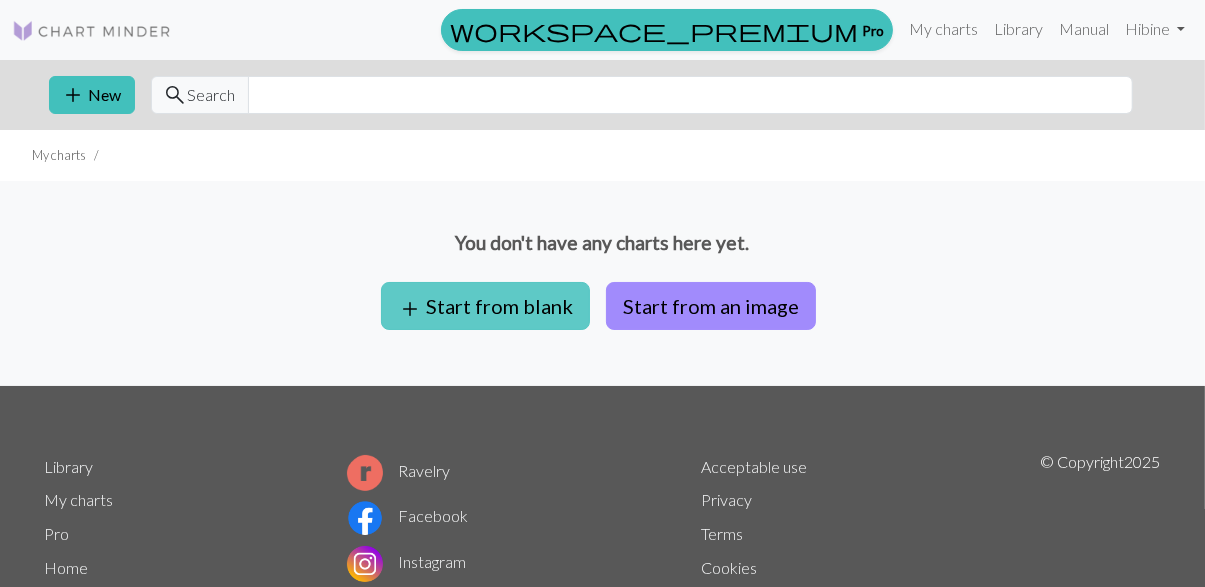 click on "add   Start from blank" at bounding box center [485, 306] 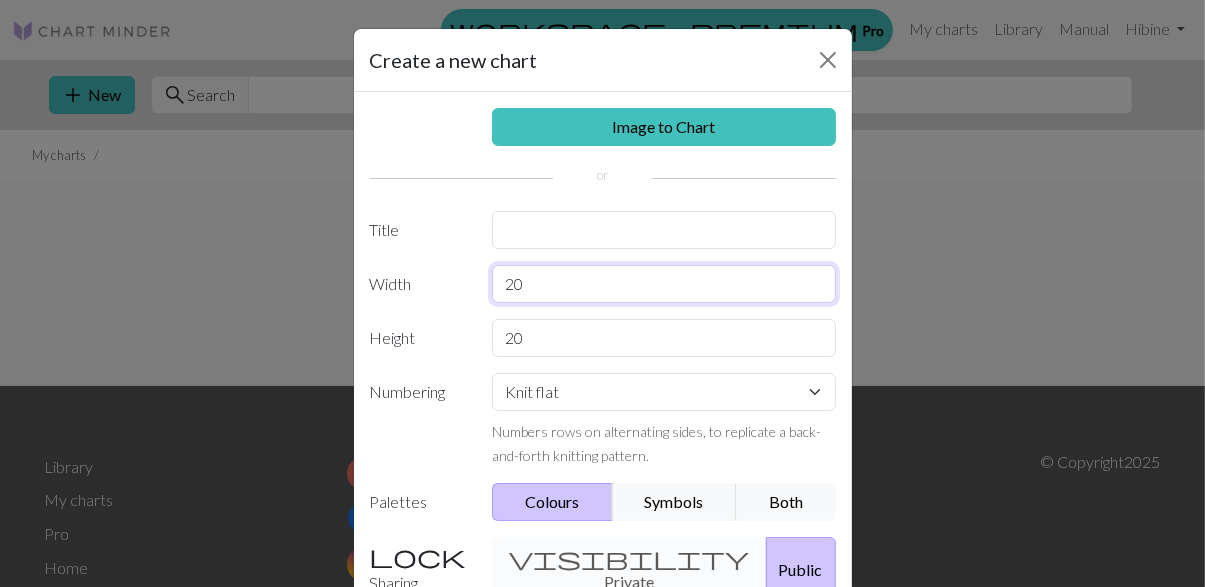 click on "20" at bounding box center [664, 284] 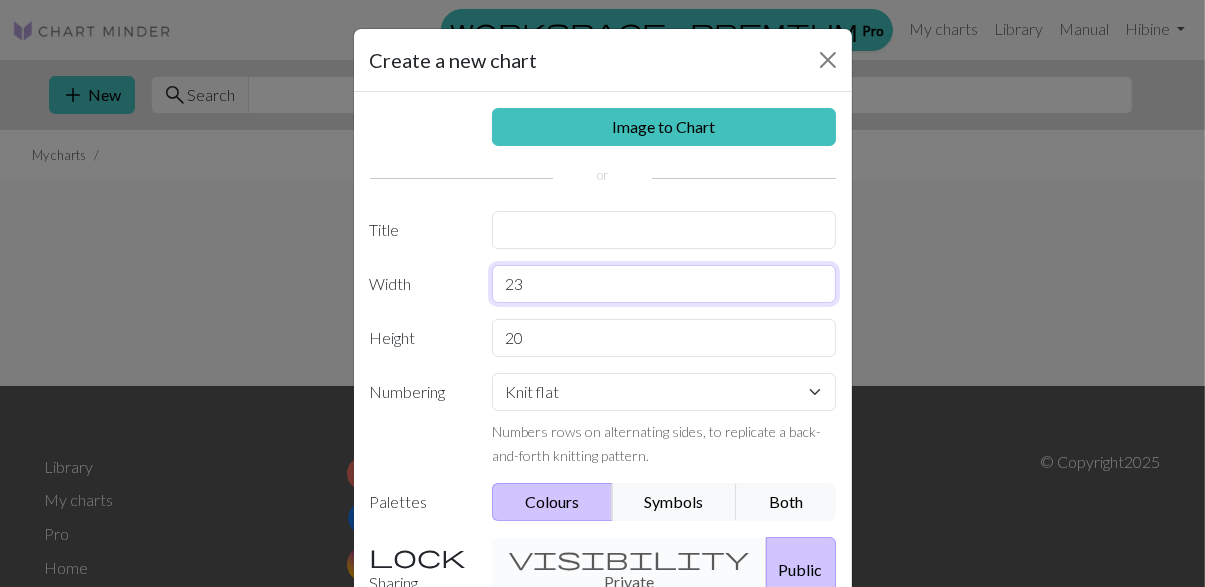type on "2" 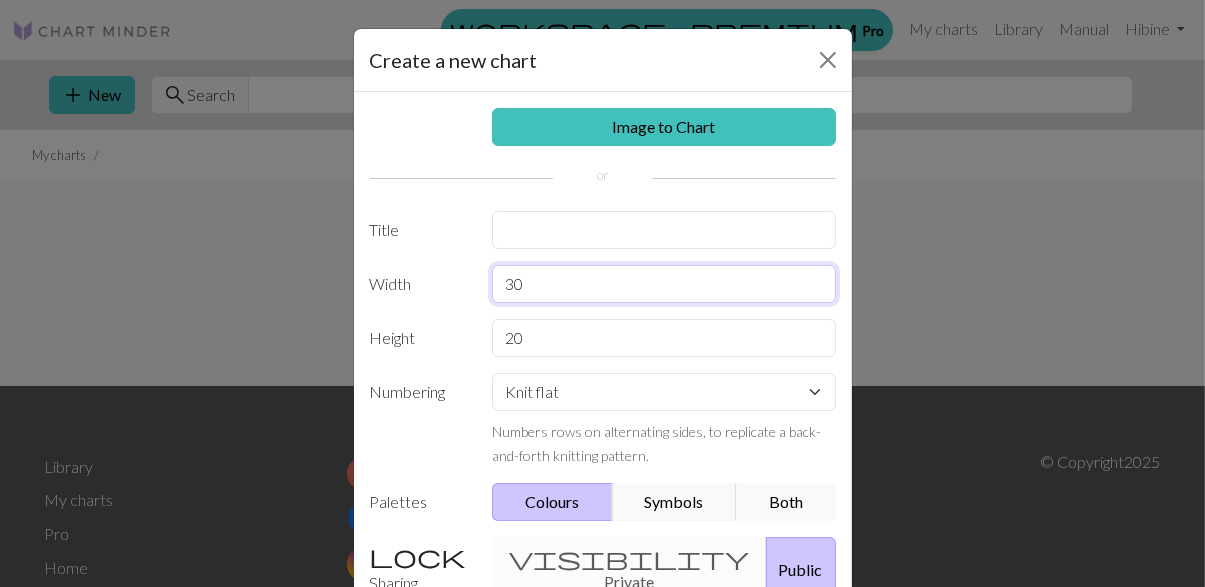 type on "30" 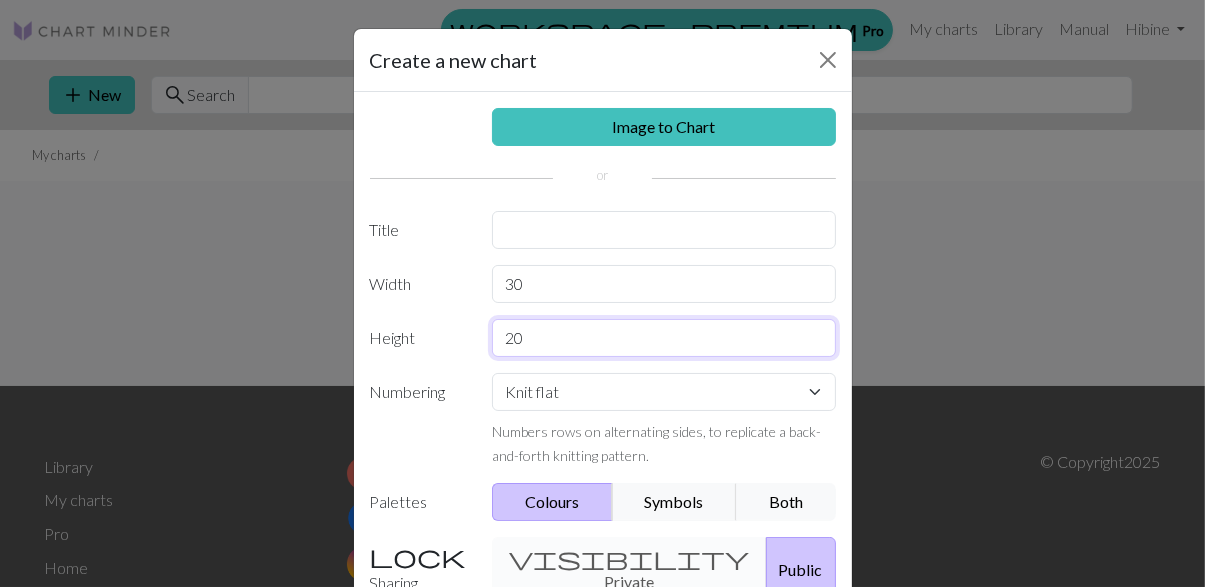 click on "20" at bounding box center [664, 338] 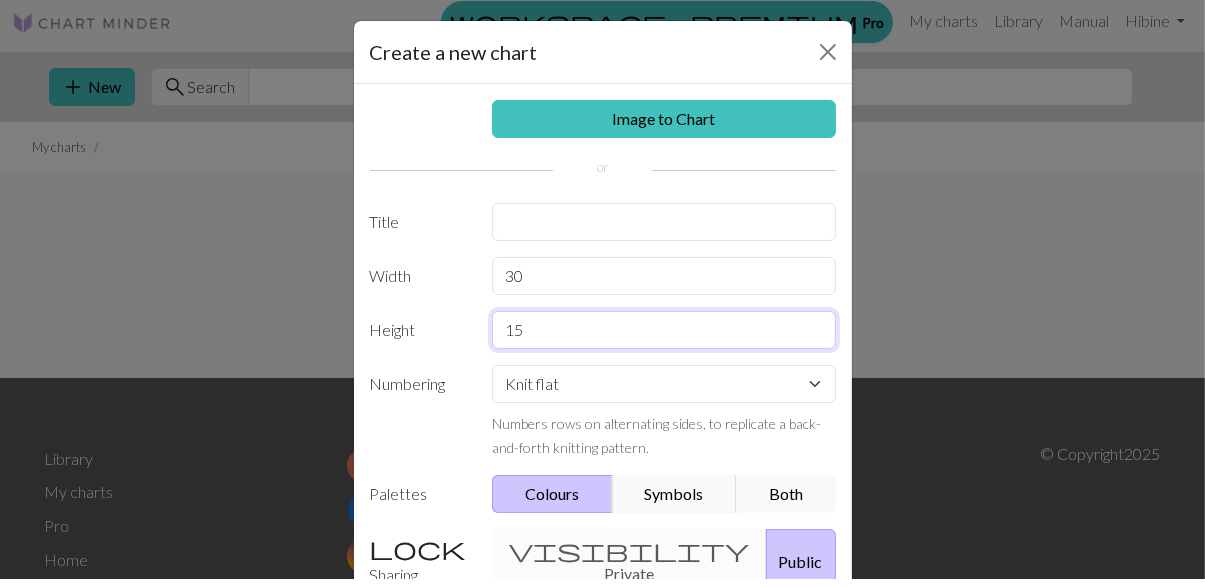 scroll, scrollTop: 107, scrollLeft: 0, axis: vertical 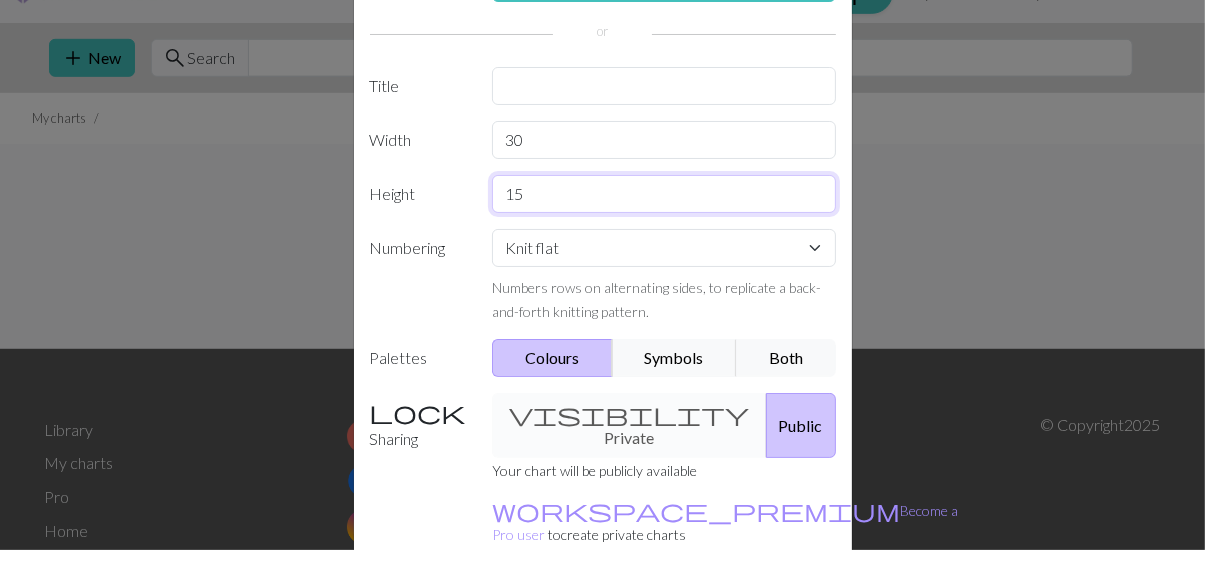 type on "15" 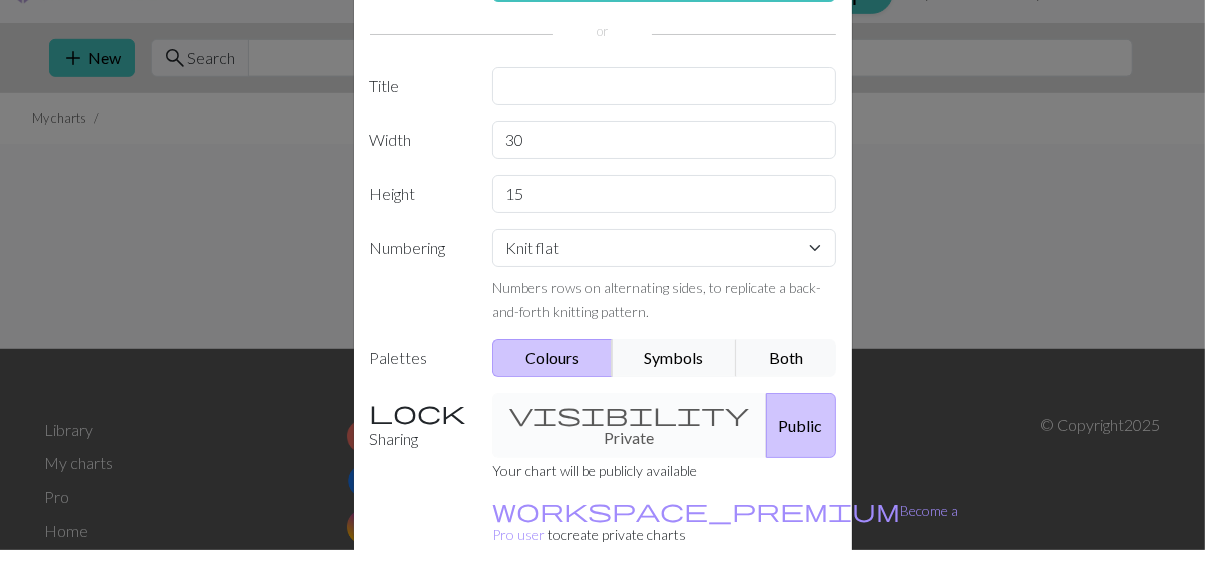 click on "Create" at bounding box center (718, 667) 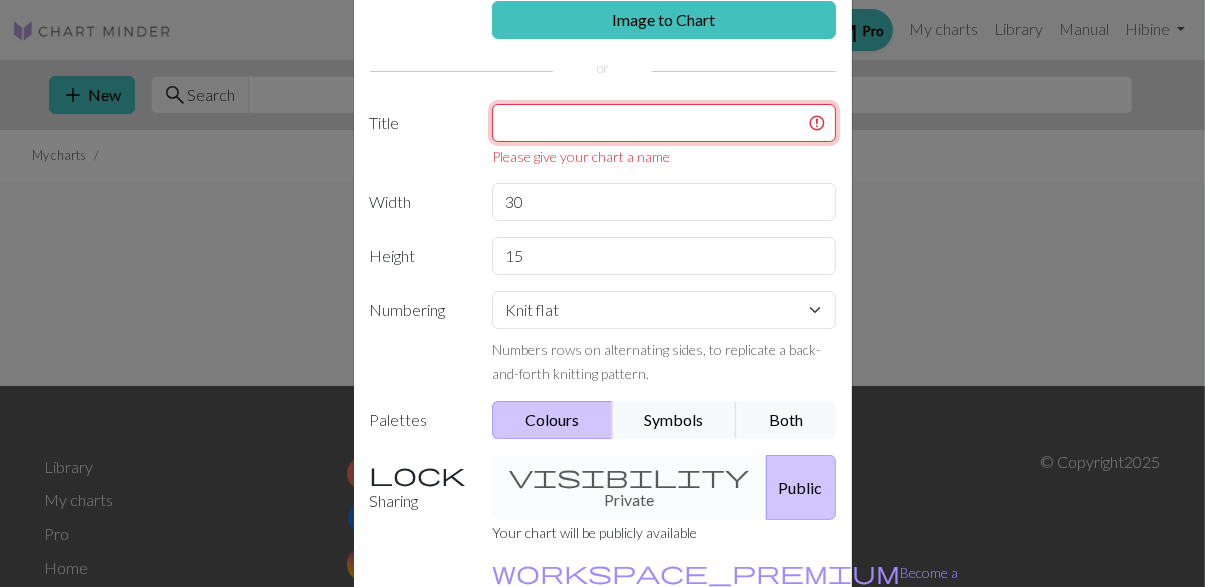 click at bounding box center (664, 123) 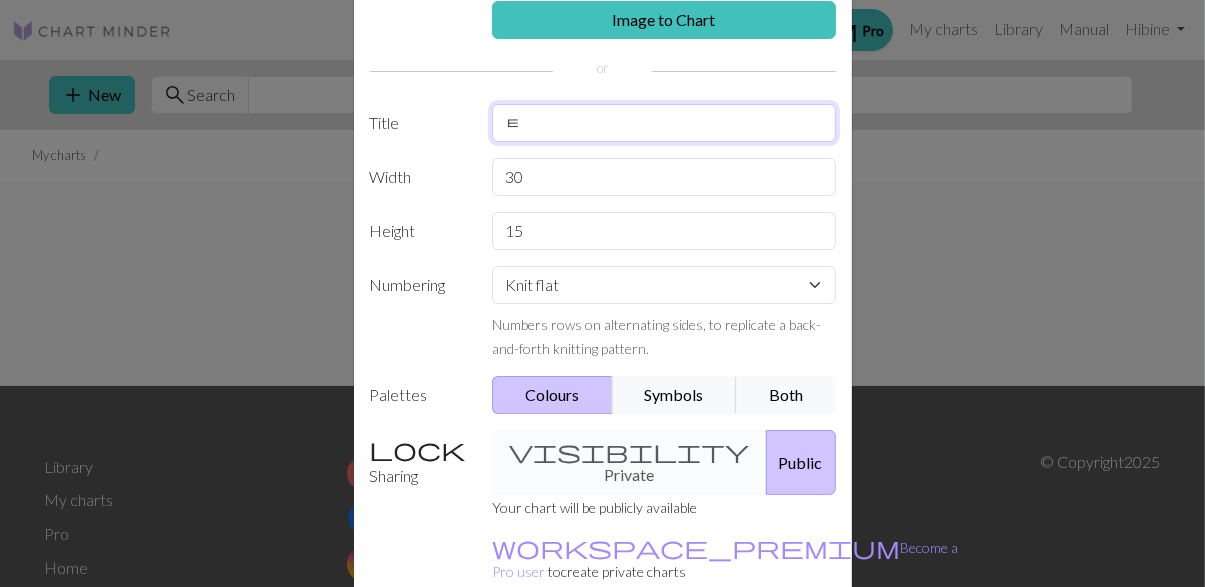 type on "ㅌ" 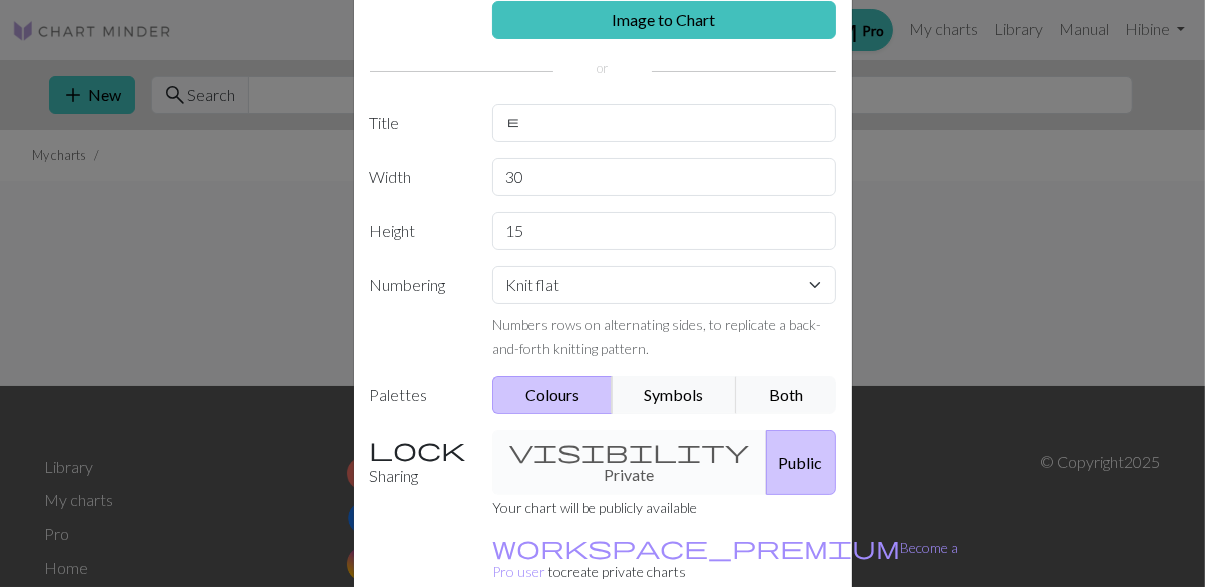 click on "Create" at bounding box center (718, 667) 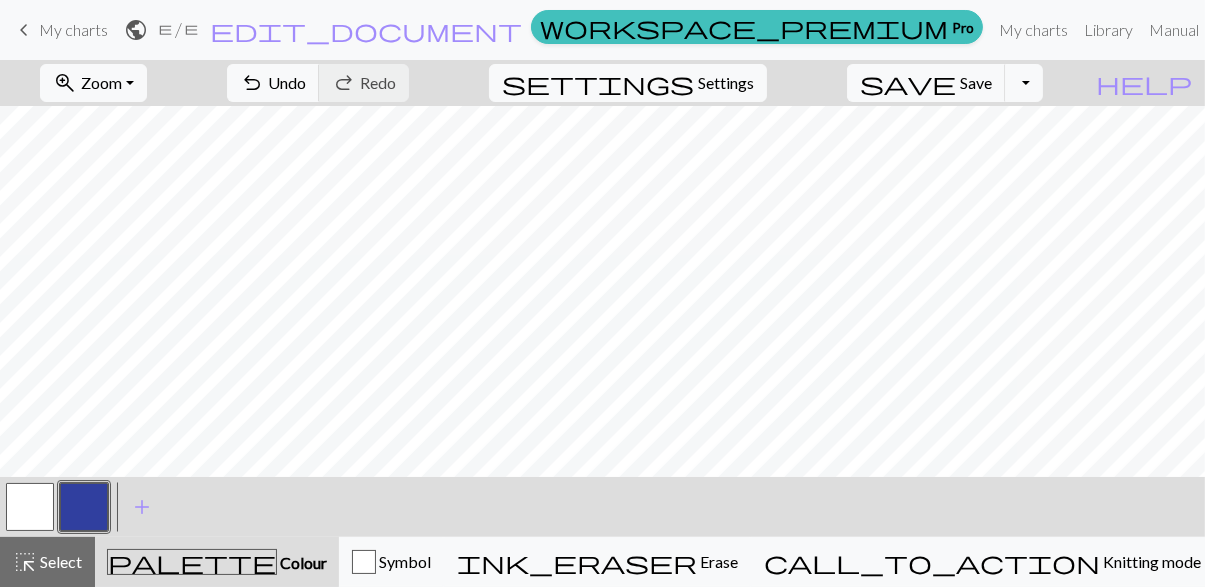 scroll, scrollTop: 0, scrollLeft: 0, axis: both 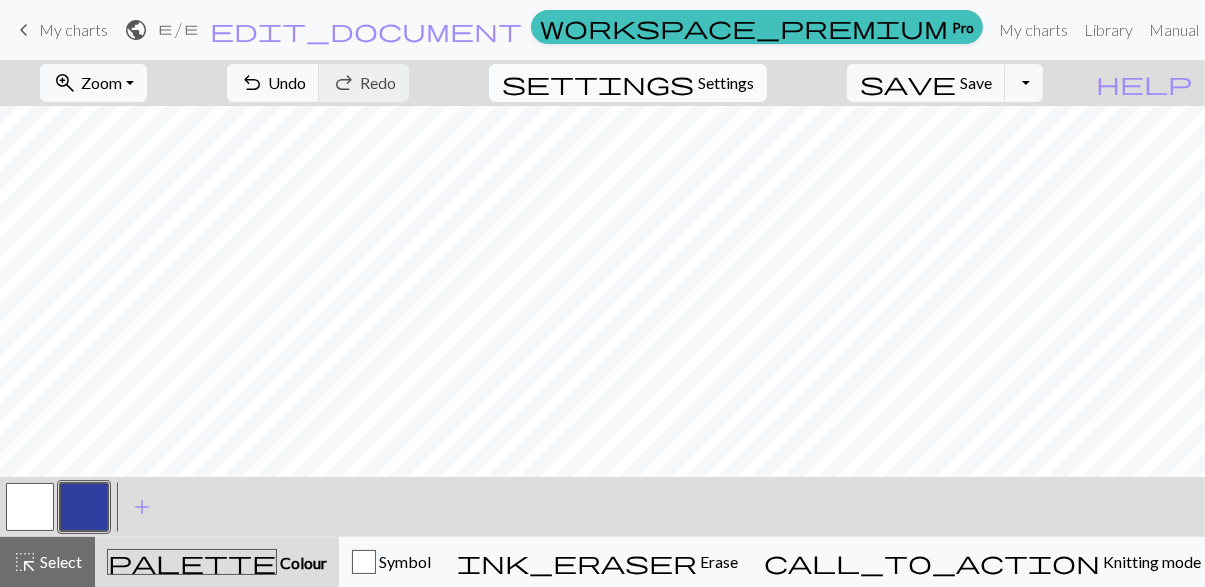 click on "Settings" at bounding box center [726, 83] 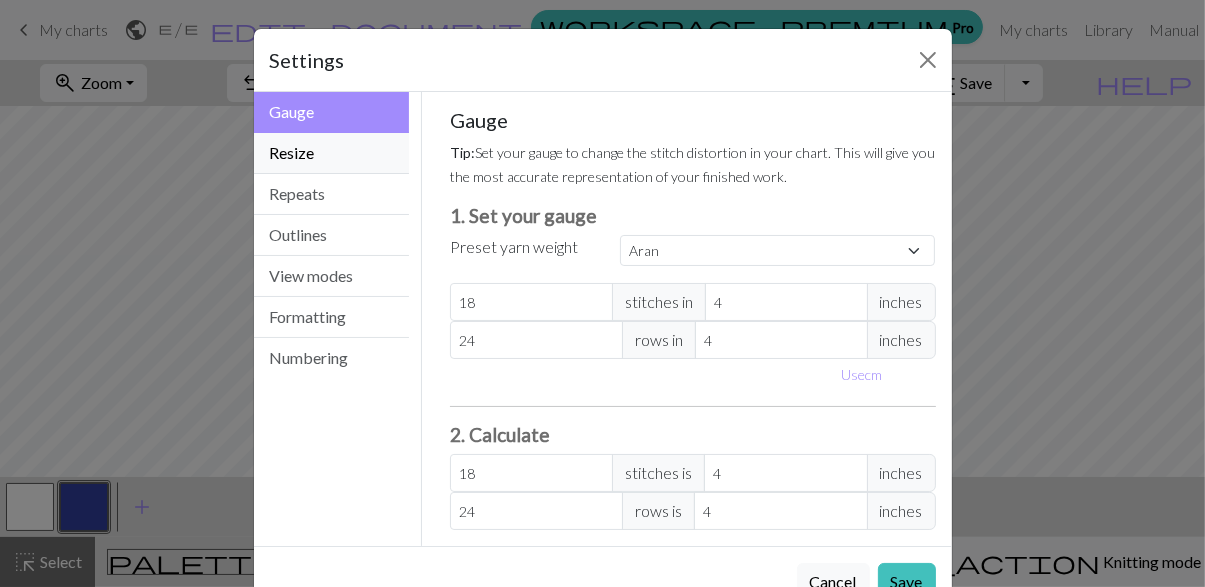 click on "Resize" at bounding box center [332, 153] 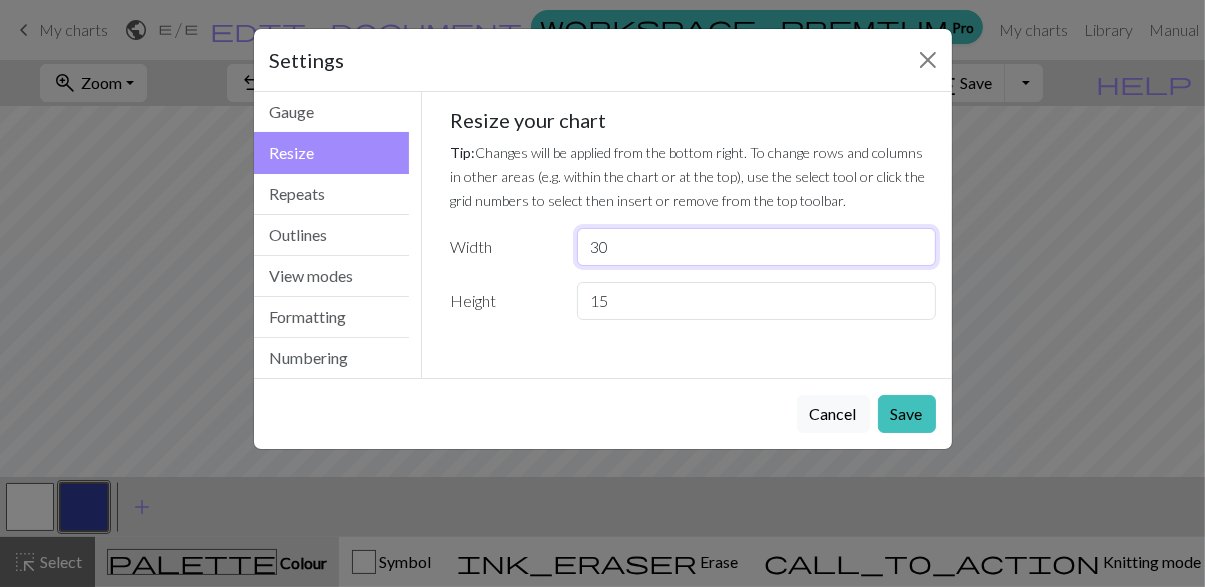click on "30" at bounding box center [756, 247] 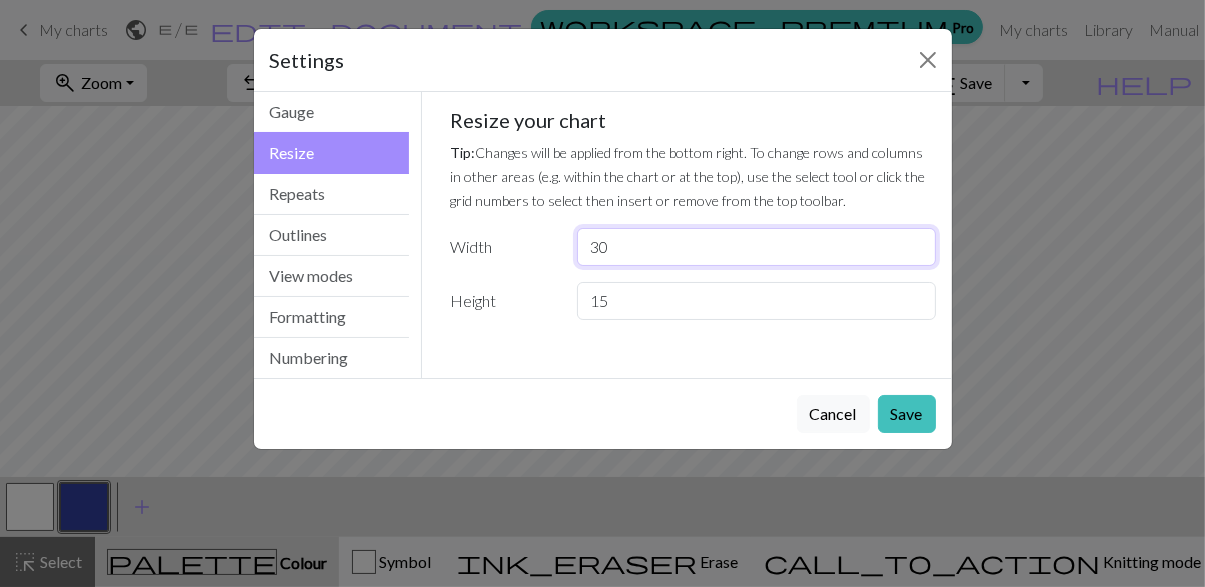 type on "3" 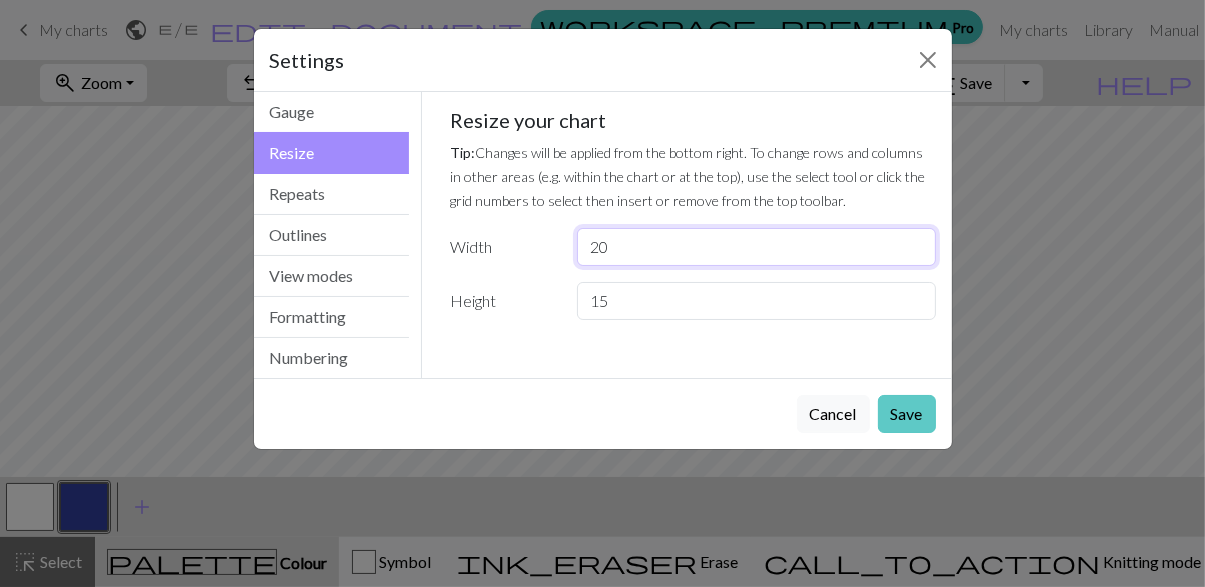 type on "20" 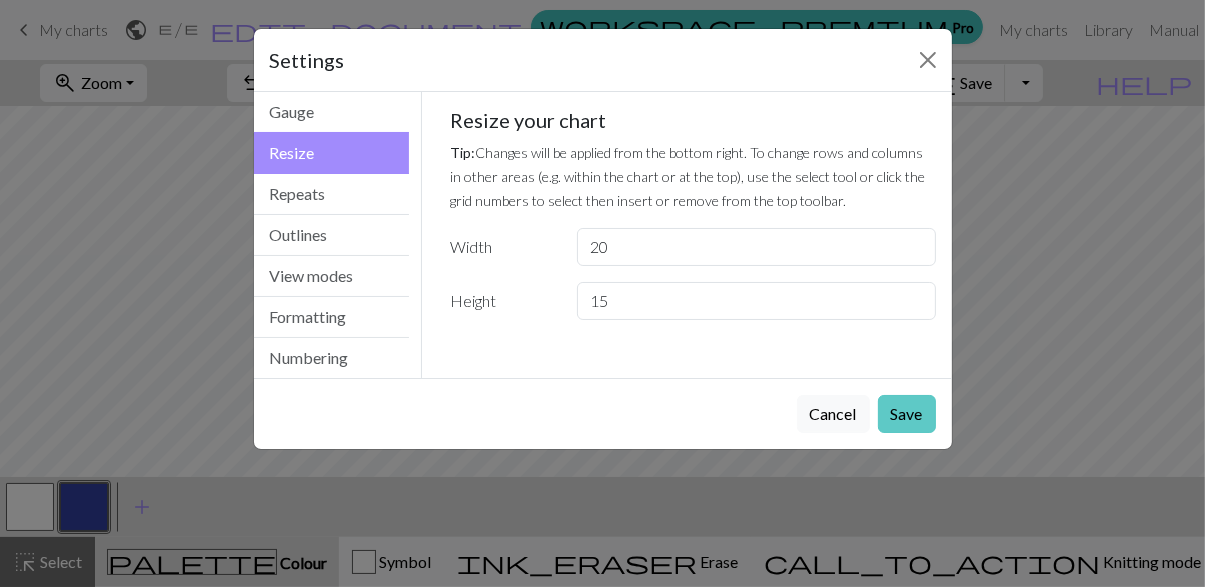 click on "Save" at bounding box center (907, 414) 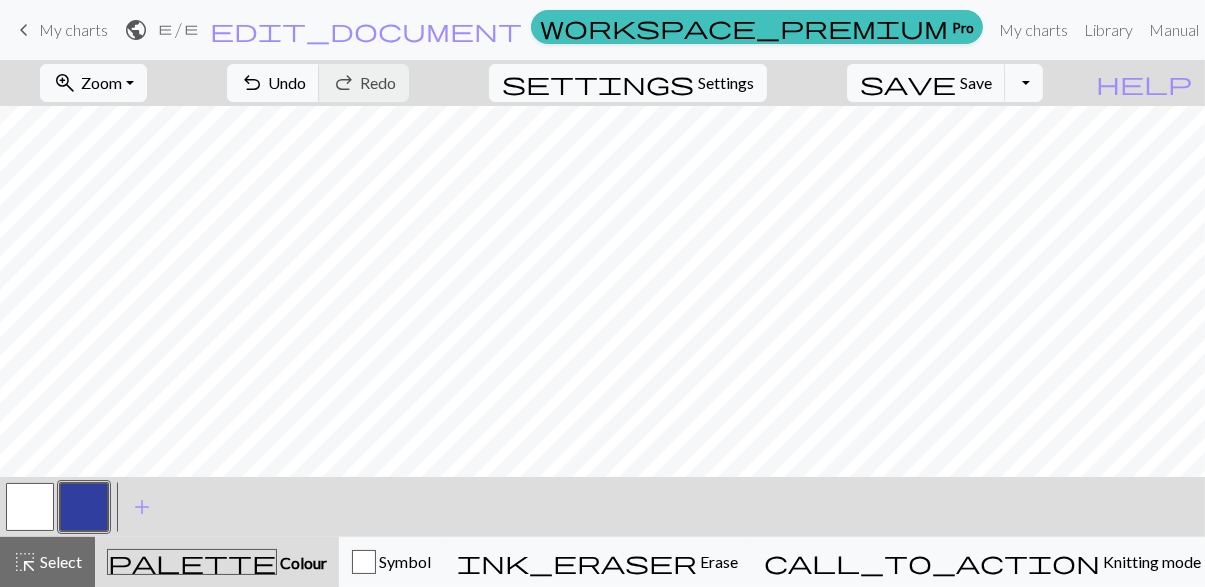click at bounding box center [84, 507] 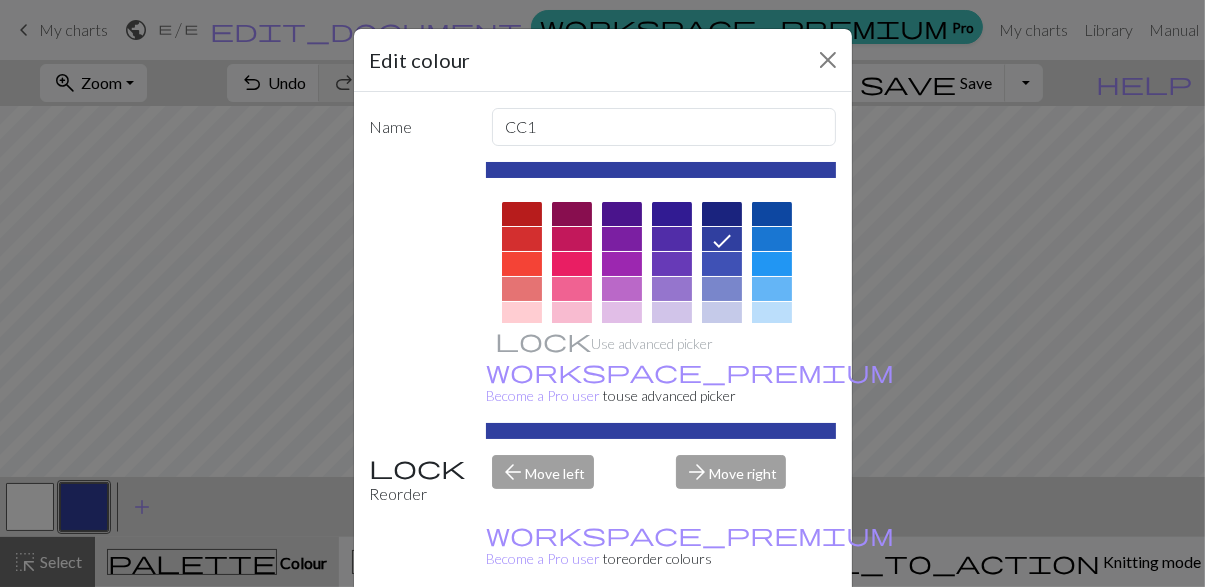 click at bounding box center (722, 214) 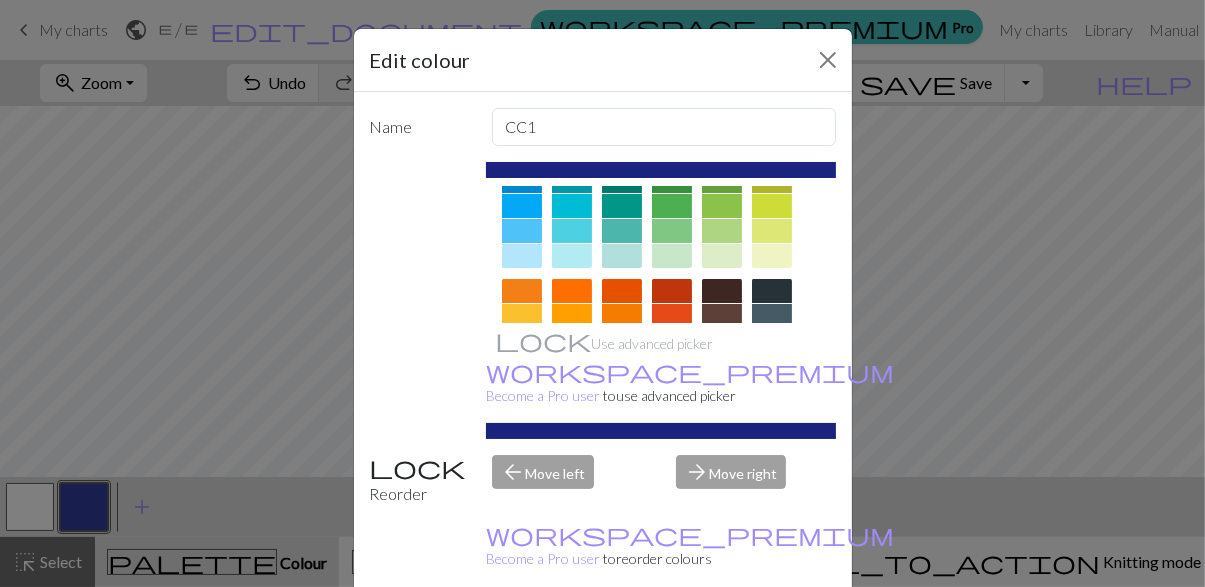 scroll, scrollTop: 194, scrollLeft: 0, axis: vertical 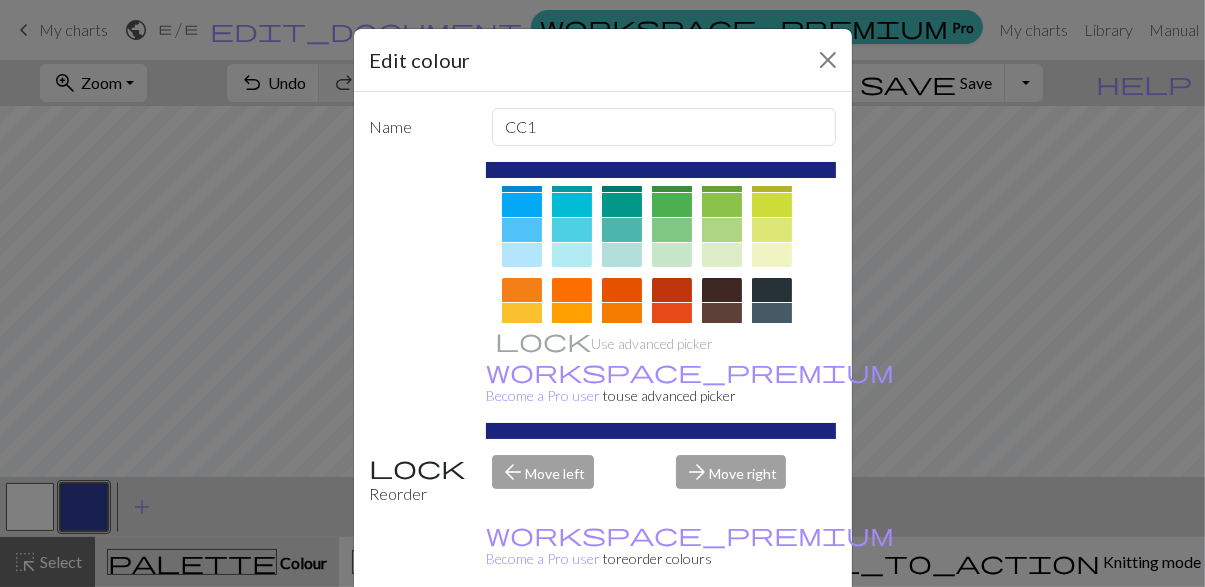 click at bounding box center (772, 315) 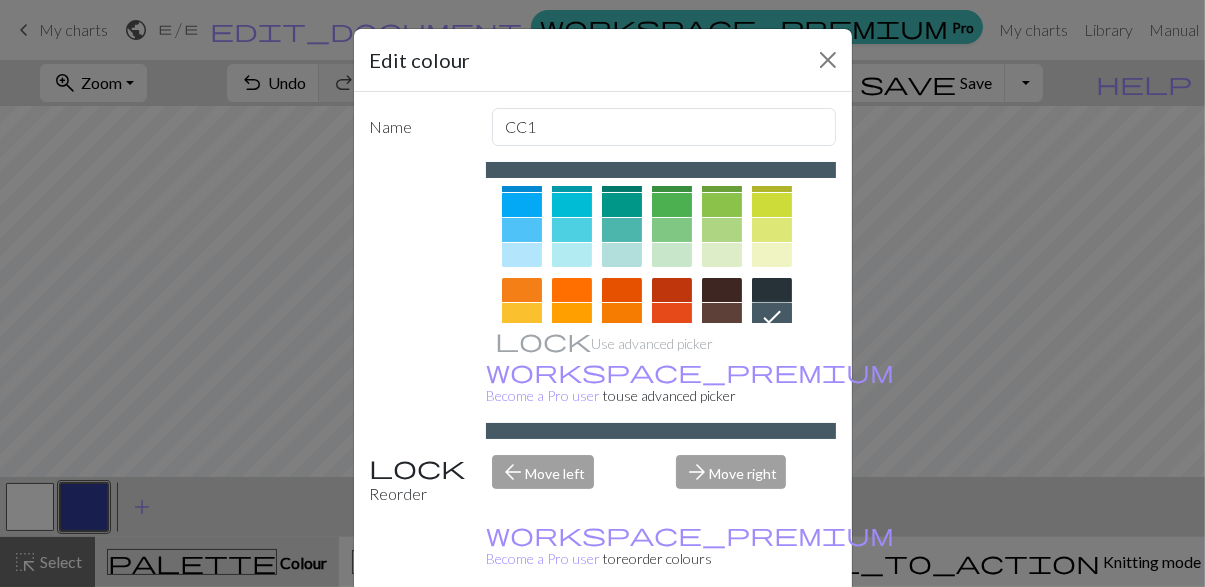 scroll, scrollTop: 14, scrollLeft: 0, axis: vertical 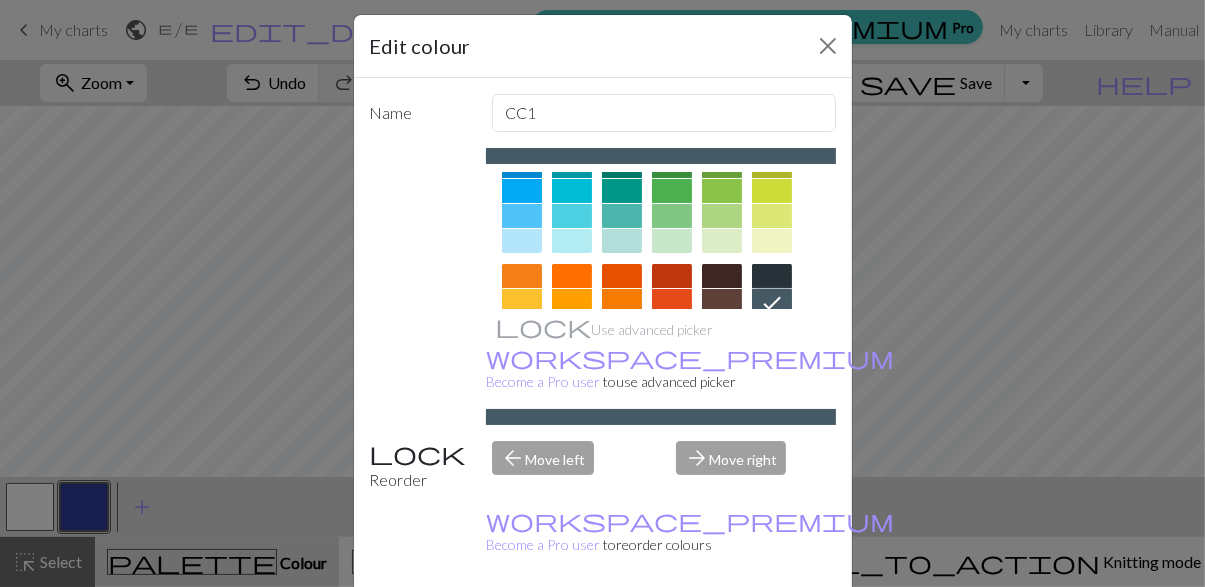 click on "Done" at bounding box center (723, 624) 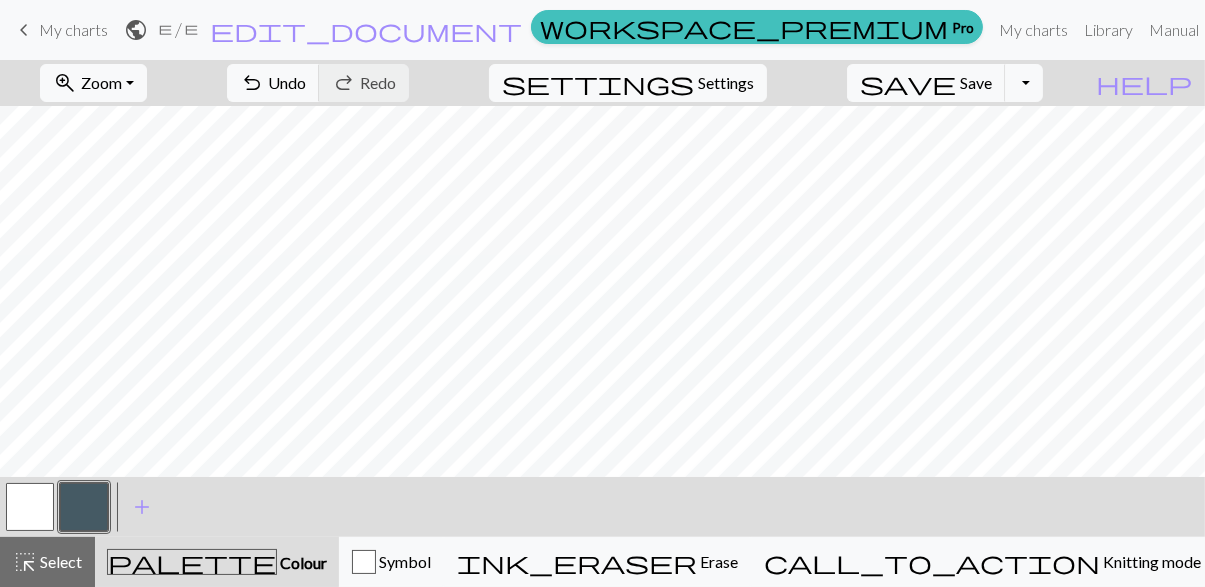 click at bounding box center (30, 507) 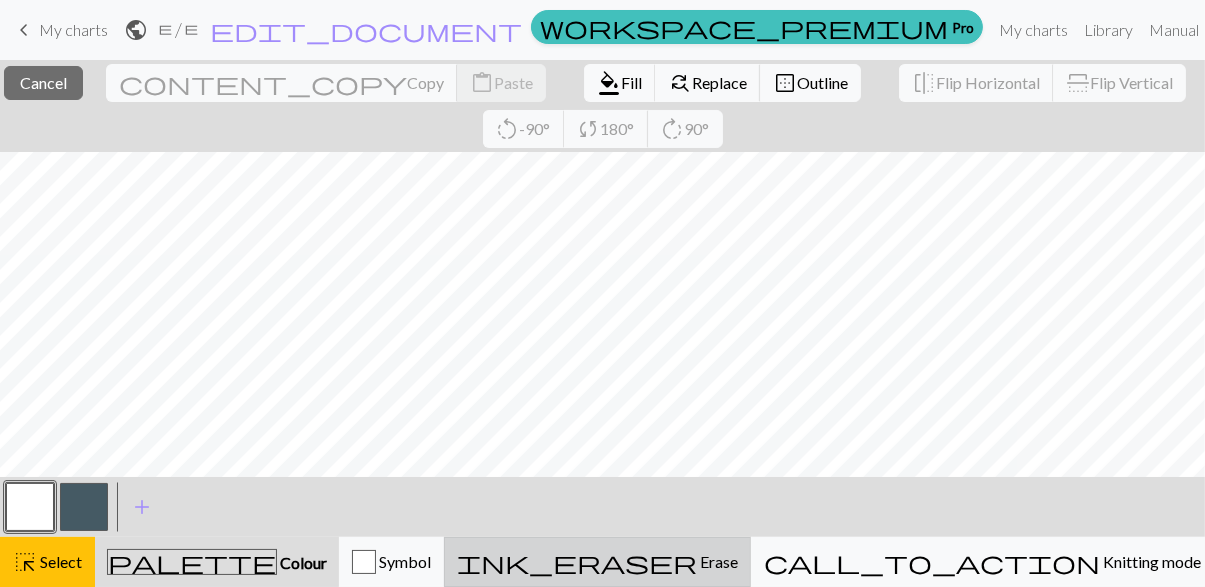 click on "ink_eraser" at bounding box center (577, 562) 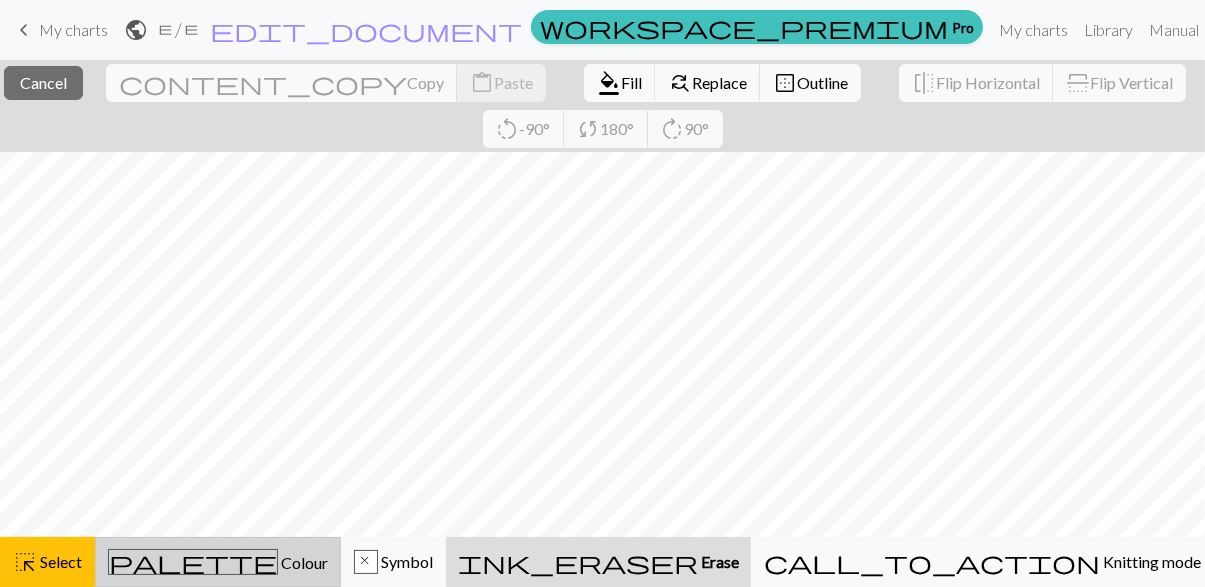 click on "palette   Colour   Colour" at bounding box center (218, 562) 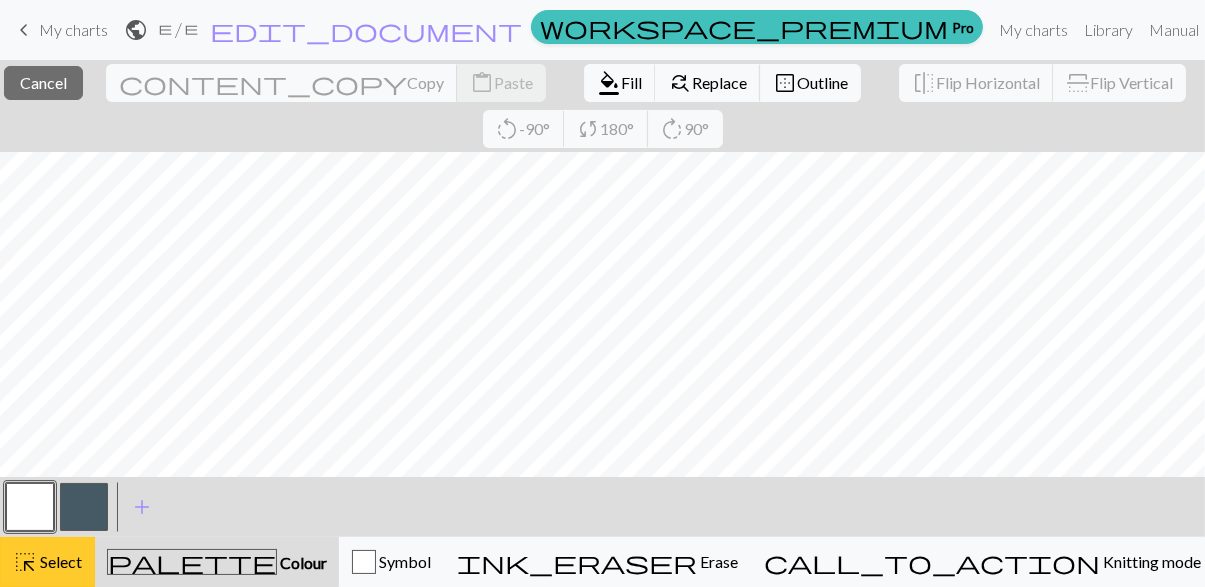 click on "Select" at bounding box center [59, 561] 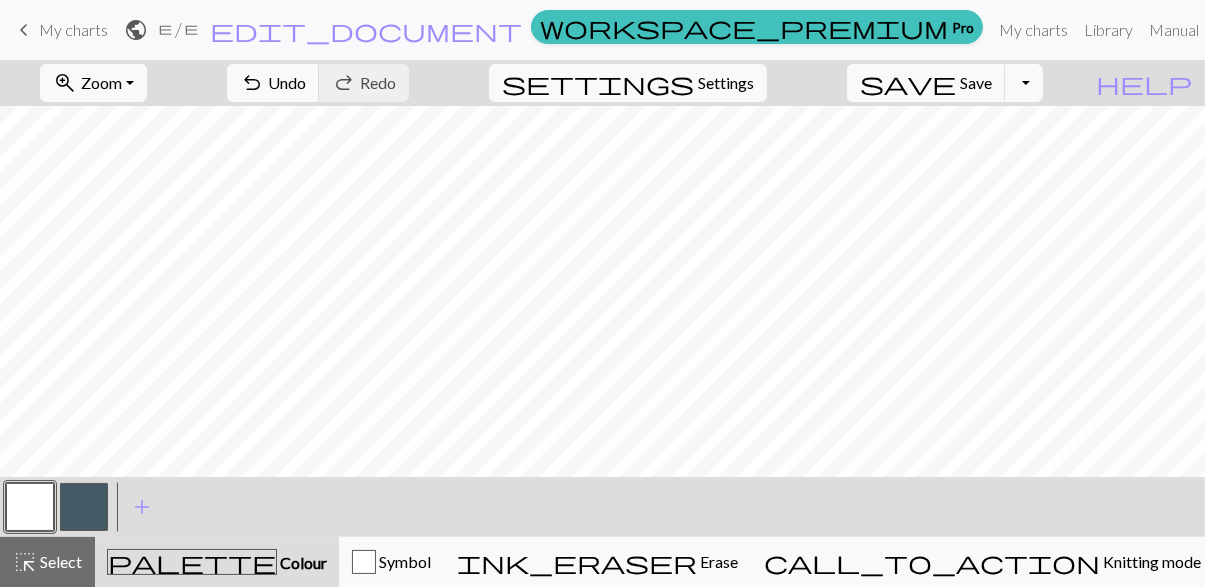 click at bounding box center (84, 507) 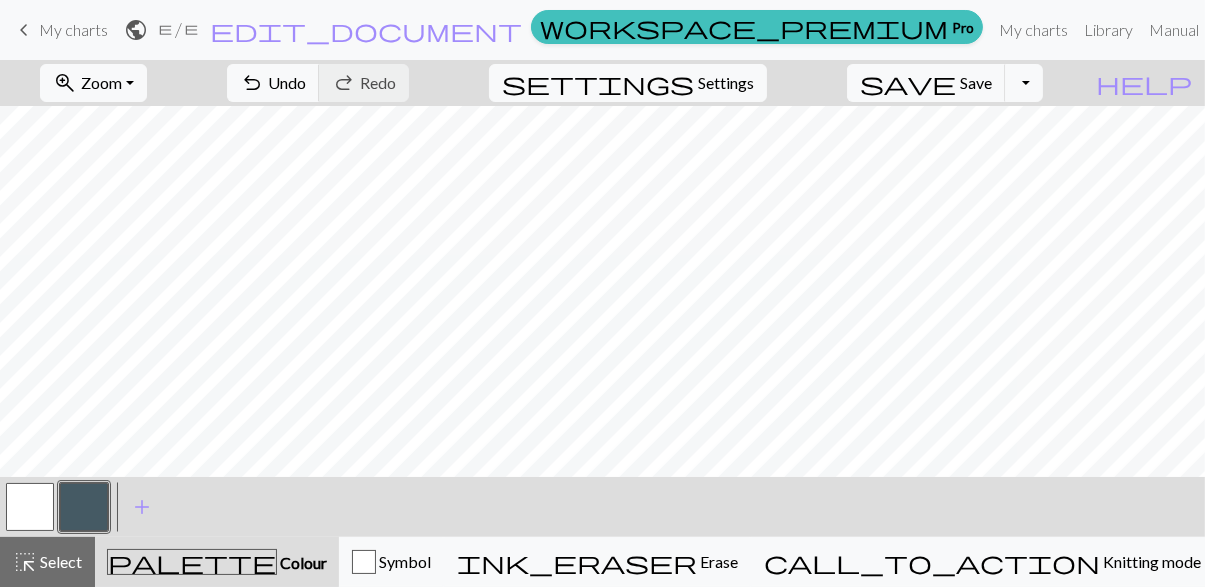 click at bounding box center [30, 507] 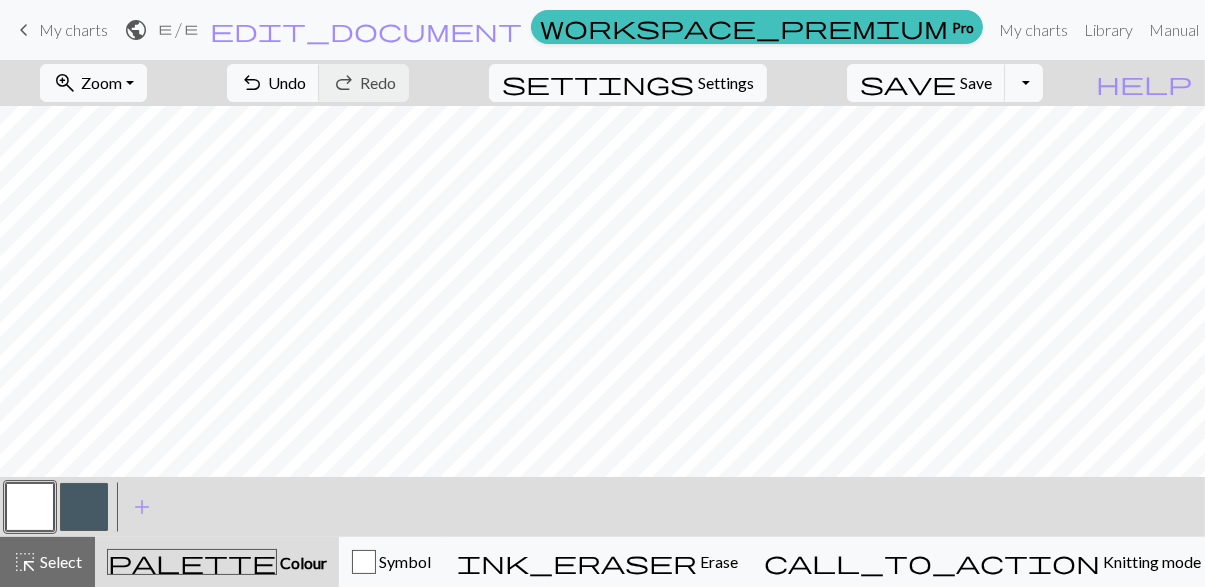 click at bounding box center (84, 507) 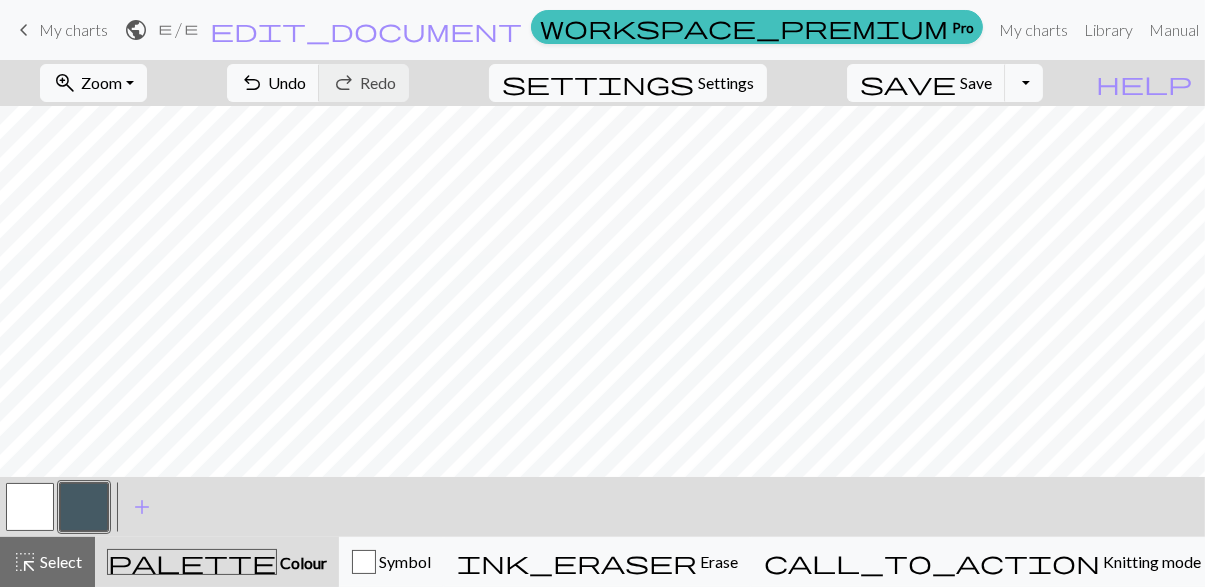 click at bounding box center (30, 507) 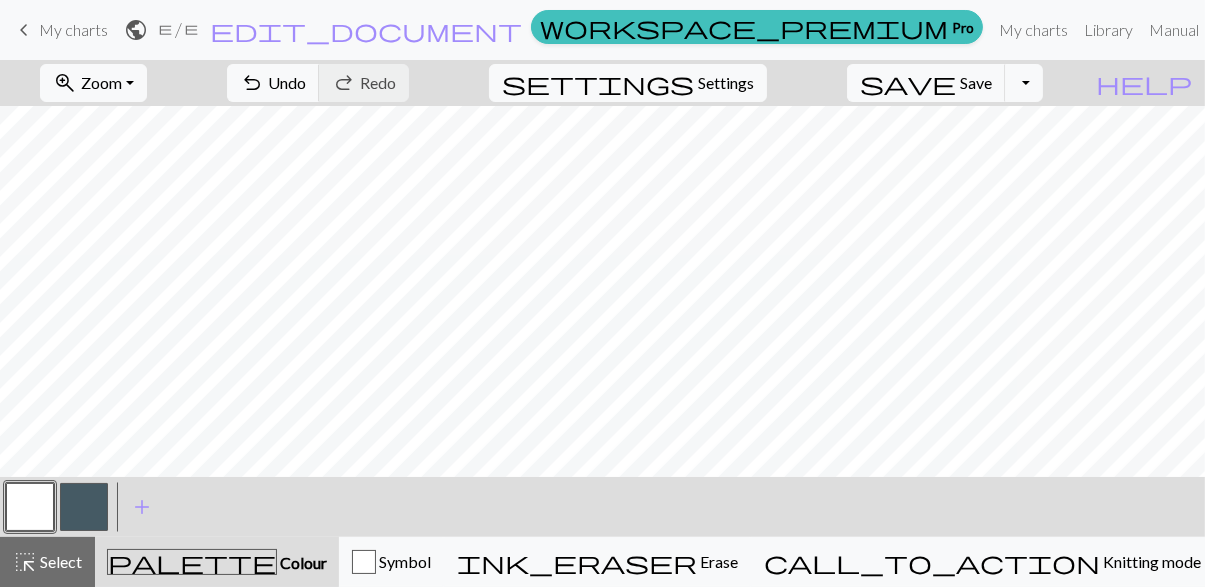 click at bounding box center (84, 507) 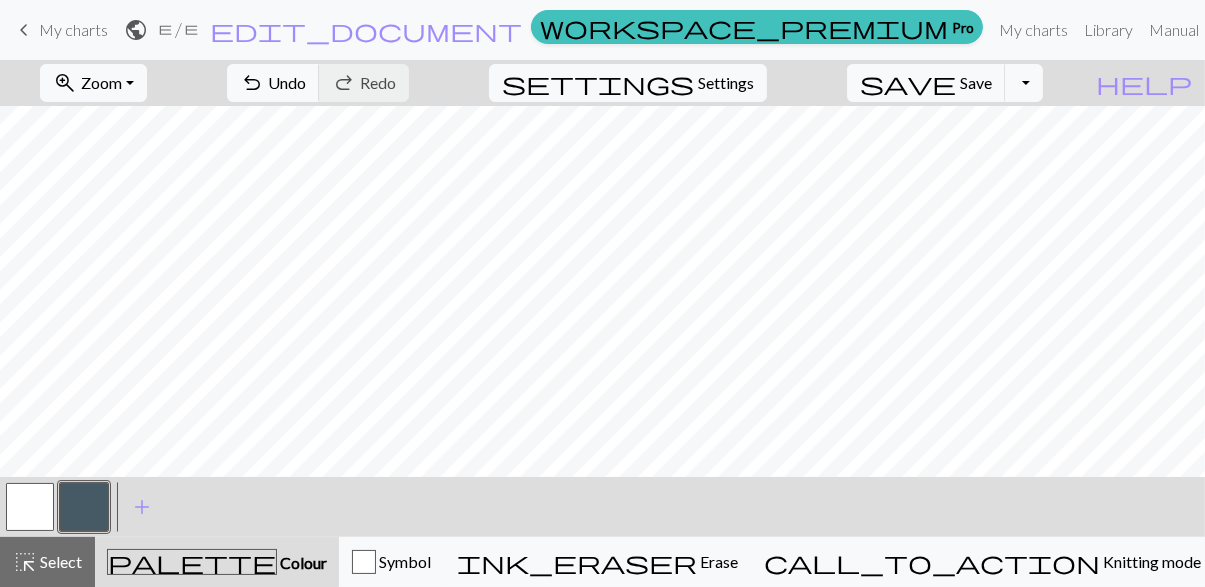 click at bounding box center [30, 507] 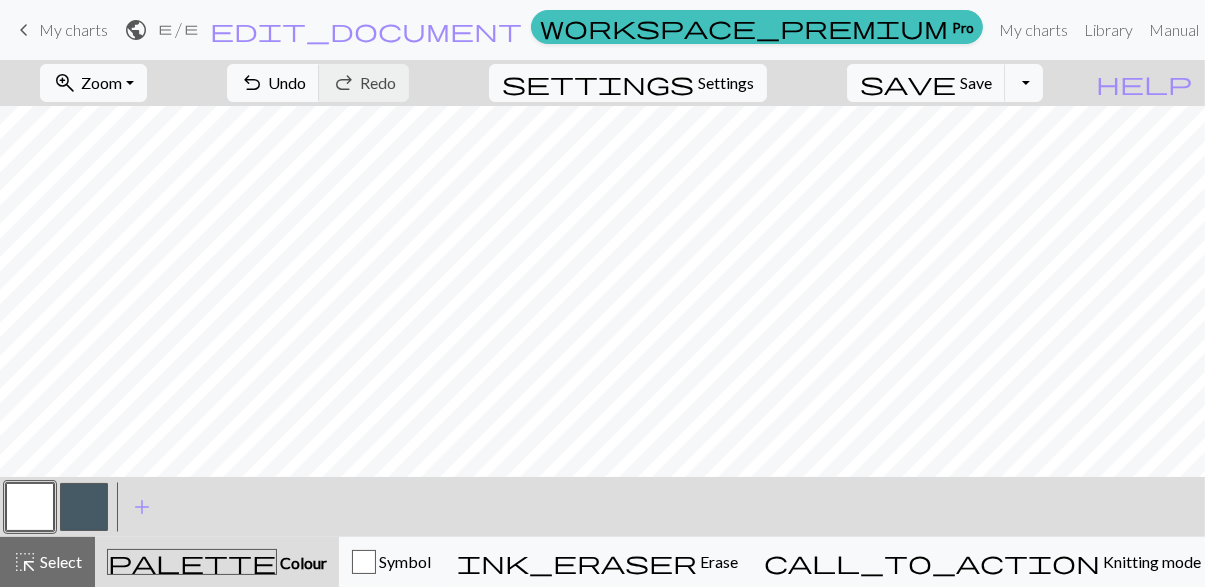 click at bounding box center (84, 507) 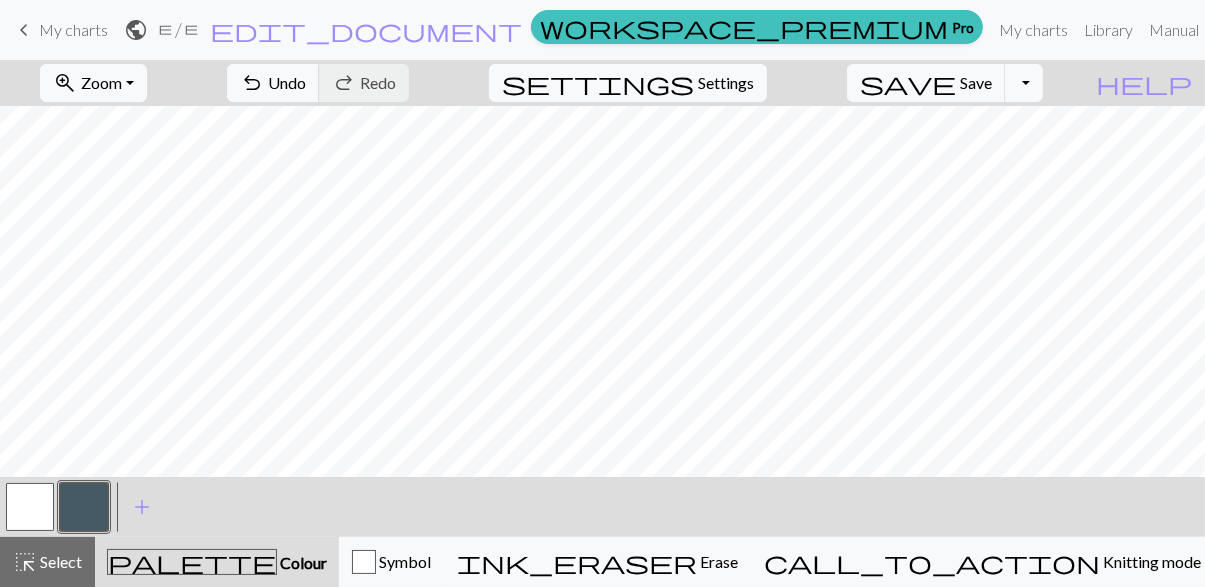 click at bounding box center [30, 507] 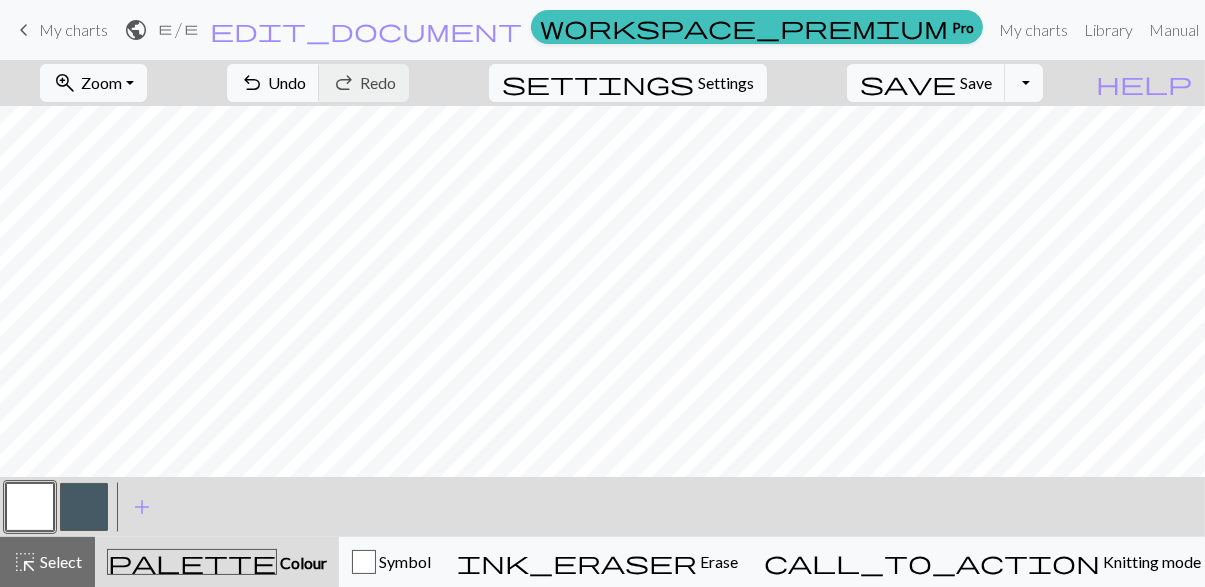 click at bounding box center (84, 507) 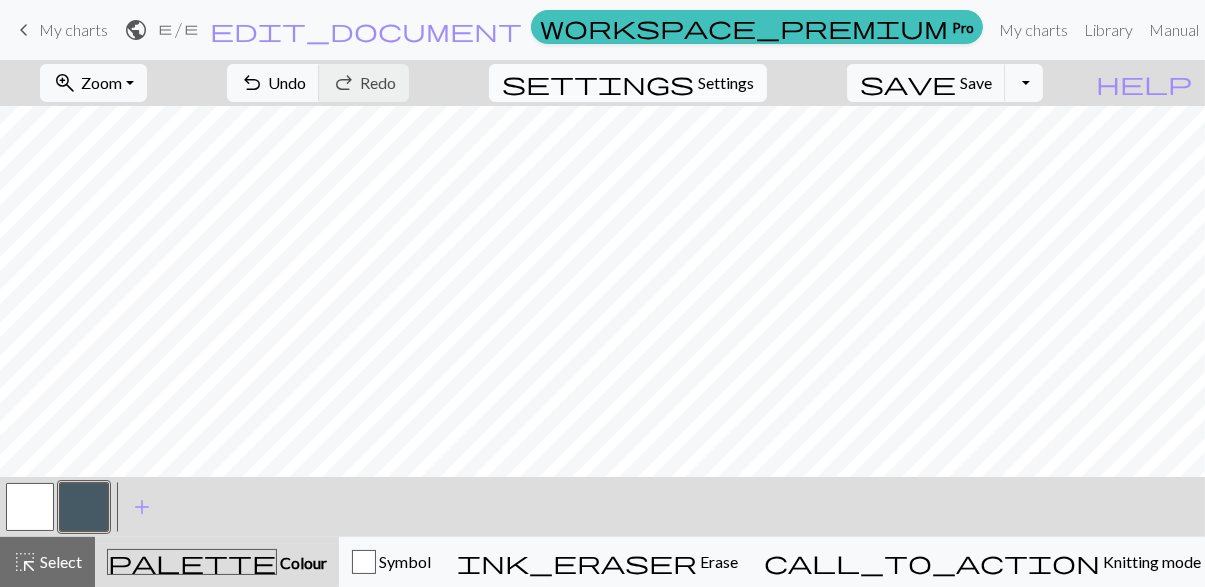 click on "Settings" at bounding box center [726, 83] 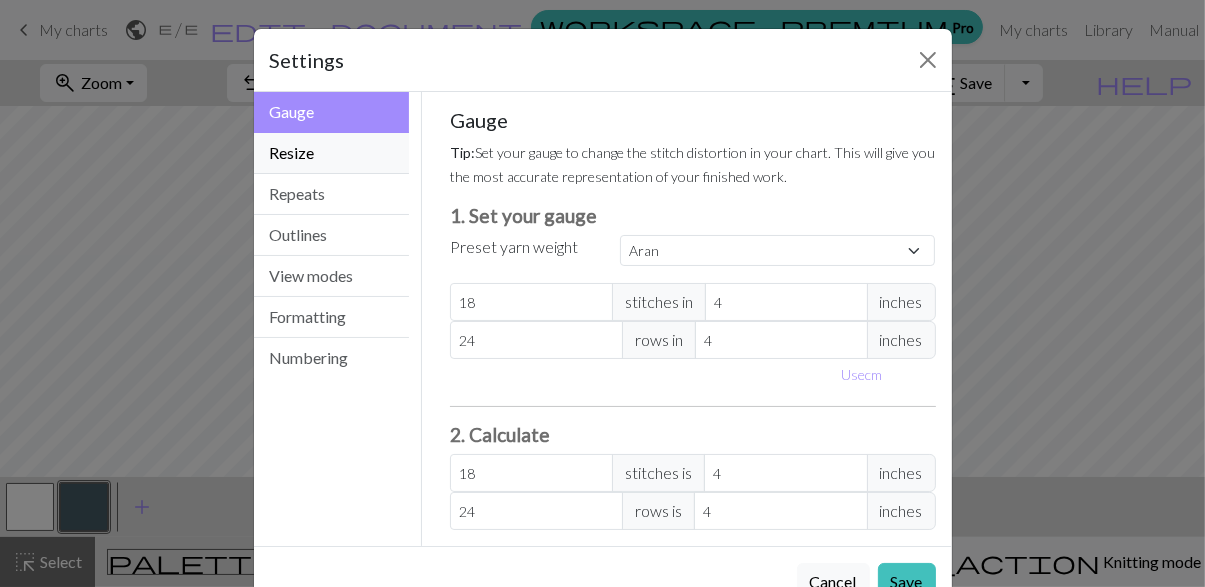 click on "Resize" at bounding box center [332, 153] 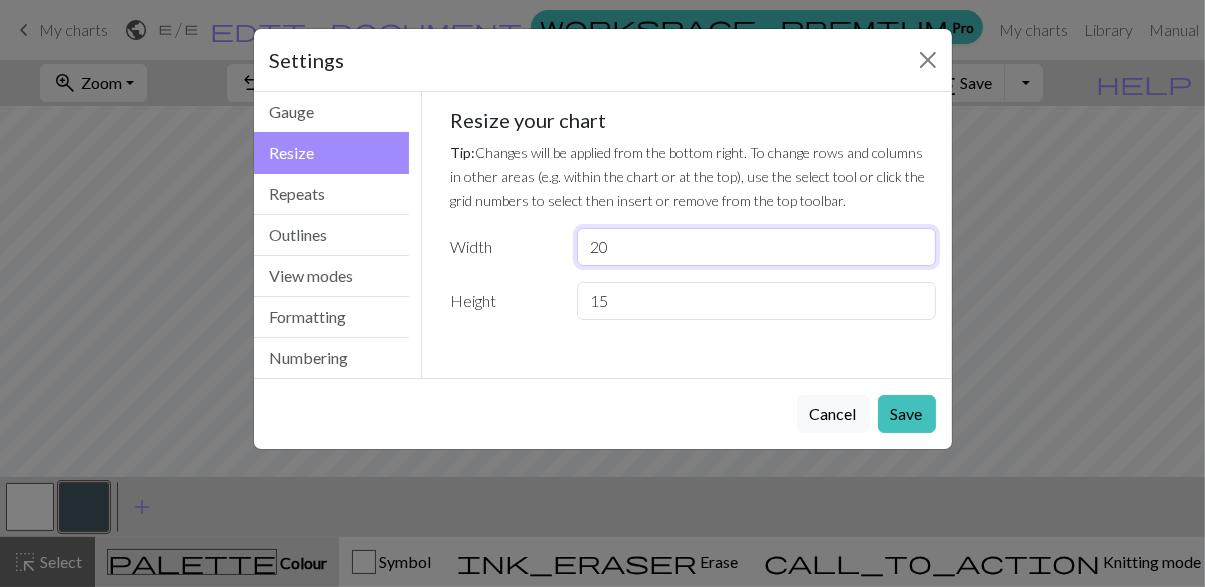 click on "20" at bounding box center (756, 247) 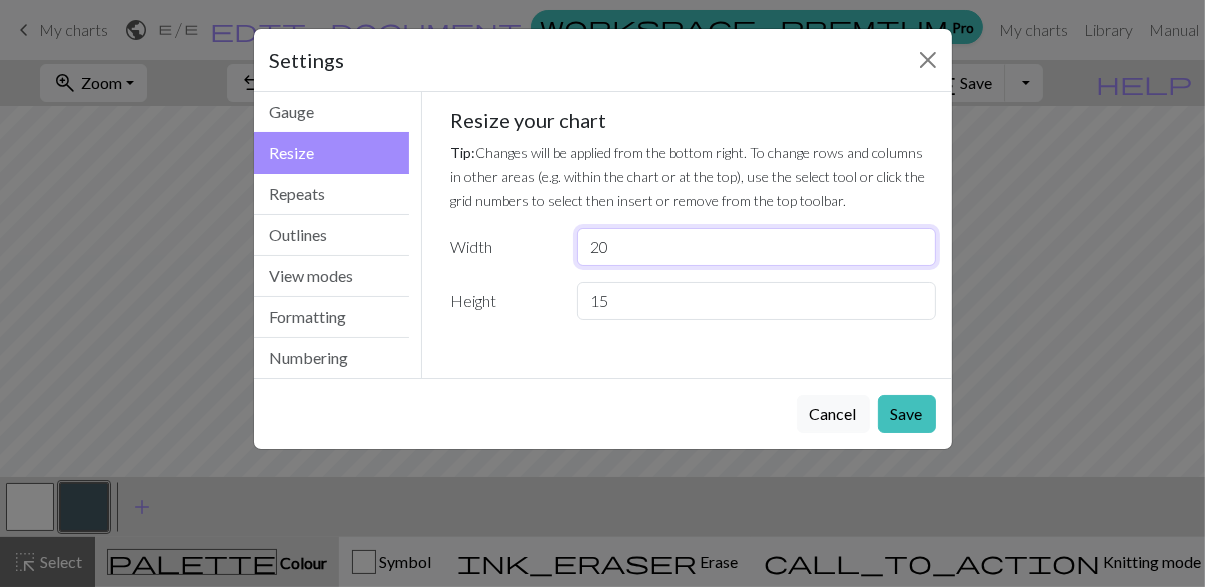 type on "2" 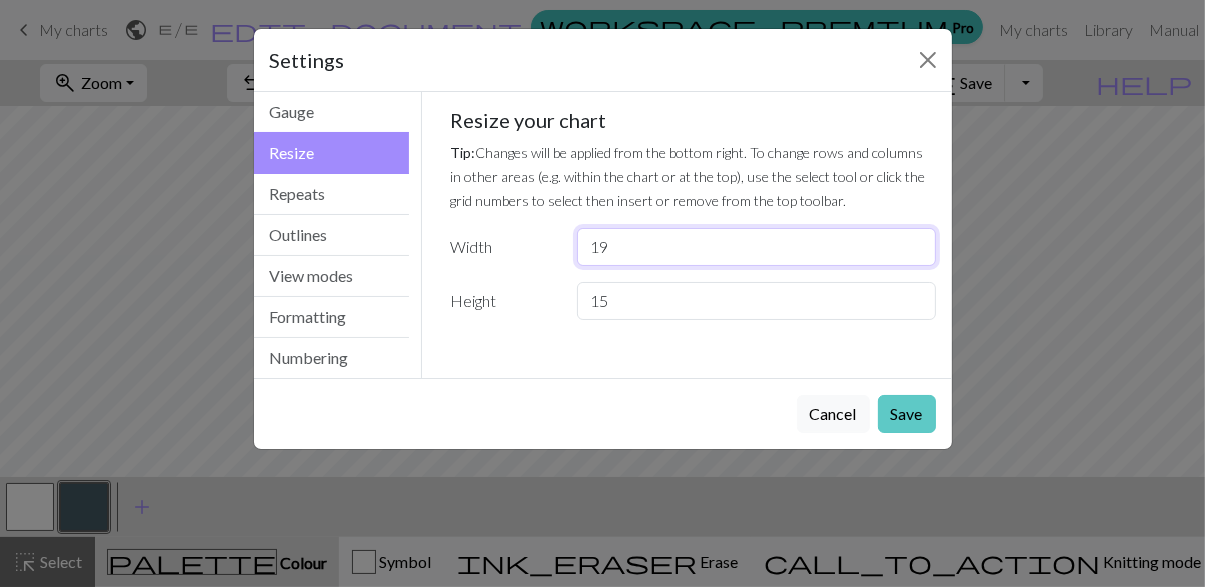 type on "19" 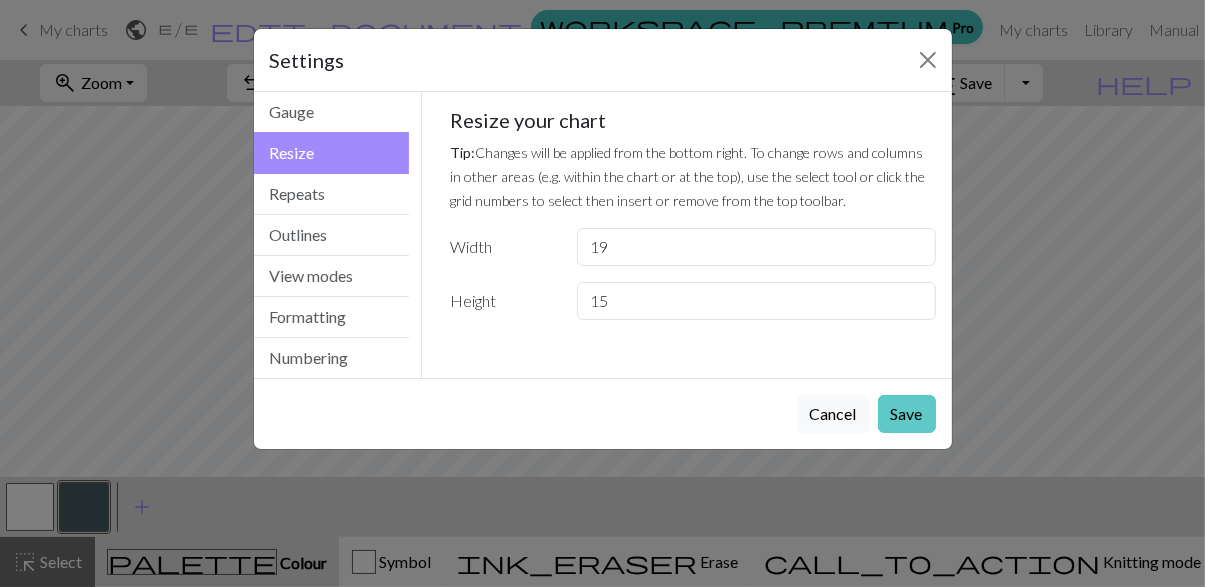click on "Save" at bounding box center [907, 414] 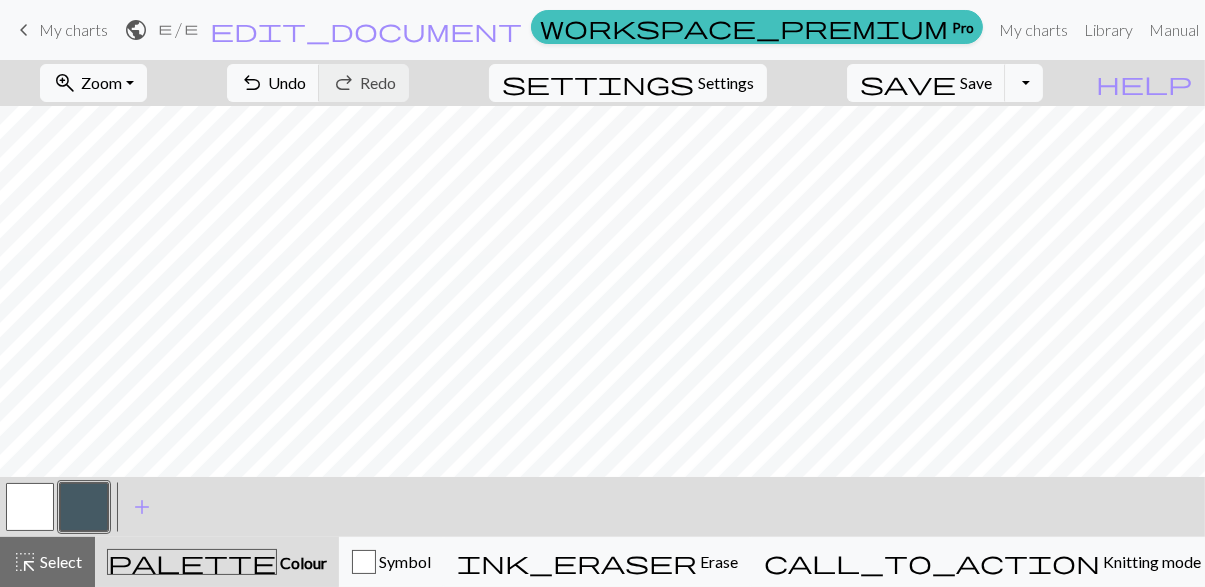 click at bounding box center (30, 507) 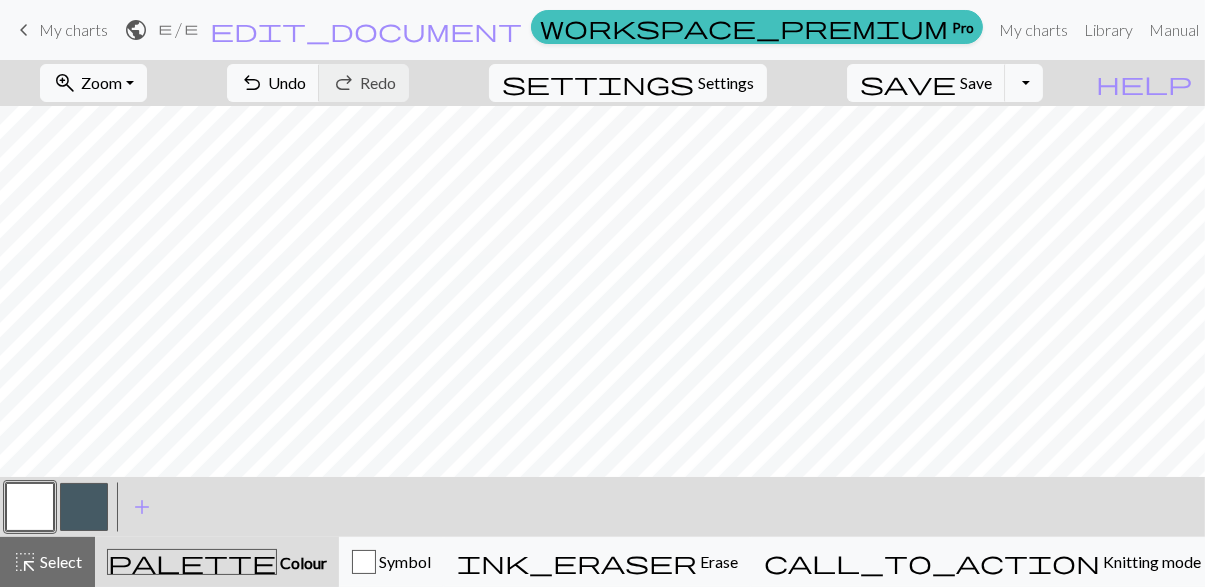click at bounding box center (84, 507) 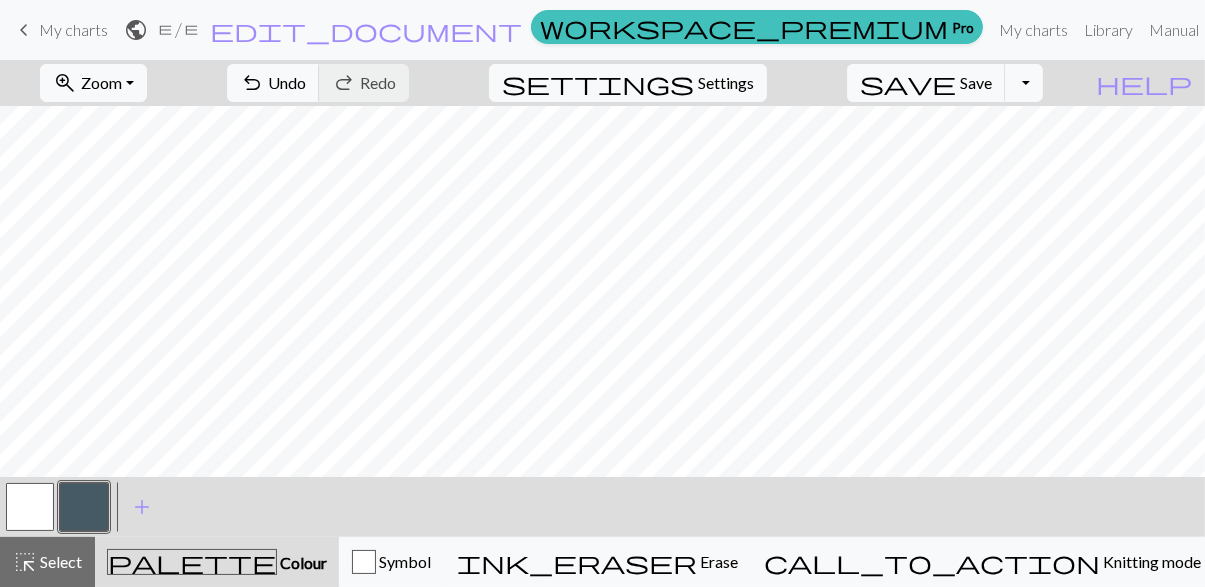 click at bounding box center [30, 507] 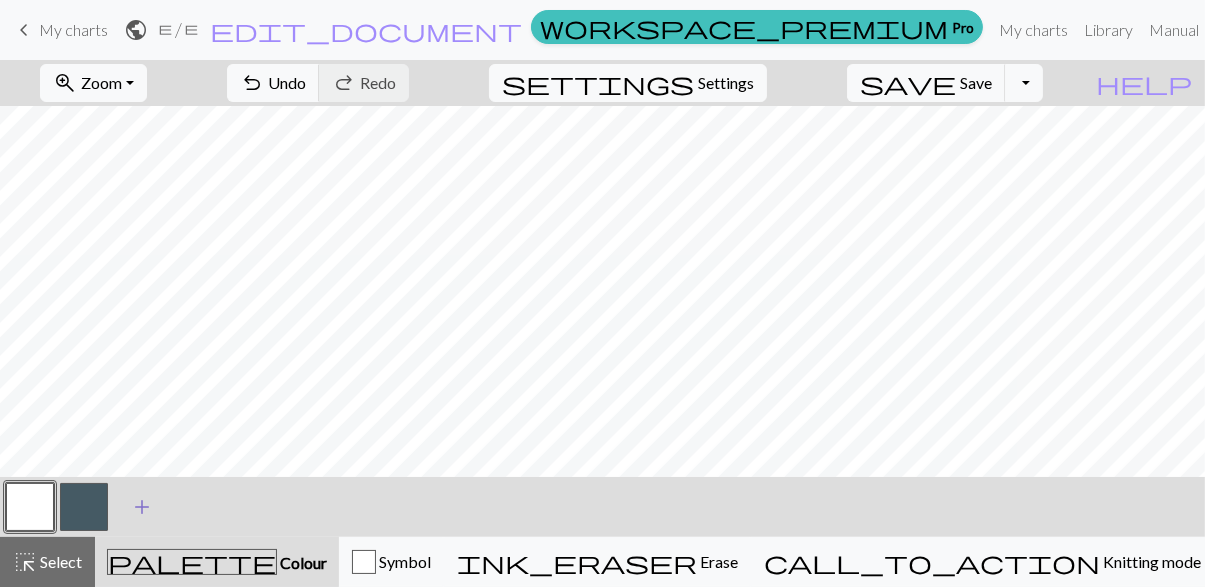 click on "add Add a  colour" at bounding box center (142, 507) 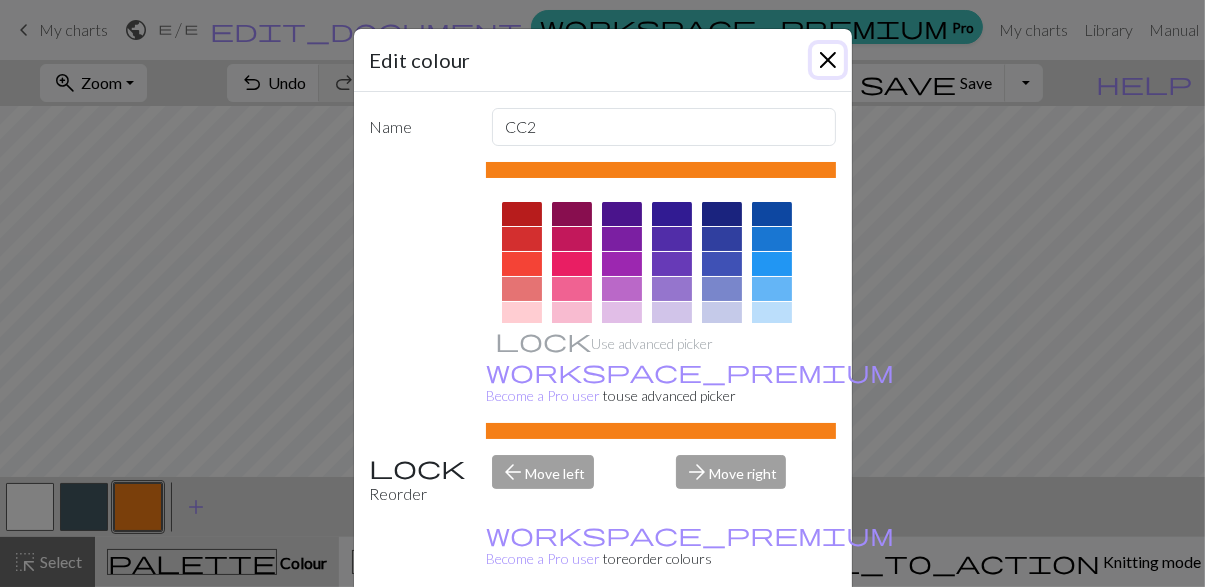 click at bounding box center (828, 60) 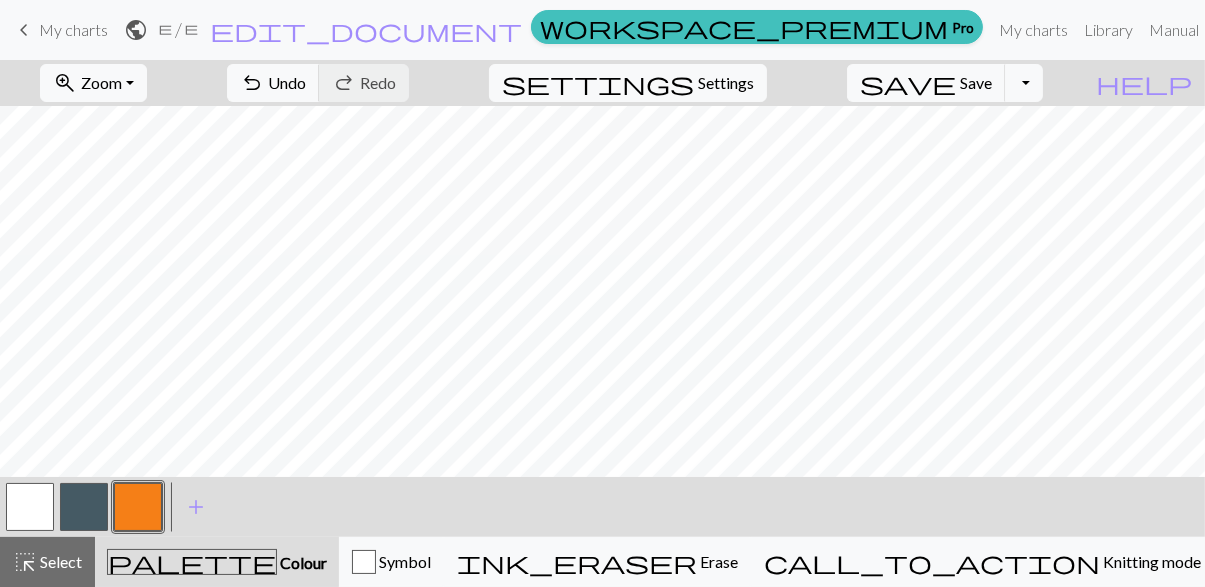 click at bounding box center [84, 507] 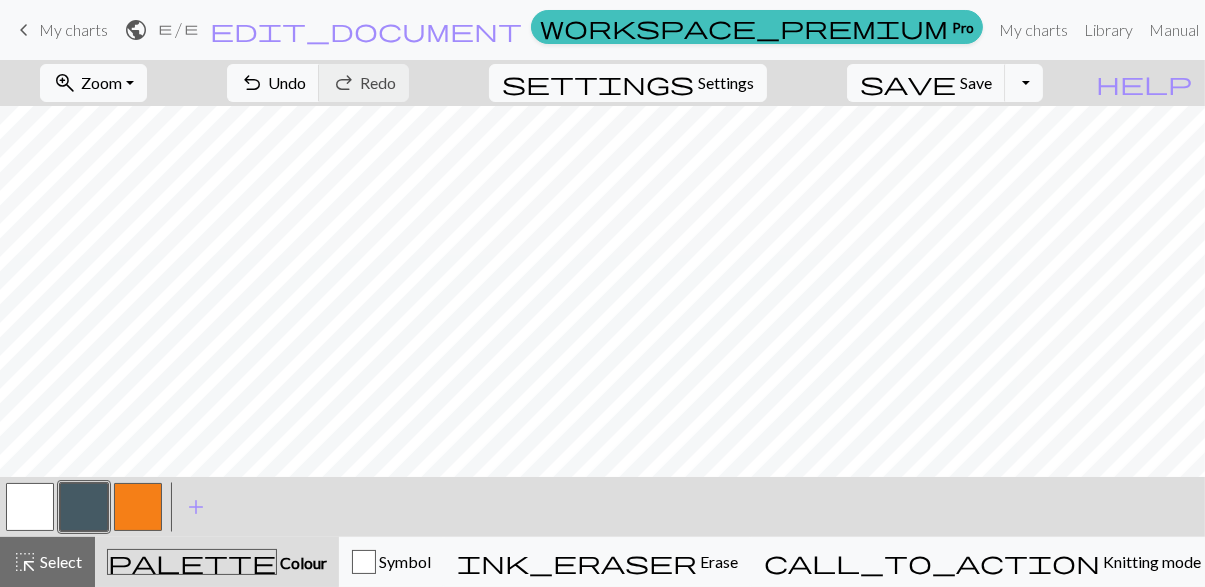click at bounding box center [30, 507] 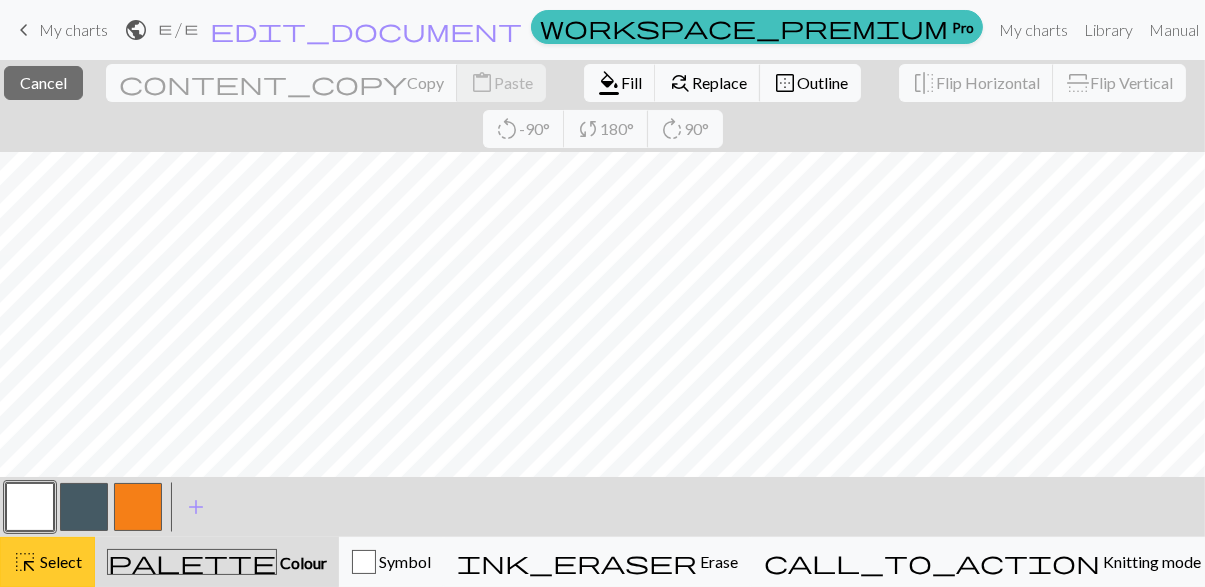 click on "Select" at bounding box center [59, 561] 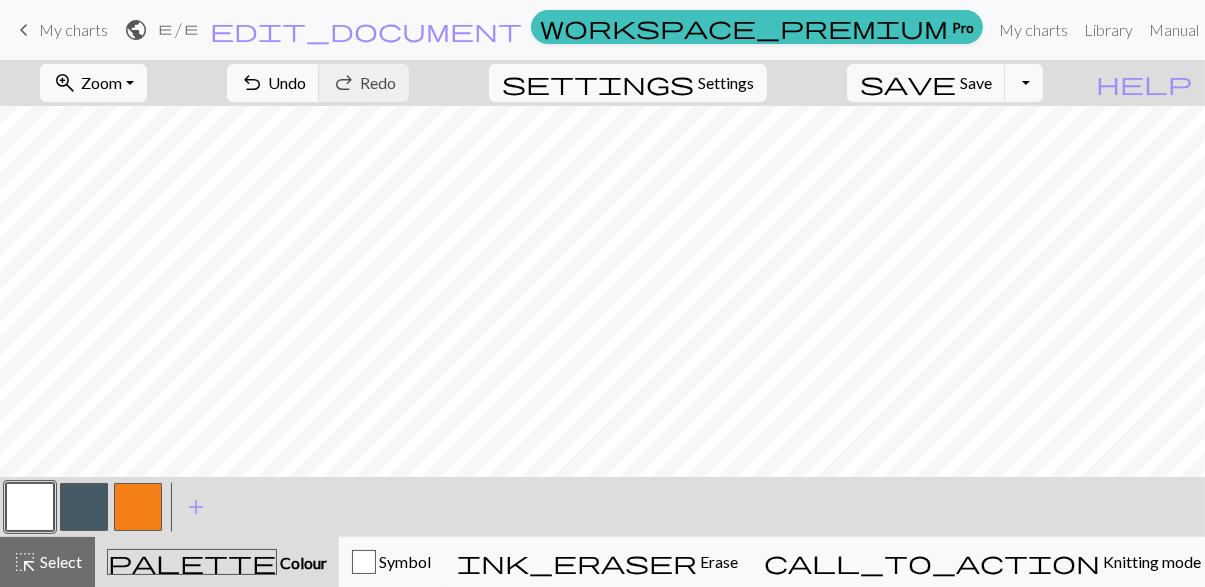 click at bounding box center [84, 507] 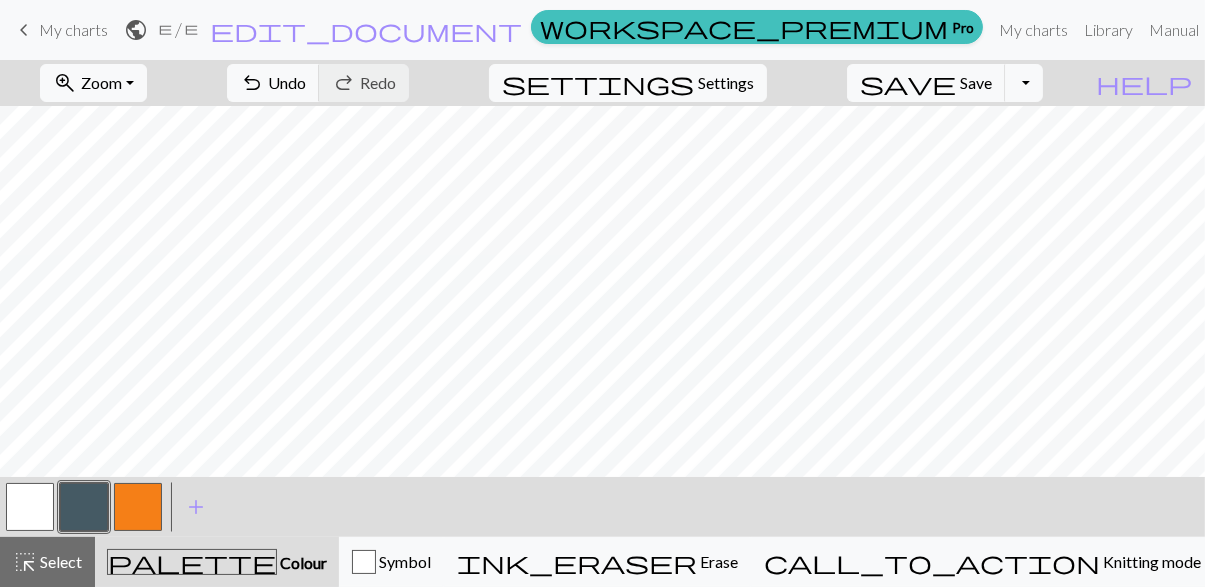 click at bounding box center [30, 507] 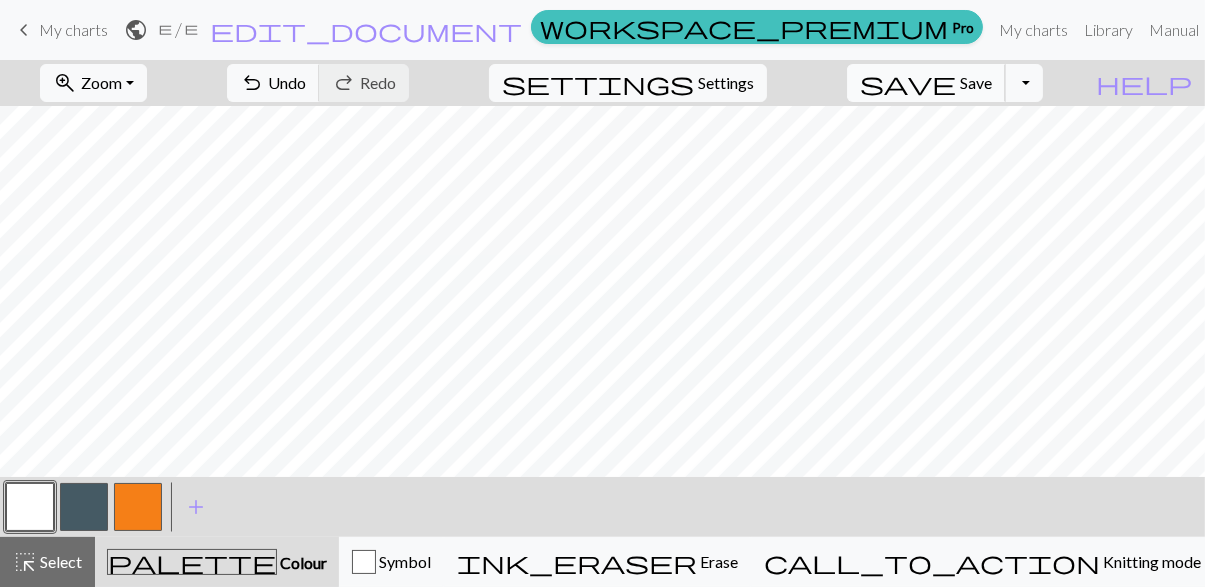 click on "Save" at bounding box center [976, 82] 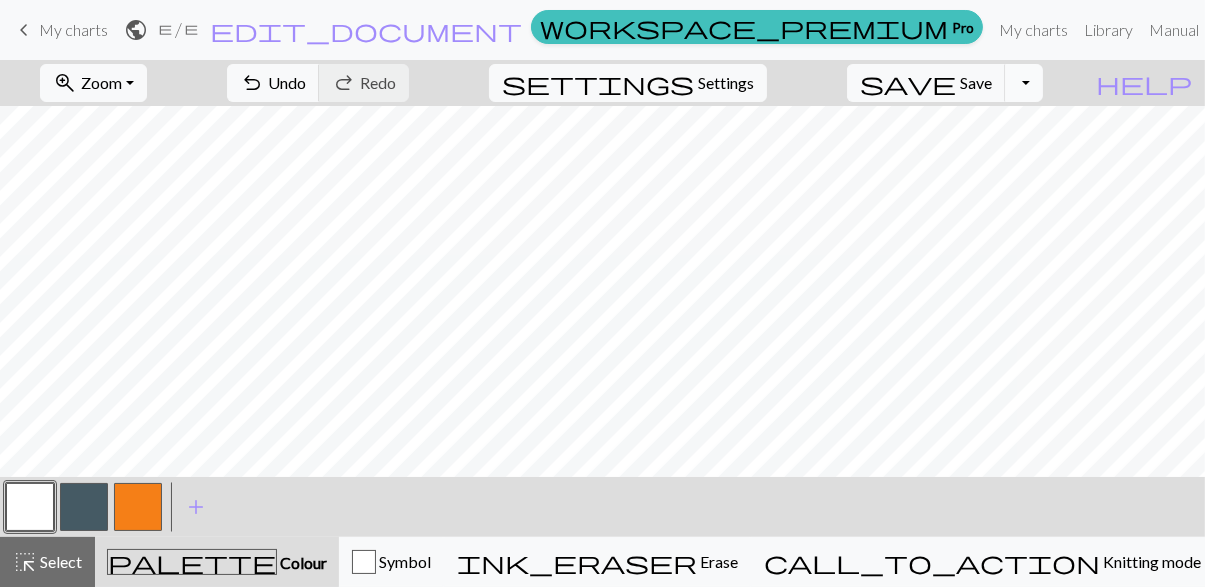 click on "Toggle Dropdown" at bounding box center [1024, 83] 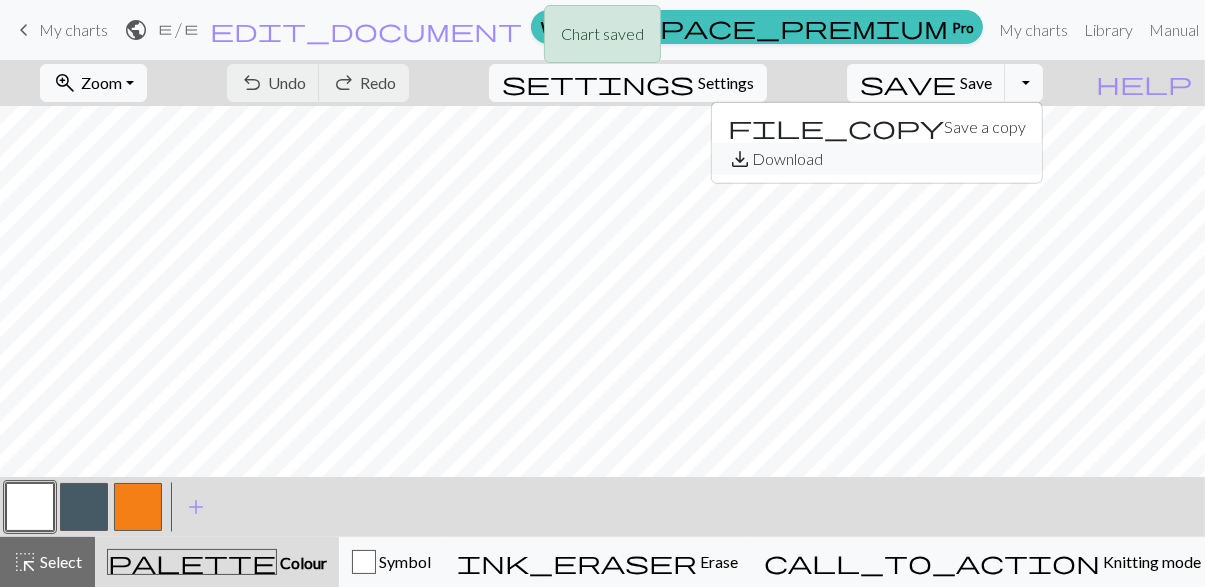 click on "save_alt  Download" at bounding box center (877, 159) 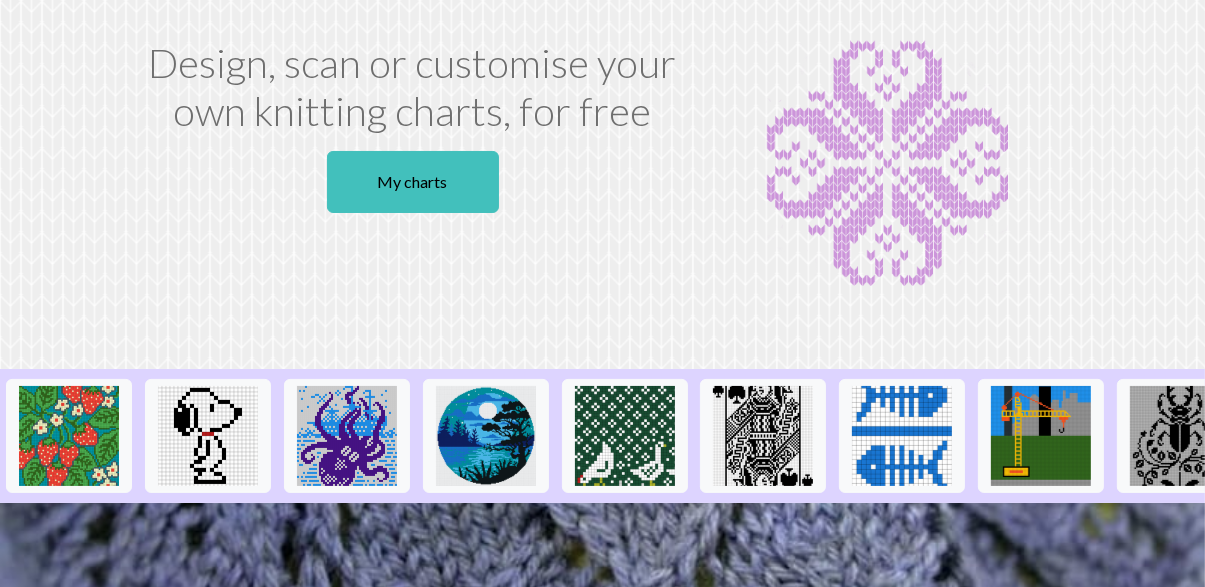 scroll, scrollTop: 113, scrollLeft: 0, axis: vertical 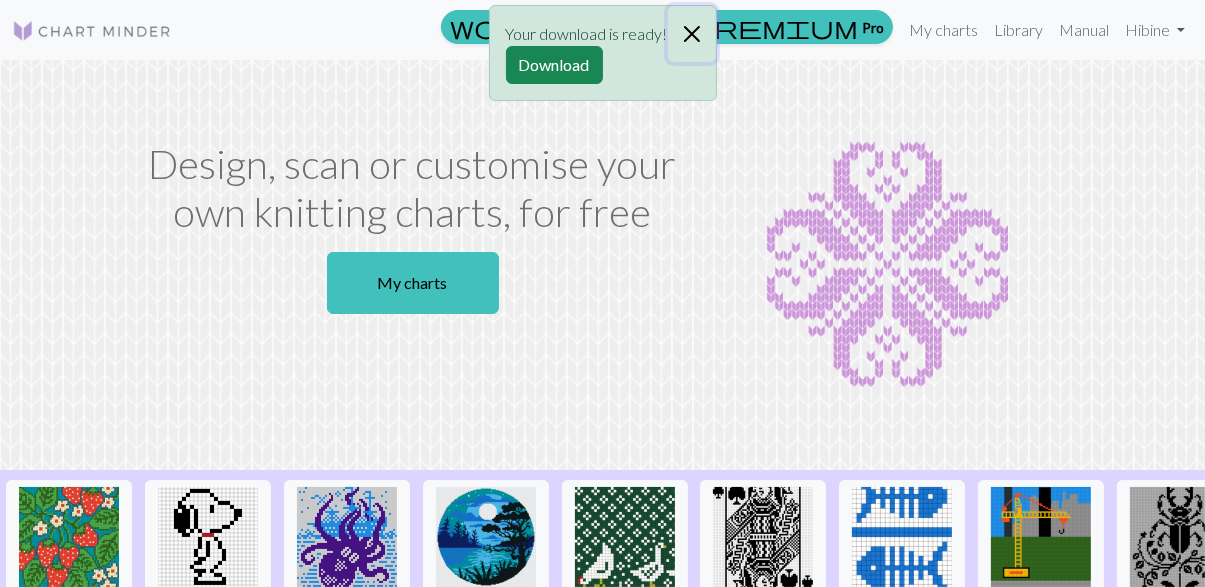 click at bounding box center [692, 34] 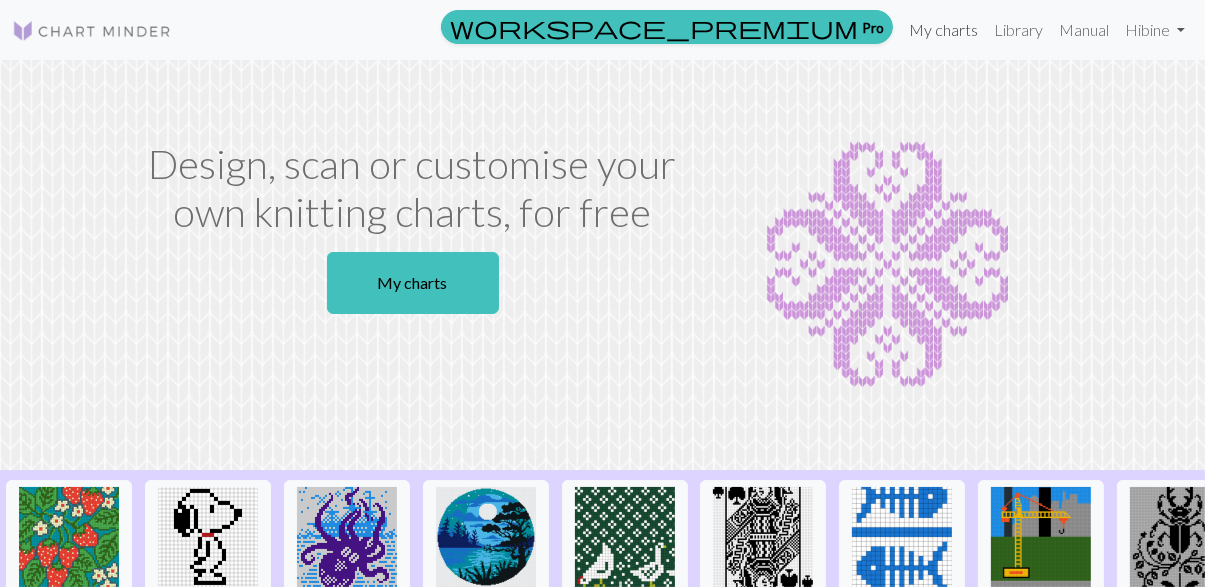 click on "My charts" at bounding box center [943, 30] 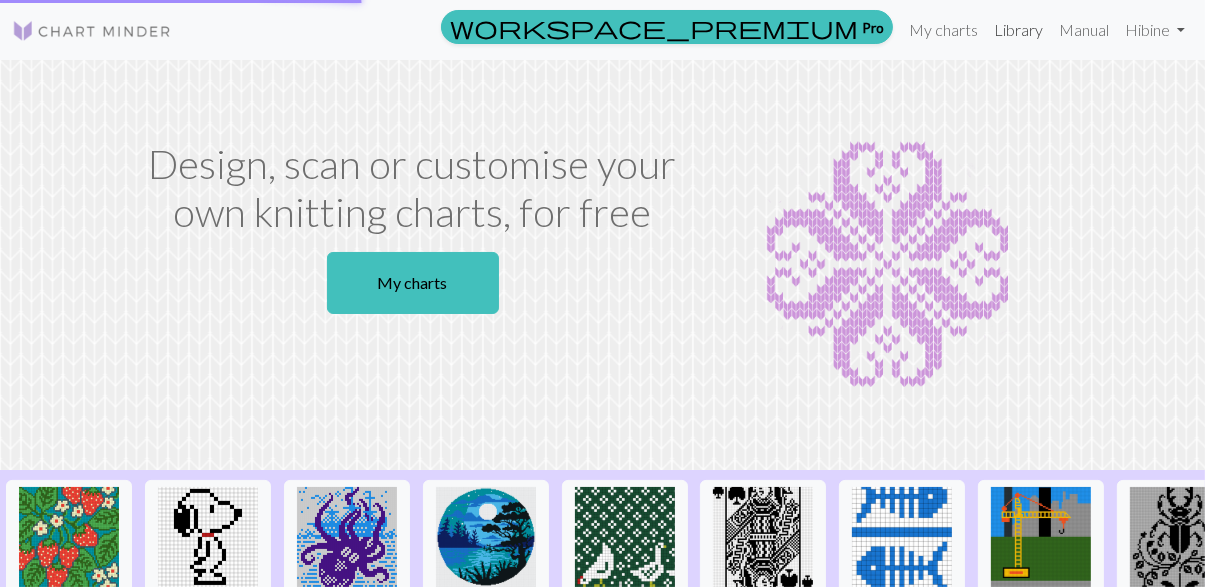 click on "Library" at bounding box center [1018, 30] 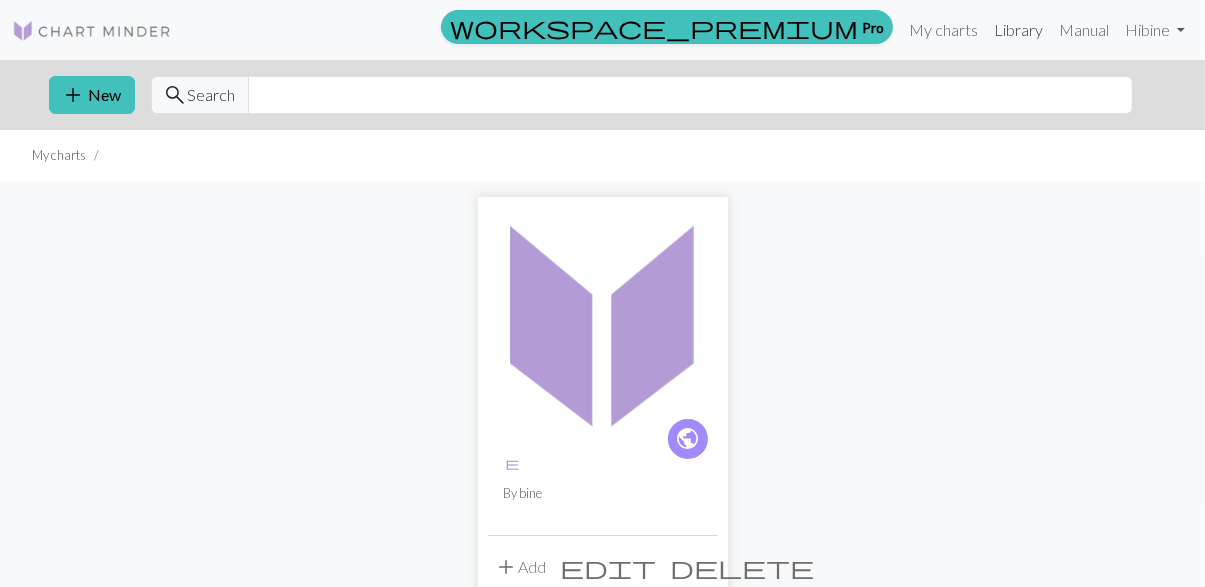 click on "Library" at bounding box center [1018, 30] 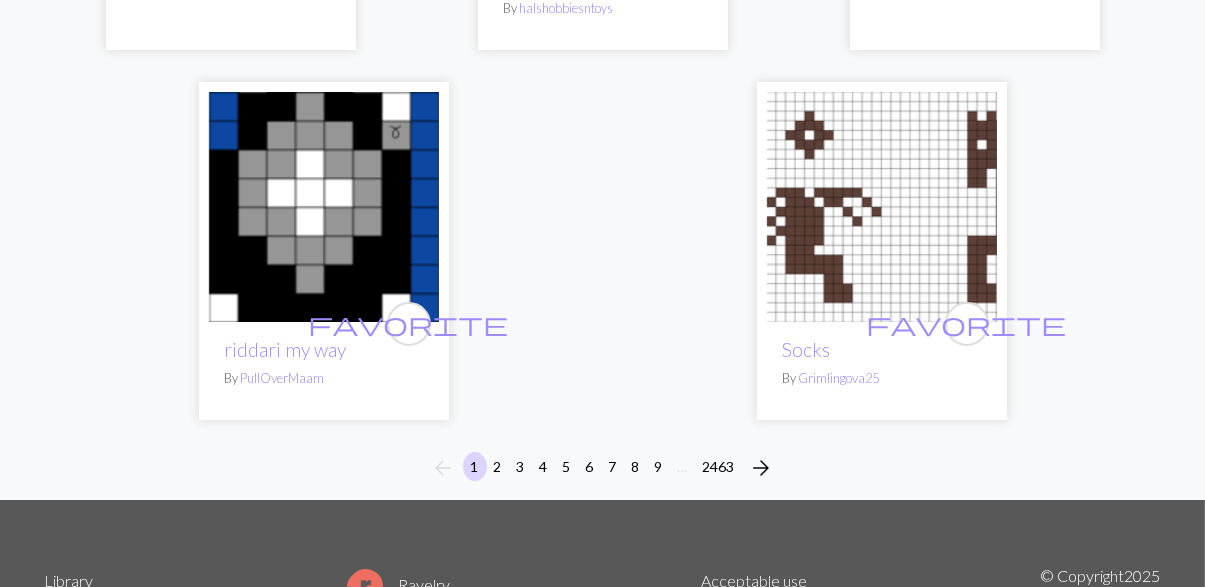 scroll, scrollTop: 6868, scrollLeft: 0, axis: vertical 